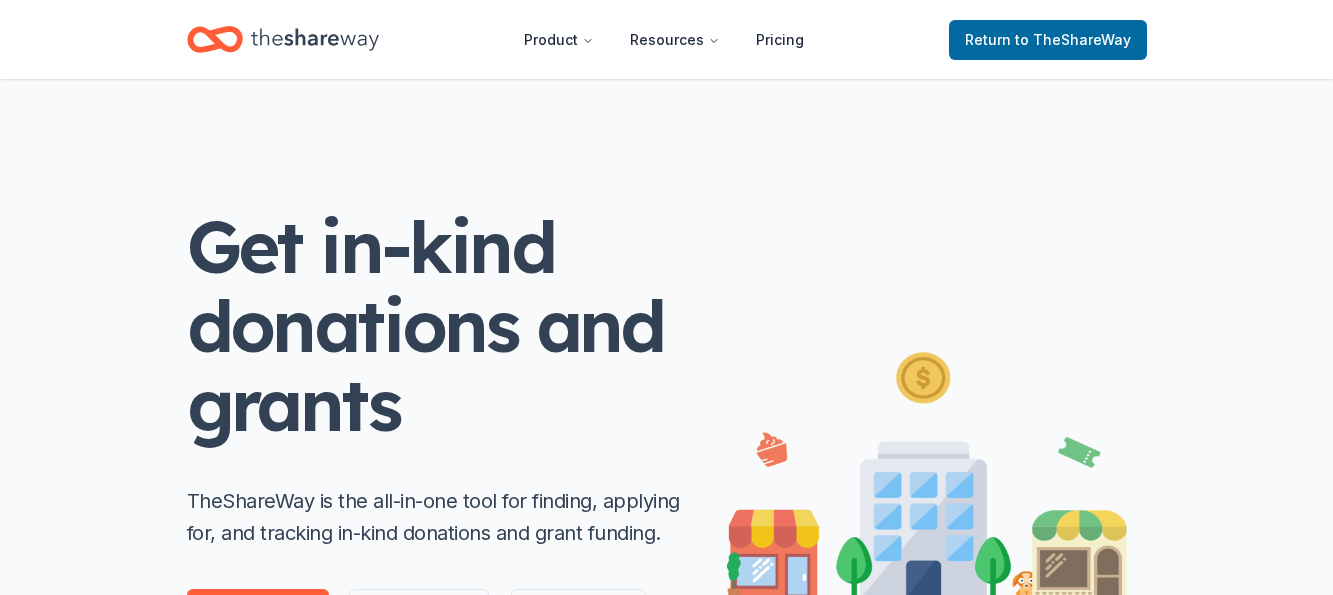 scroll, scrollTop: 0, scrollLeft: 0, axis: both 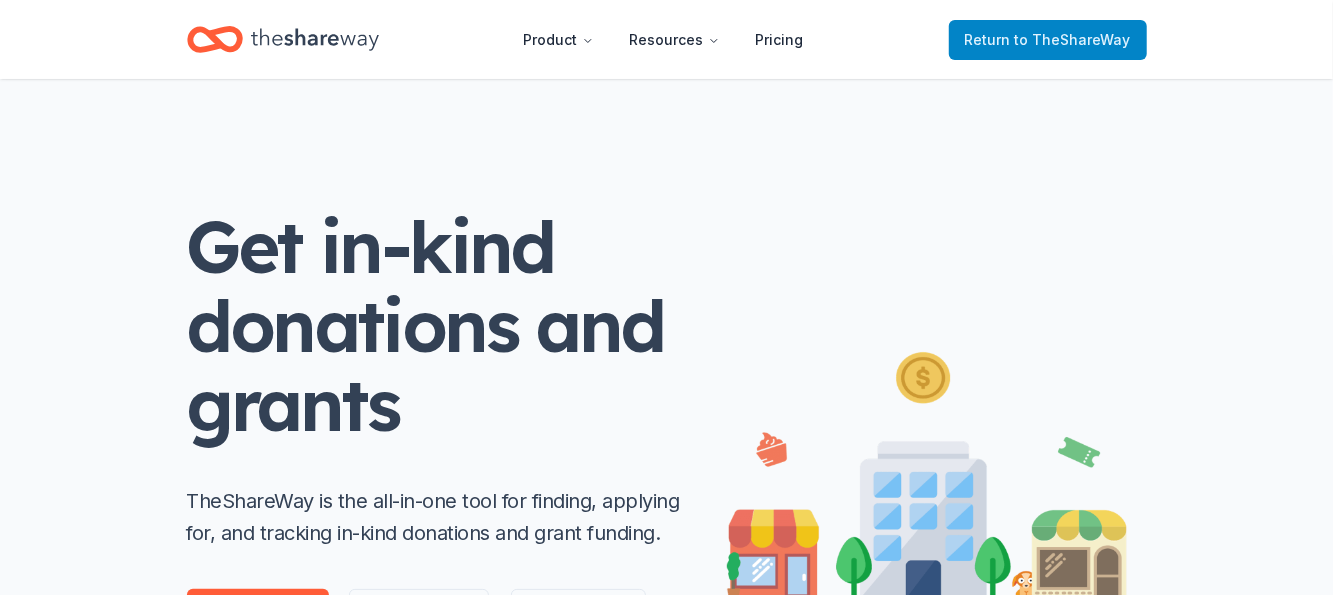click on "to TheShareWay" at bounding box center [1073, 39] 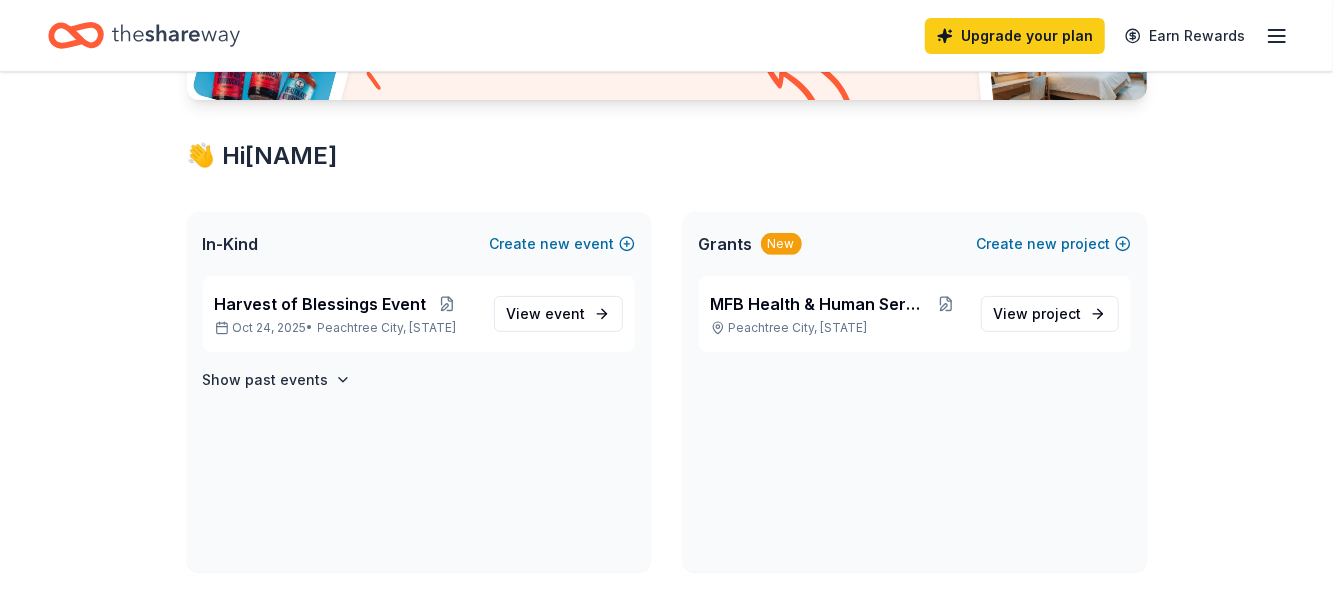 scroll, scrollTop: 400, scrollLeft: 0, axis: vertical 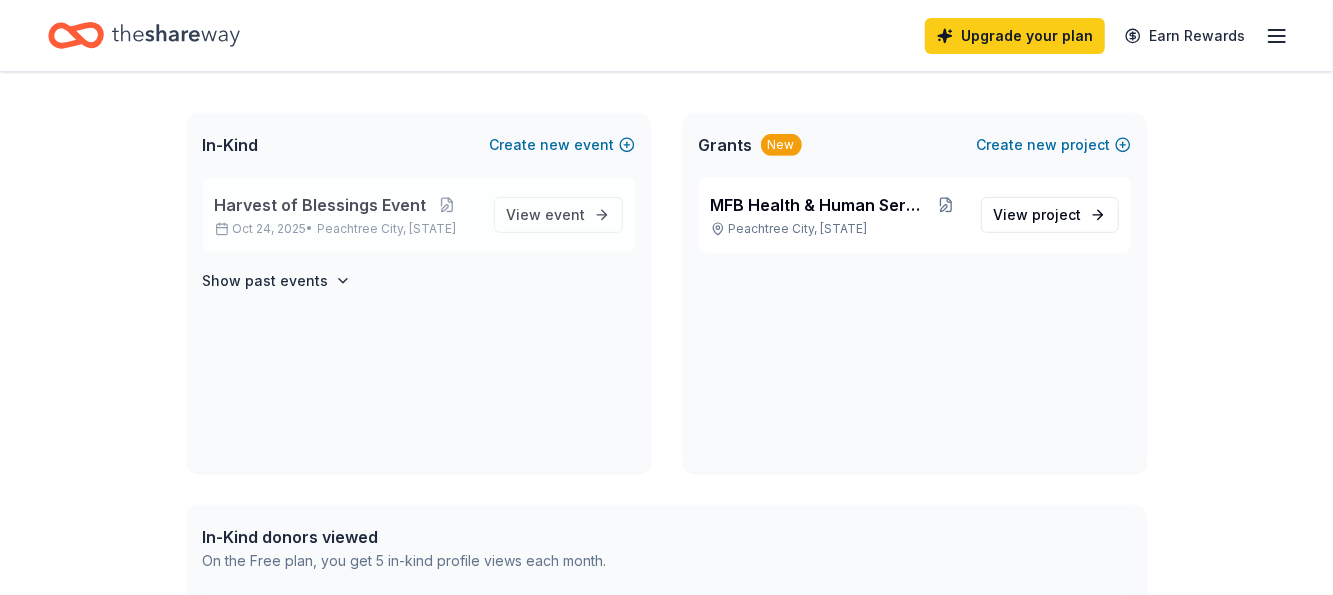 click on "Harvest of Blessings Event" at bounding box center [321, 205] 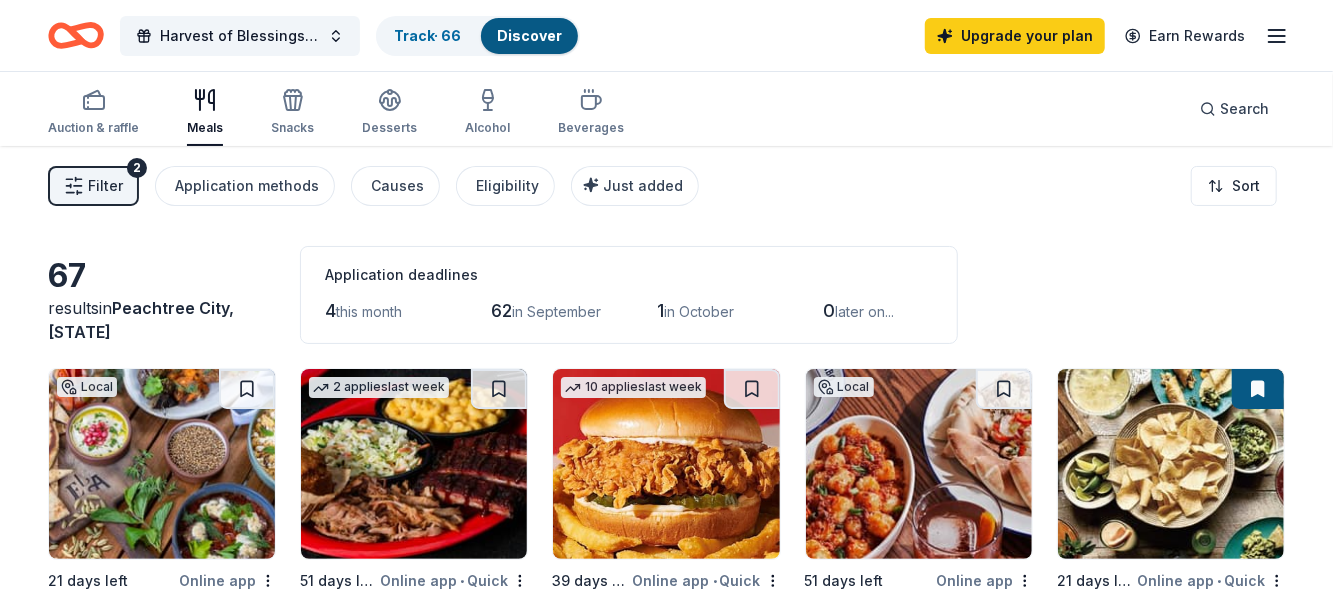 click on "this month" at bounding box center (369, 311) 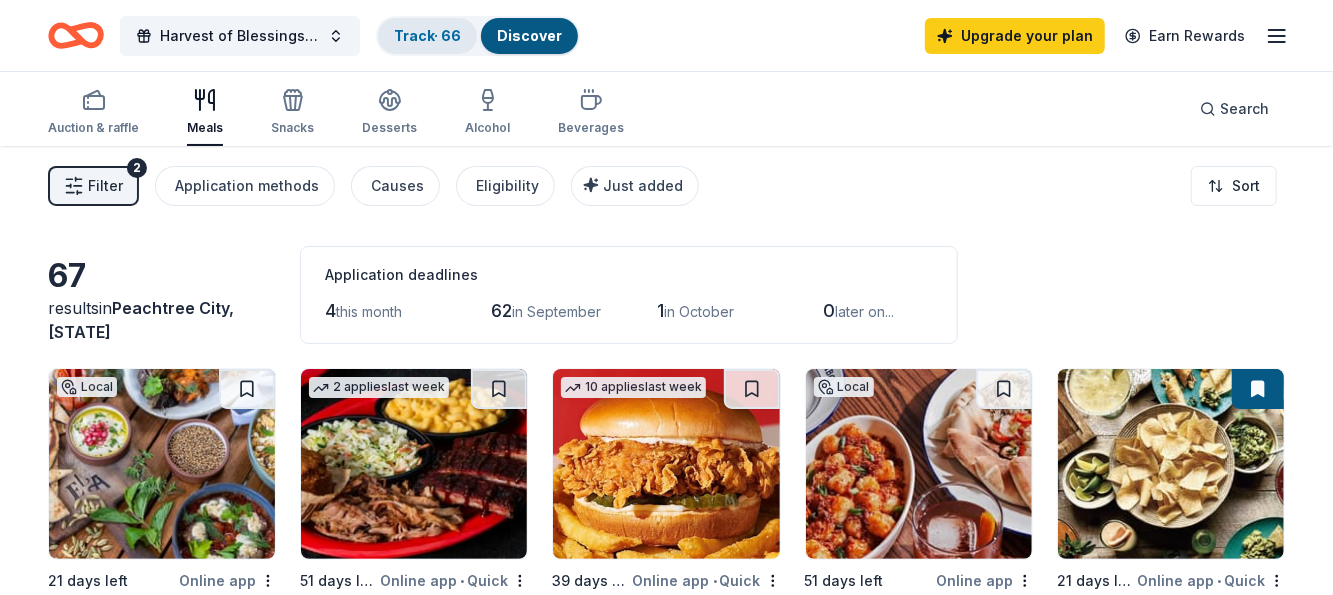 click on "Track  · 66" at bounding box center [427, 35] 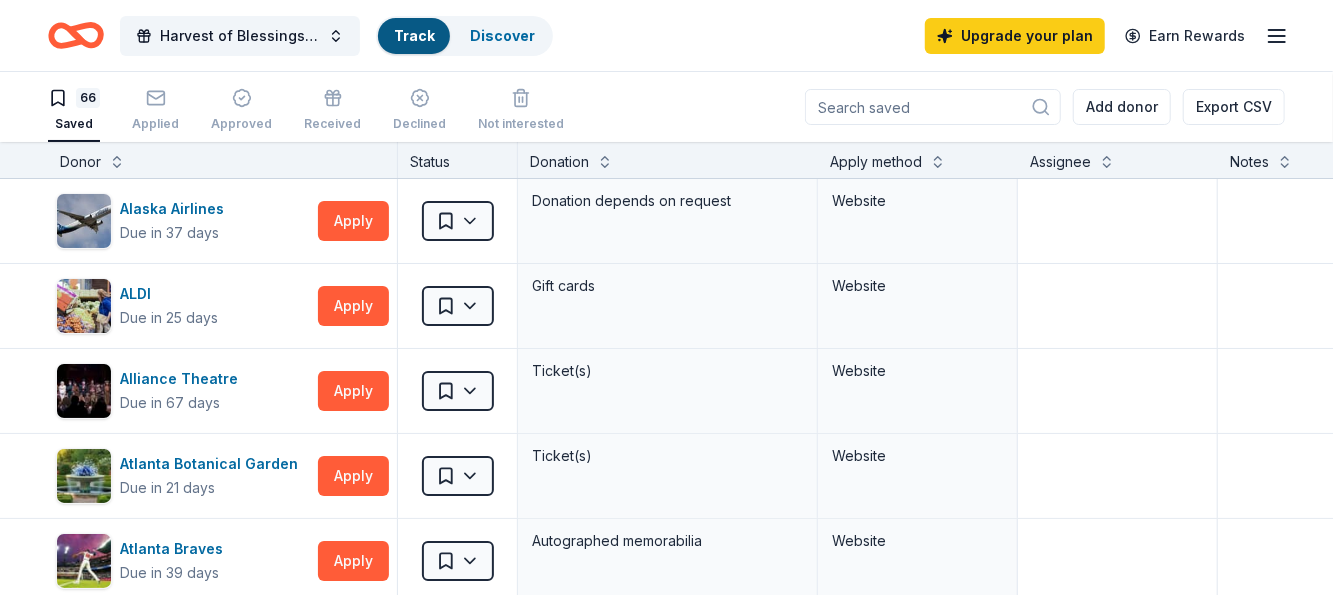 scroll, scrollTop: 1, scrollLeft: 0, axis: vertical 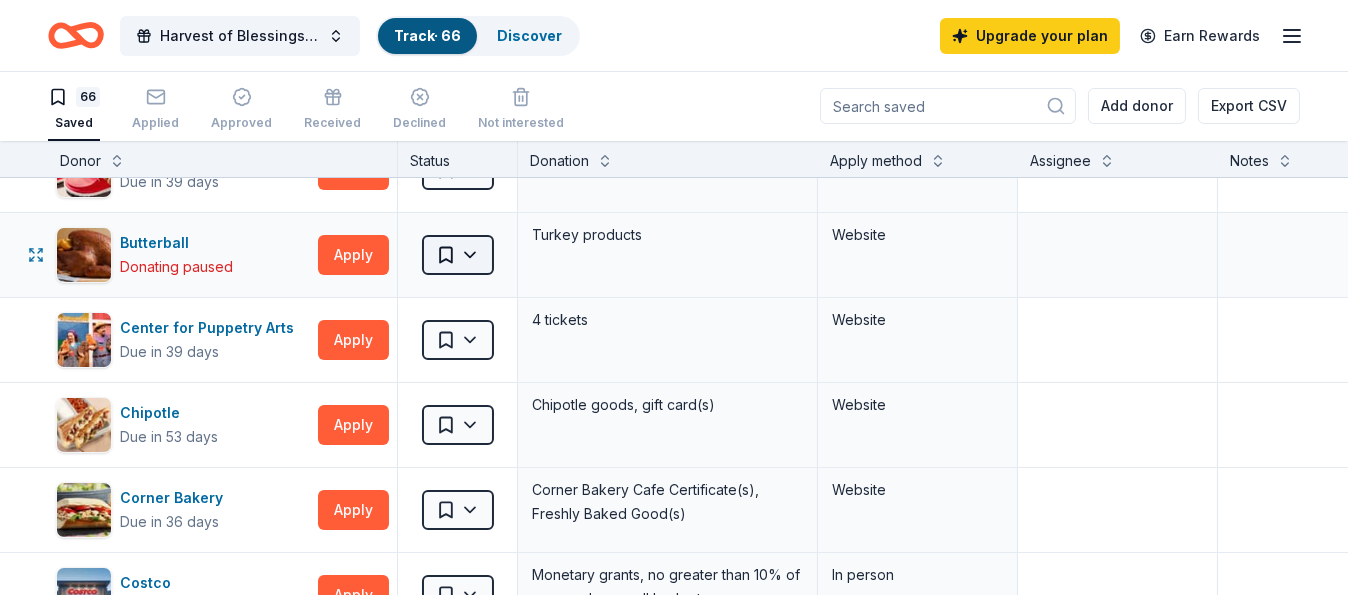 click on "Harvest of Blessings Event Track · 66 Discover Upgrade your plan Earn Rewards 66 Saved Applied Approved Received Declined Not interested Add donor Export CSV Donor Status Donation Apply method Assignee Notes Alaska Airlines Due in 37 days Apply Saved Donation depends on request Website ALDI Due in 25 days Apply Saved Gift cards Website Alliance Theatre Due in 67 days Apply Saved Ticket(s) Website Atlanta Botanical Garden Due in 21 days Apply Saved Ticket(s) Website Atlanta Braves Due in 39 days Apply Saved Autographed memorabilia Website Atlanta Falcons Due in 39 days Apply Saved Autographed item(s) Website Atlanta Hawks Due in 53 days Apply Saved Team merchandise or memorabilia Website Atlanta History Center Due in 60 days Apply Saved 1 Family Guest Pass, valid for 2 adults and up to 4 youth under the age of 18 Email Mail Atlanta Symphony Orchestra Due in 25 days Apply Saved Ticket(s) Website BarkBox Due in 51 days Apply Saved Dog toy(s), dog food Website Buckle Due in 39 days Apply Saved $25 gift card 6" at bounding box center [674, 296] 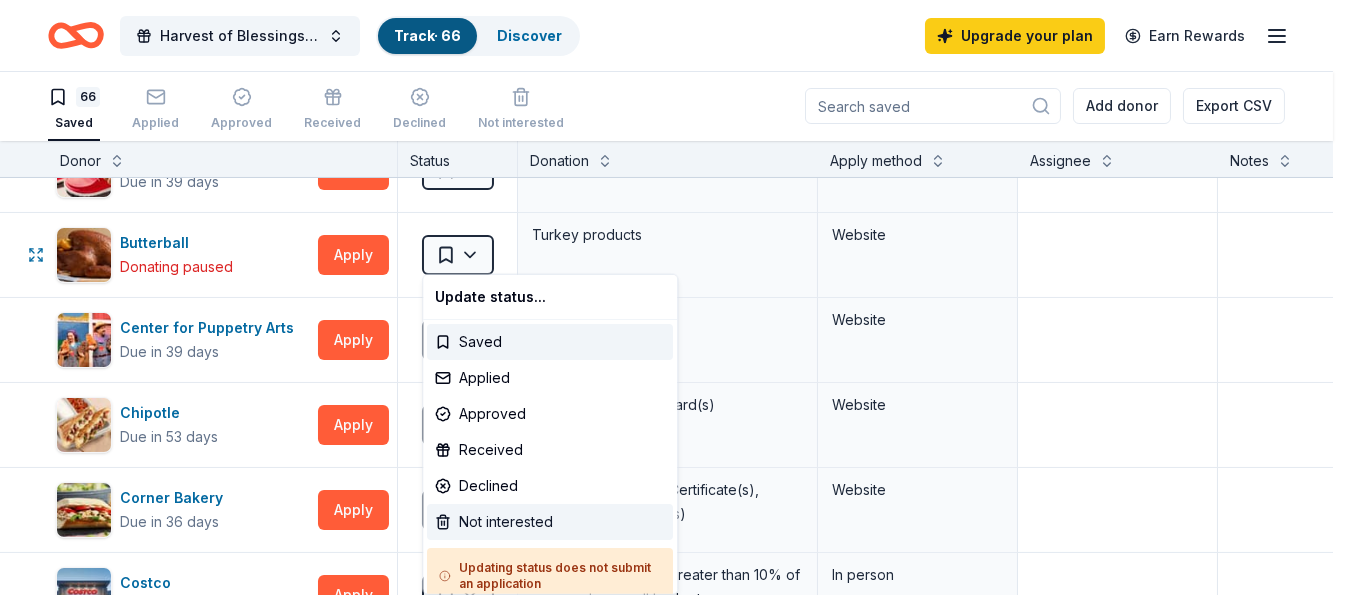 click on "Not interested" at bounding box center (550, 522) 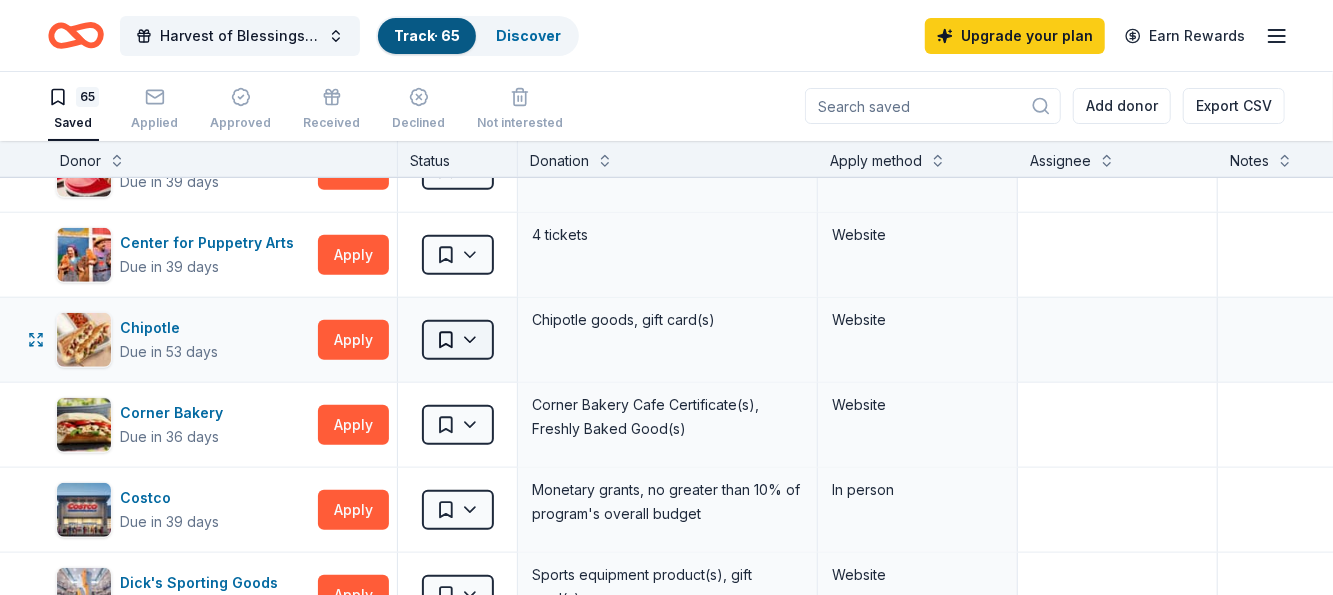 click on "Harvest of Blessings Event Track  · 65 Discover Upgrade your plan Earn Rewards 65 Saved Applied Approved Received Declined Not interested Add donor Export CSV Donor Status Donation Apply method Assignee Notes Alaska Airlines Due in 37 days Apply Saved Donation depends on request Website ALDI  Due in 25 days Apply Saved Gift cards Website Alliance Theatre Due in 67 days Apply Saved Ticket(s) Website Atlanta Botanical Garden Due in 21 days Apply Saved Ticket(s) Website Atlanta Braves Due in 39 days Apply Saved Autographed memorabilia Website Atlanta Falcons Due in 39 days Apply Saved Autographed item(s) Website Atlanta Hawks Due in 53 days Apply Saved Team merchandise or memorabilia Website Atlanta History Center Due in 60 days Apply Saved 1 Family Guest Pass, valid for 2 adults and up to 4 youth under the age of 18 Email Mail Atlanta Symphony Orchestra Due in 25 days Apply Saved Ticket(s) Website BarkBox Due in 51 days Apply Saved Dog toy(s), dog food Website Buckle Due in 39 days Apply Saved $25 gift card 6" at bounding box center (666, 296) 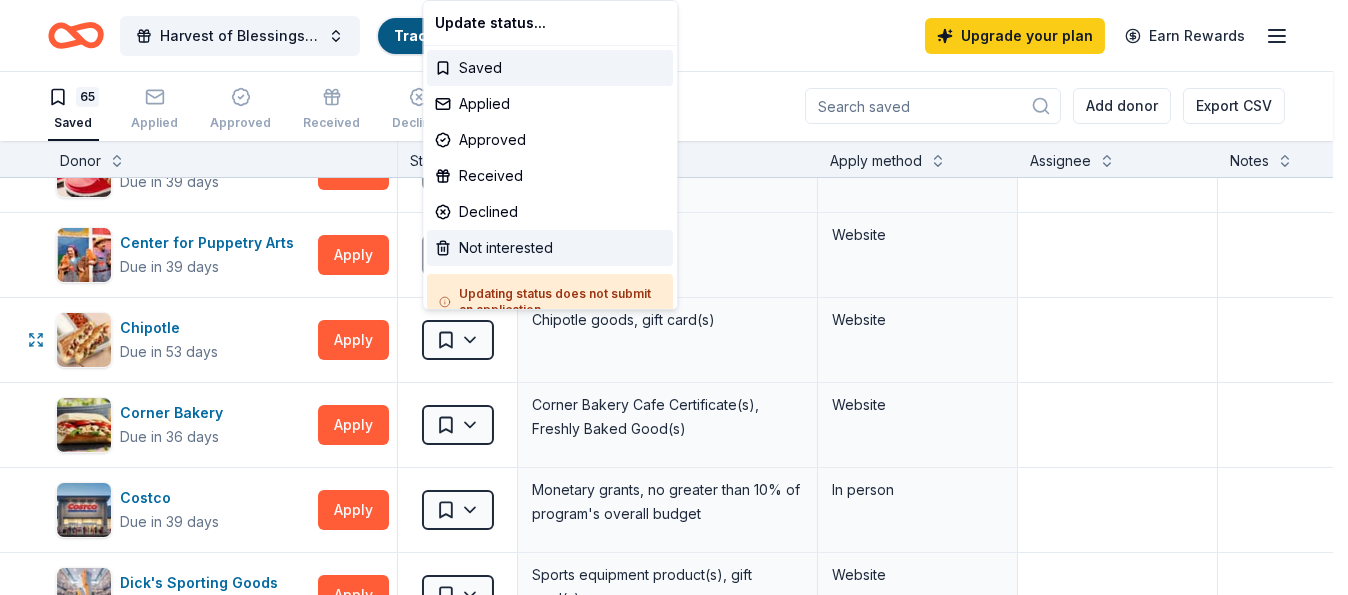 click on "Not interested" at bounding box center (550, 248) 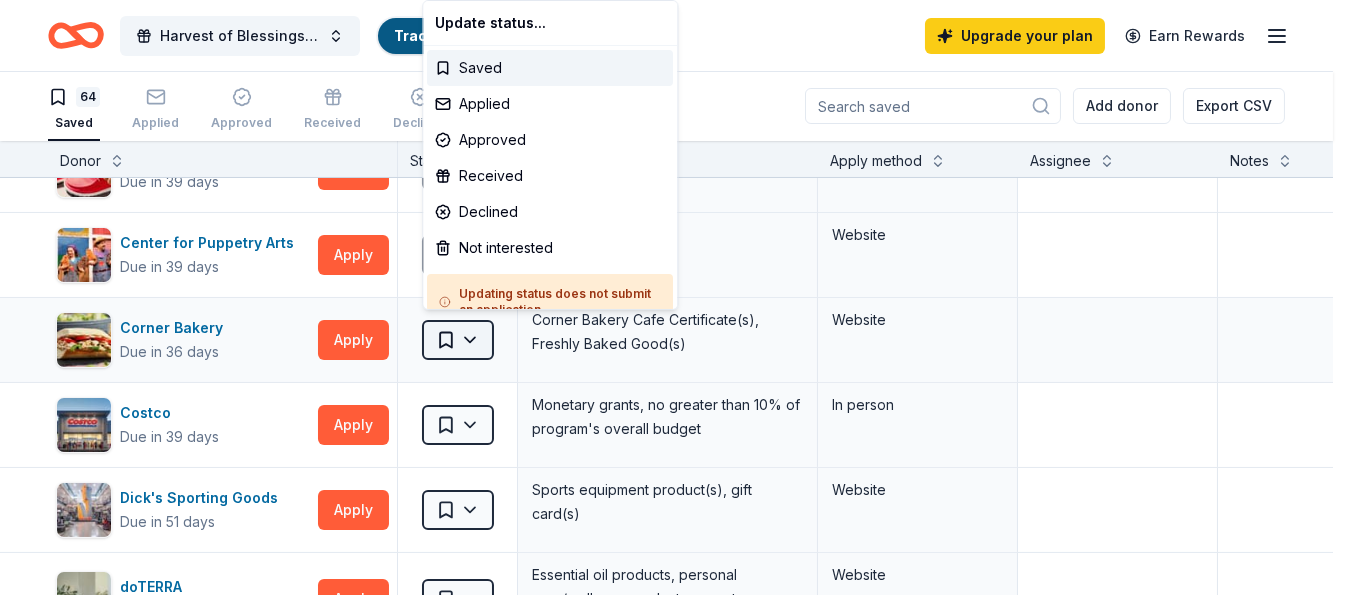 click on "Alaska Airlines Due in 37 days Apply Saved Donation depends on request Website ALDI  Due in 25 days Apply Saved Gift cards Website Alliance Theatre Due in 67 days Apply Saved Ticket(s) Website Atlanta Botanical Garden Due in 21 days Apply Saved Ticket(s) Website Atlanta Braves Due in 39 days Apply Saved Autographed memorabilia Website Atlanta Falcons Due in 39 days Apply Saved Autographed item(s) Website Atlanta Hawks Due in 53 days Apply Saved Team merchandise or memorabilia Website Atlanta History Center Due in 60 days Apply Saved 1 Family Guest Pass, valid for 2 adults and up to 4 youth under the age of 18 Email Mail Atlanta Symphony Orchestra Due in 25 days Apply Saved Ticket(s) Website BarkBox Due in 51 days Apply Saved Dog toy(s), dog food Website Buckle Due in 39 days Apply Saved $25 gift card 6" at bounding box center (674, 296) 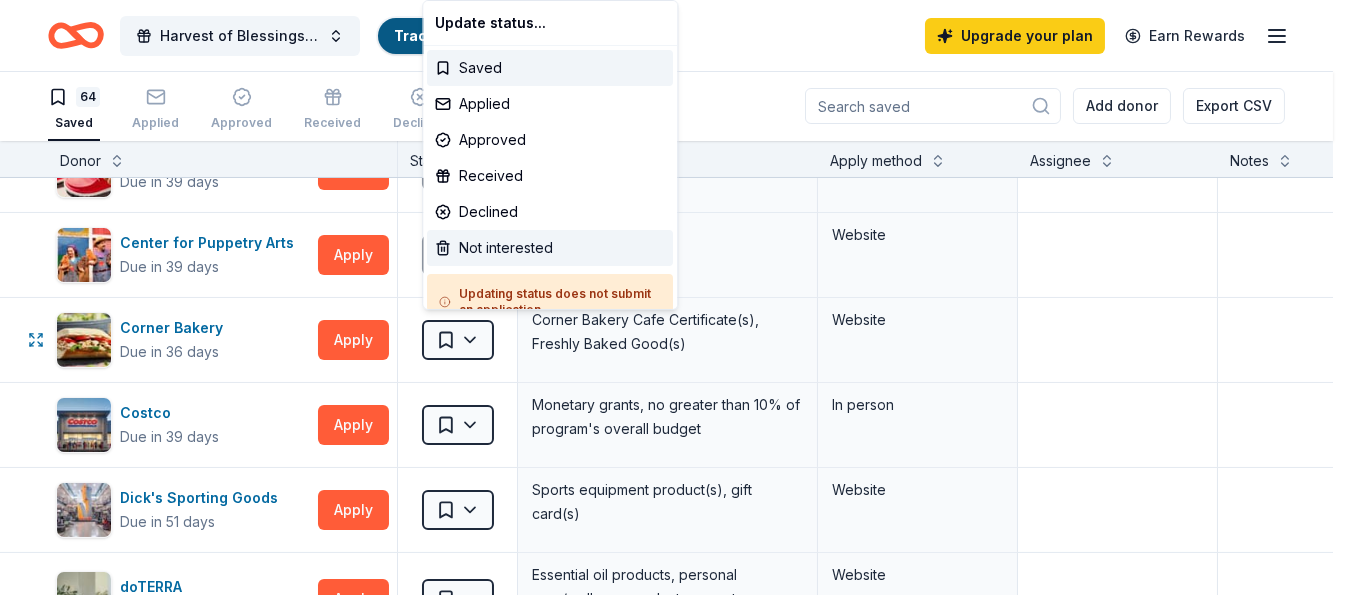 click on "Not interested" at bounding box center (550, 248) 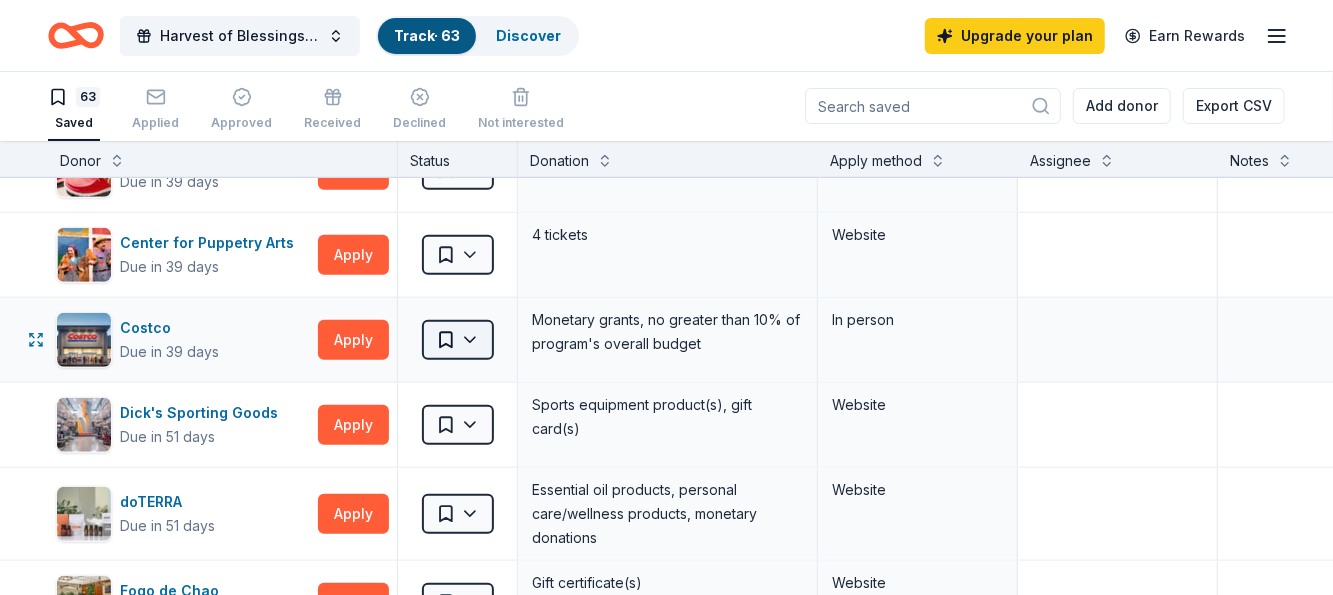 click on "Harvest of Blessings Event Track · 63 Discover Upgrade your plan Earn Rewards 63 Saved Applied Approved Received Declined Not interested Add donor Export CSV Donor Status Donation Apply method Assignee Notes Alaska Airlines Due in 37 days Apply Saved Donation depends on request Website ALDI Due in 25 days Apply Saved Gift cards Website Alliance Theatre Due in 67 days Apply Saved Ticket(s) Website Atlanta Botanical Garden Due in 21 days Apply Saved Ticket(s) Website Atlanta Braves Due in 39 days Apply Saved Autographed memorabilia Website Atlanta Falcons Due in 39 days Apply Saved Autographed item(s) Website Atlanta Hawks Due in 53 days Apply Saved Team merchandise or memorabilia Website Atlanta History Center Due in 60 days Apply Saved 1 Family Guest Pass, valid for 2 adults and up to 4 youth under the age of 18 Email Mail Atlanta Symphony Orchestra Due in 25 days Apply Saved Ticket(s) Website BarkBox Due in 51 days Apply Saved Dog toy(s), dog food Website Buckle Due in 39 days Apply Saved $25 gift card 6" at bounding box center (666, 296) 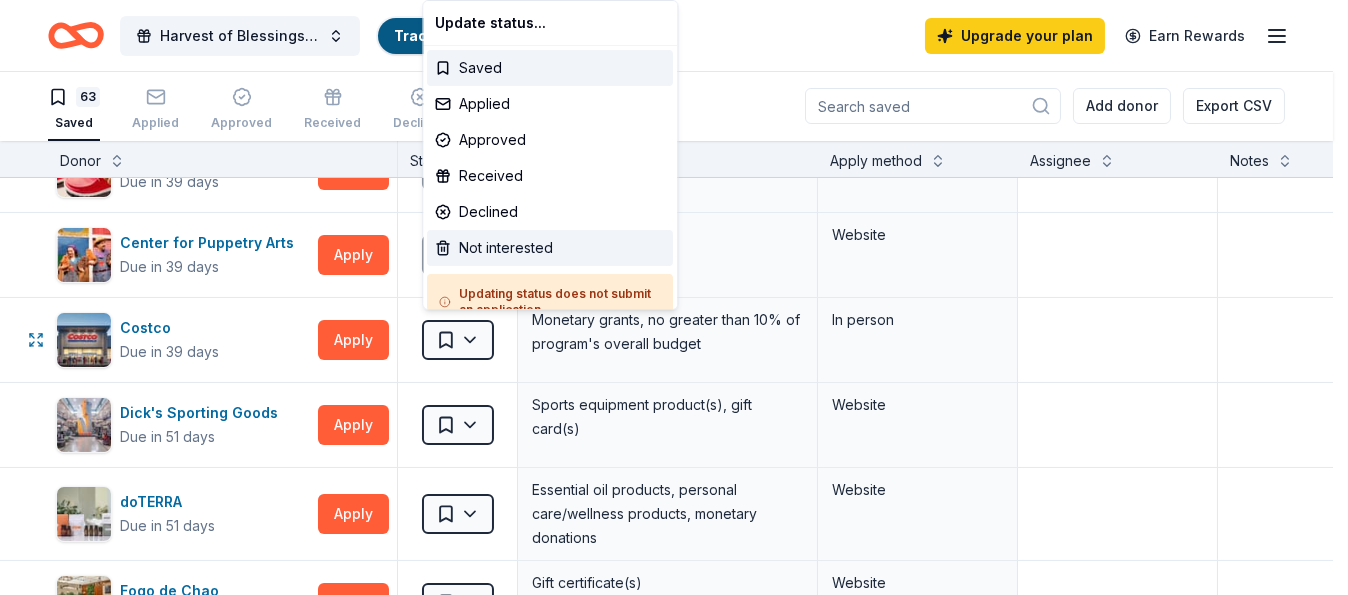 click on "Not interested" at bounding box center (550, 248) 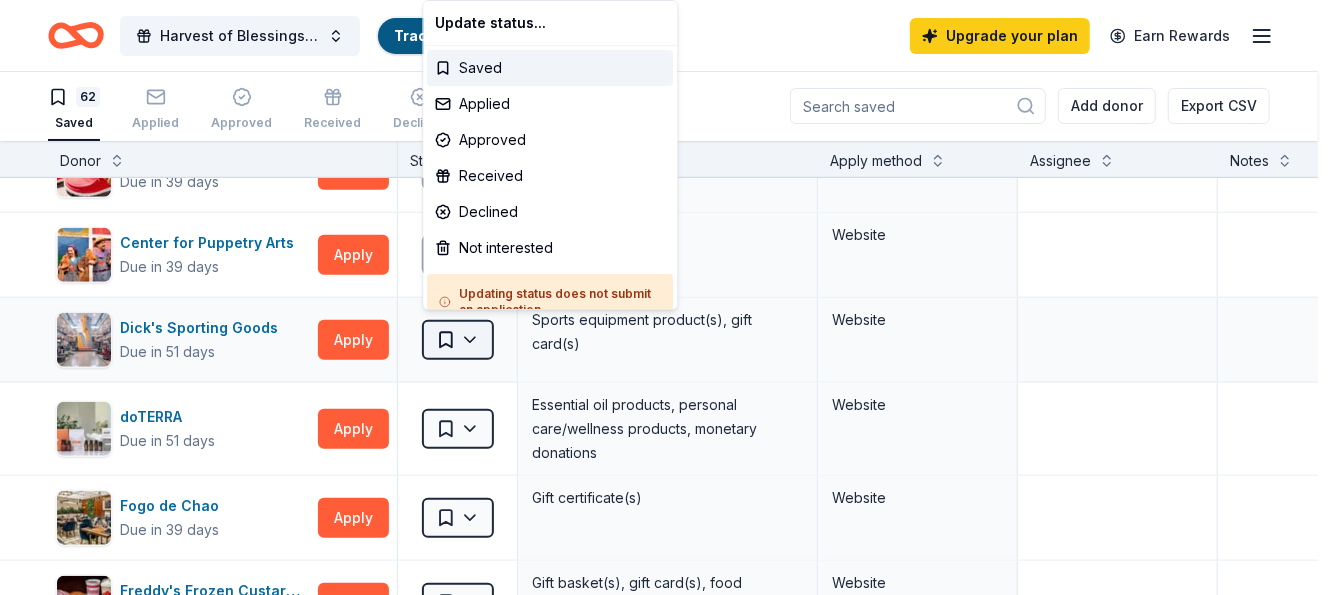 click on "Harvest of Blessings Event Track  · 62 Discover Upgrade your plan Earn Rewards 62 Saved Applied Approved Received Declined Not interested Add donor Export CSV Donor Status Donation Apply method Assignee Notes Alaska Airlines Due in 37 days Apply Saved Donation depends on request Website ALDI  Due in 25 days Apply Saved Gift cards Website Alliance Theatre Due in 67 days Apply Saved Ticket(s) Website Atlanta Botanical Garden Due in 21 days Apply Saved Ticket(s) Website Atlanta Braves Due in 39 days Apply Saved Autographed memorabilia Website Atlanta Falcons Due in 39 days Apply Saved Autographed item(s) Website Atlanta Hawks Due in 53 days Apply Saved Team merchandise or memorabilia Website Atlanta History Center Due in 60 days Apply Saved 1 Family Guest Pass, valid for 2 adults and up to 4 youth under the age of 18 Email Mail Atlanta Symphony Orchestra Due in 25 days Apply Saved Ticket(s) Website BarkBox Due in 51 days Apply Saved Dog toy(s), dog food Website Buckle Due in 39 days Apply Saved $25 gift card 6" at bounding box center [666, 296] 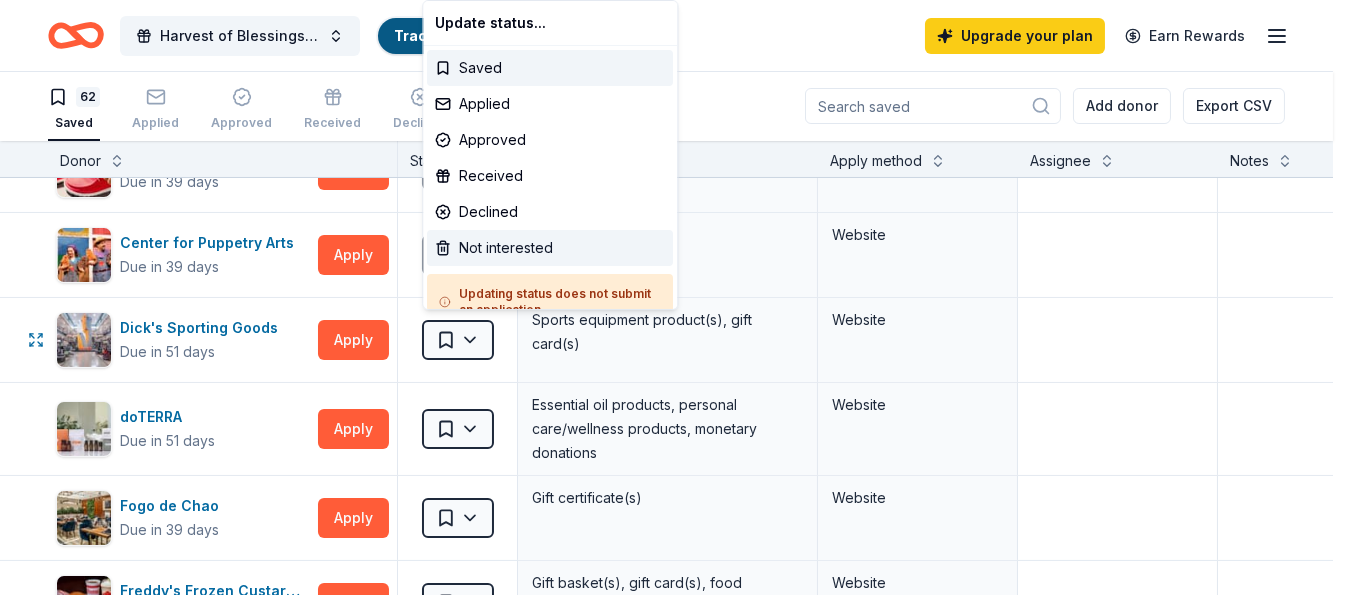 click on "Not interested" at bounding box center [550, 248] 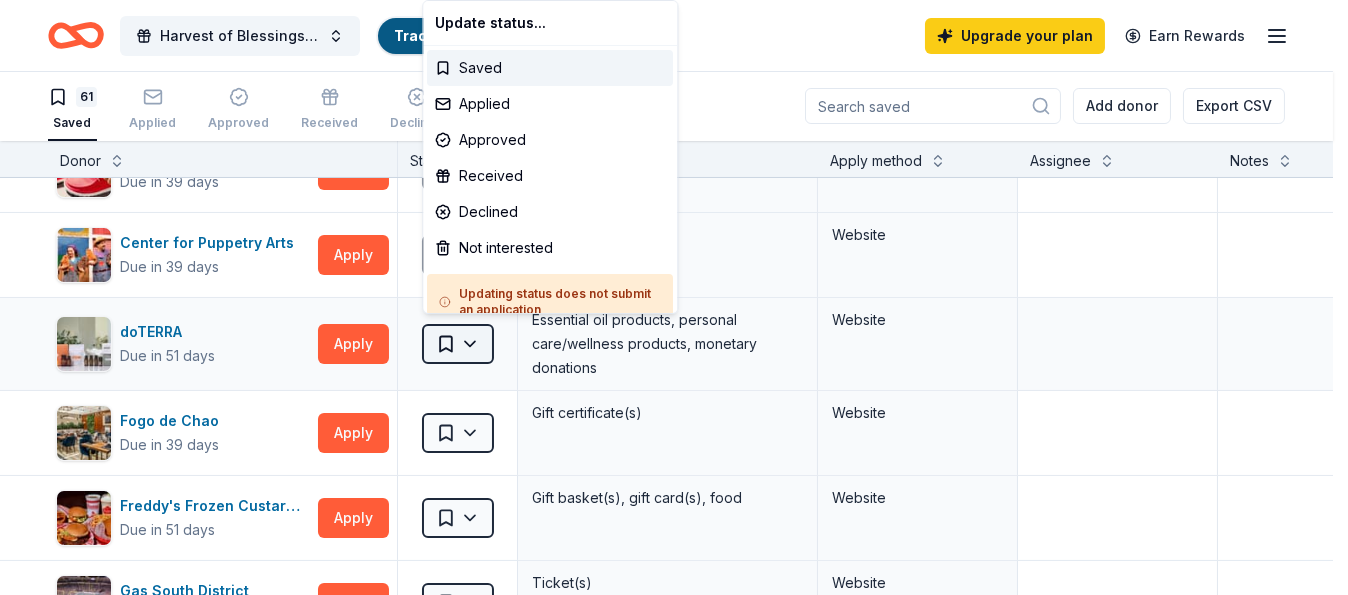 click on "Harvest of Blessings Event Track  · 61 Discover Upgrade your plan Earn Rewards 61 Saved Applied Approved Received Declined Not interested Add donor Export CSV Donor Status Donation Apply method Assignee Notes Alaska Airlines Due in 37 days Apply Saved Donation depends on request Website ALDI  Due in 25 days Apply Saved Gift cards Website Alliance Theatre Due in 67 days Apply Saved Ticket(s) Website Atlanta Botanical Garden Due in 21 days Apply Saved Ticket(s) Website Atlanta Braves Due in 39 days Apply Saved Autographed memorabilia Website Atlanta Falcons Due in 39 days Apply Saved Autographed item(s) Website Atlanta Hawks Due in 53 days Apply Saved Team merchandise or memorabilia Website Atlanta History Center Due in 60 days Apply Saved 1 Family Guest Pass, valid for 2 adults and up to 4 youth under the age of 18 Email Mail Atlanta Symphony Orchestra Due in 25 days Apply Saved Ticket(s) Website BarkBox Due in 51 days Apply Saved Dog toy(s), dog food Website Buckle Due in 39 days Apply Saved $25 gift card 6" at bounding box center (674, 296) 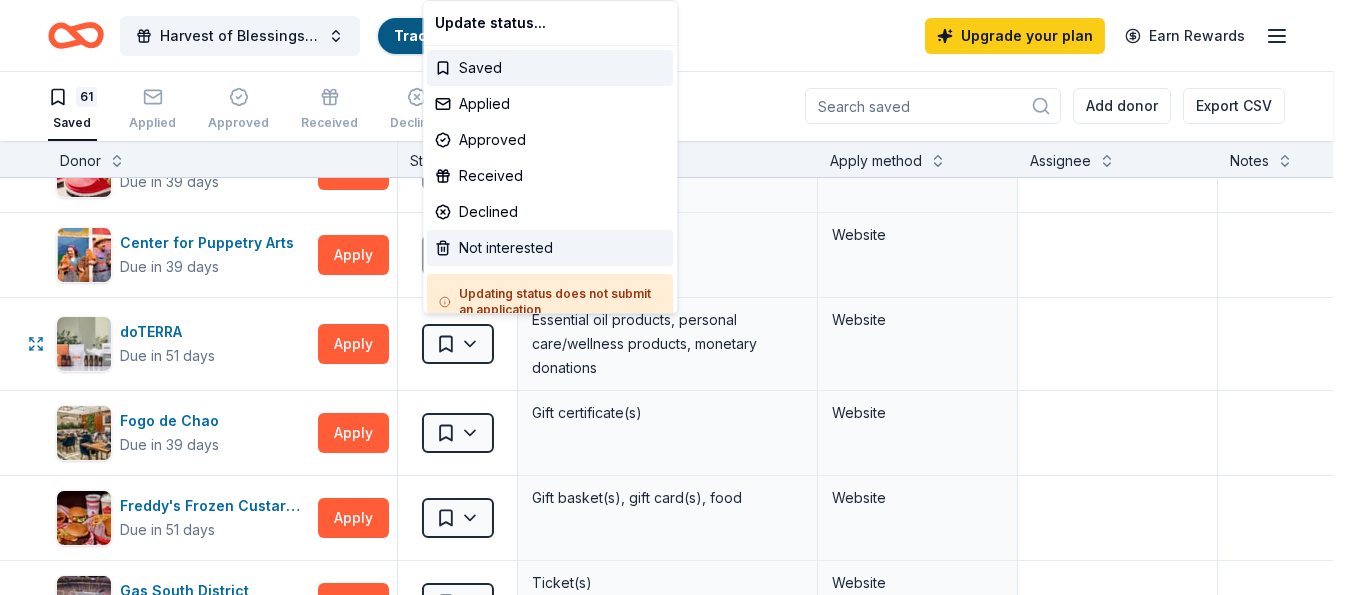 click on "Not interested" at bounding box center [550, 248] 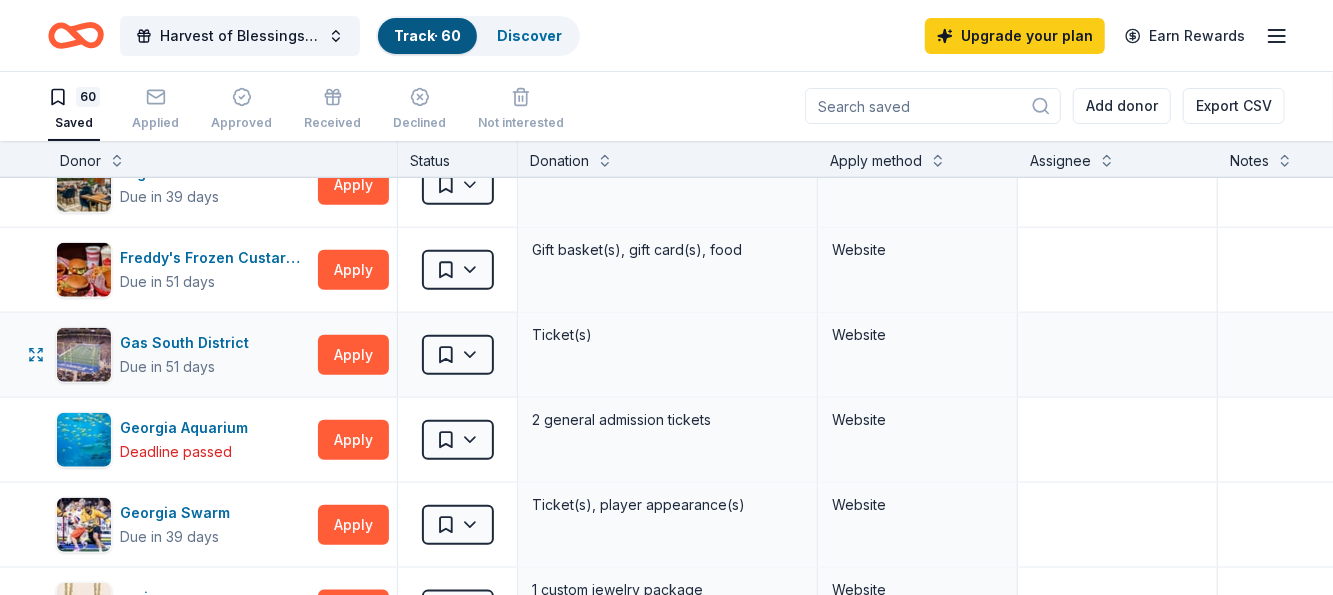 scroll, scrollTop: 1100, scrollLeft: 0, axis: vertical 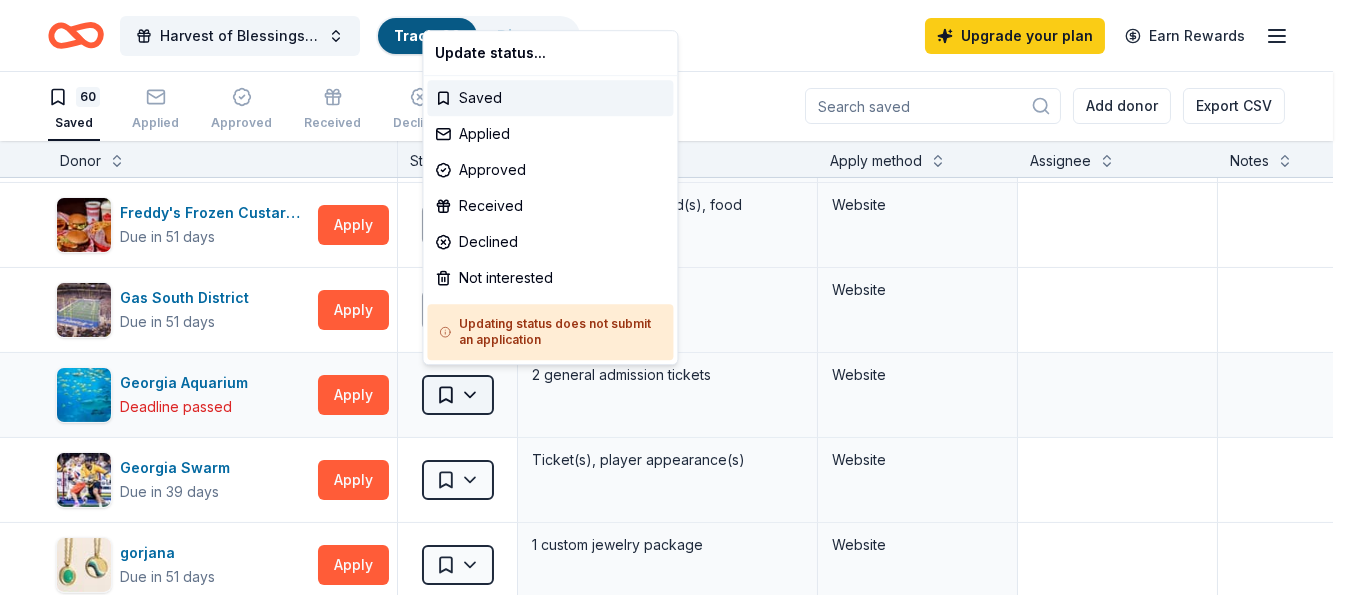 click on "Harvest of Blessings Event Track · 60 Discover Upgrade your plan Earn Rewards 60 Saved Applied Approved Declined Not interested Add donor Export CSV Donor Status Donation Apply method Assignee Notes [COMPANY] Airlines Due in 37 days Apply Saved Donation depends on request Website [COMPANY] Due in 25 days Apply Saved Gift cards Website [COMPANY] Theatre Due in 67 days Apply Saved Ticket(s) Website [COMPANY] Due in 21 days Apply Saved Ticket(s) Website [COMPANY] Due in 39 days Apply Saved Autographed memorabilia Website [COMPANY] Due in 39 days Apply Saved Autographed item(s) Website [COMPANY] Due in 53 days Apply Saved Team merchandise or memorabilia Website [COMPANY] Due in 60 days Apply Saved 1 Family Guest Pass, valid for 2 adults and up to 4 youth under the age of 18 Email Mail [COMPANY] Due in 25 days Apply Saved Ticket(s) Website [COMPANY] Due in 51 days Apply Saved Dog toy(s), dog food Website [COMPANY] Due in 39 days Apply Saved $[NUMBER] gift card 6" at bounding box center [674, 296] 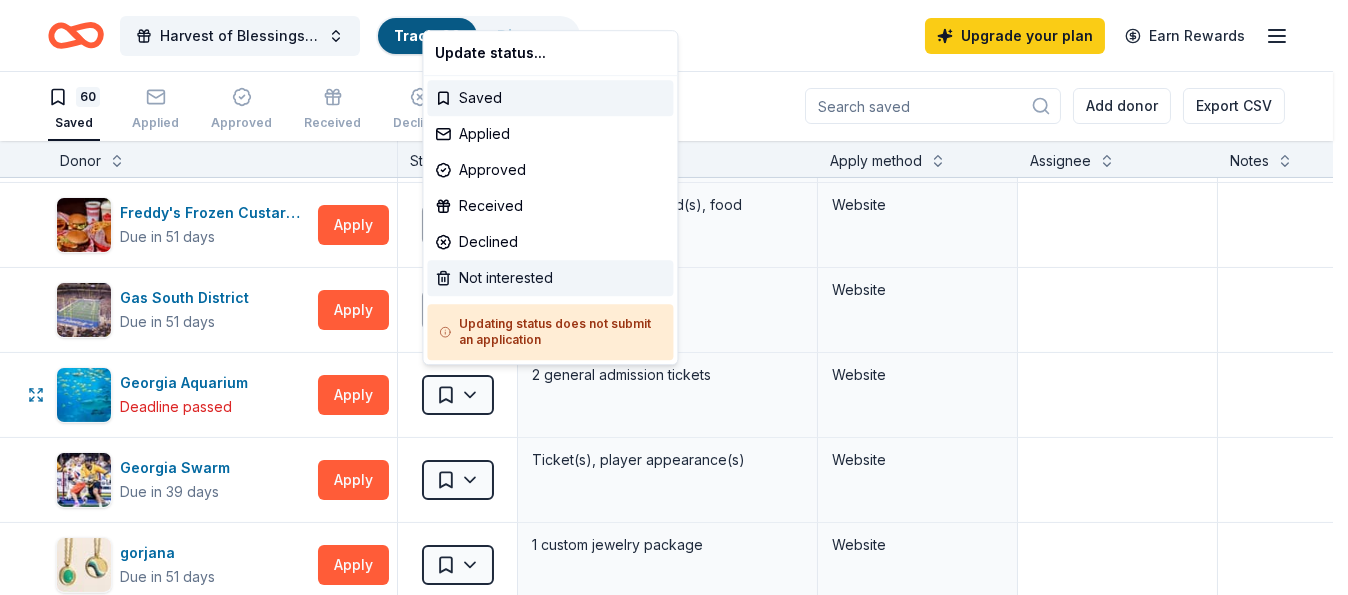 click on "Not interested" at bounding box center [550, 278] 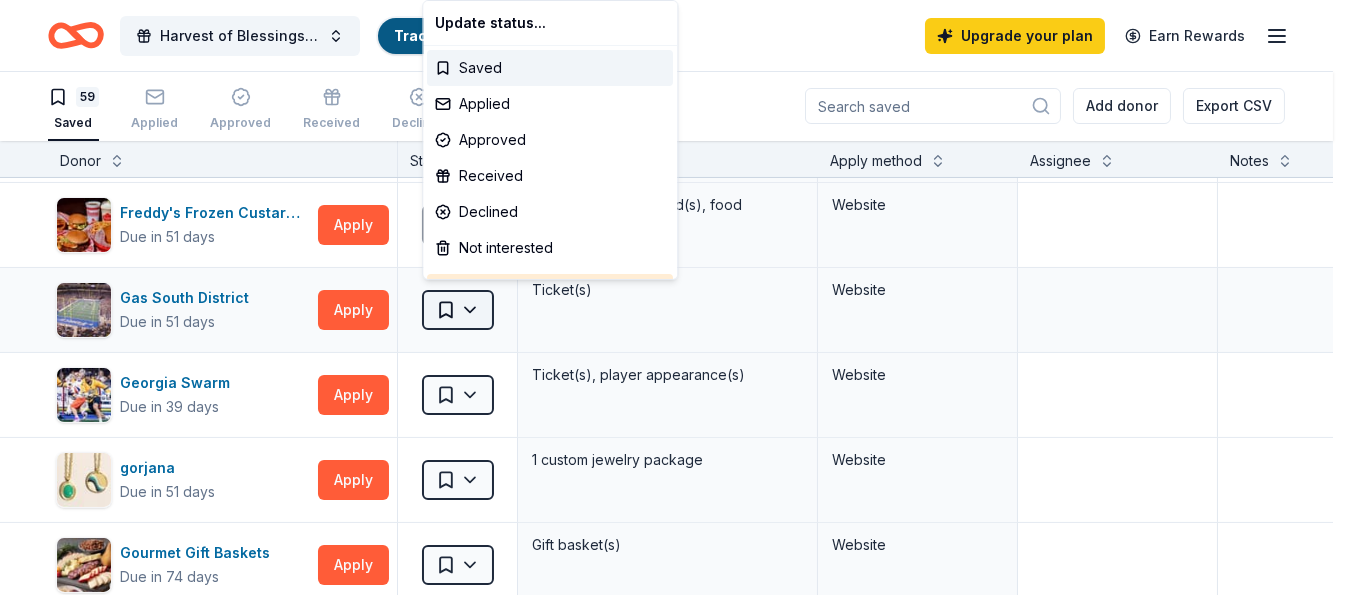 click on "Harvest of Blessings Event Track · 59 Discover Upgrade your plan Earn Rewards 59 Saved Applied Approved Received Declined Not interested Add donor Export CSV Donor Status Donation Apply method Assignee Notes Alaska Airlines Due in 37 days Apply Saved Donation depends on request Website ALDI Due in 25 days Apply Saved Gift cards Website Alliance Theatre Due in 67 days Apply Saved Ticket(s) Website Atlanta Botanical Garden Due in 21 days Apply Saved Ticket(s) Website Atlanta Braves Due in 39 days Apply Saved Autographed memorabilia Website Atlanta Falcons Due in 39 days Apply Saved Autographed item(s) Website Atlanta Hawks Due in 53 days Apply Saved Team merchandise or memorabilia Website Atlanta History Center Due in 60 days Apply Saved 1 Family Guest Pass, valid for 2 adults and up to 4 youth under the age of 18 Email Mail Atlanta Symphony Orchestra Due in 25 days Apply Saved Ticket(s) Website BarkBox Due in 51 days Apply Saved Dog toy(s), dog food Website Buckle Due in 39 days Apply Saved $25 gift card 6" at bounding box center [674, 296] 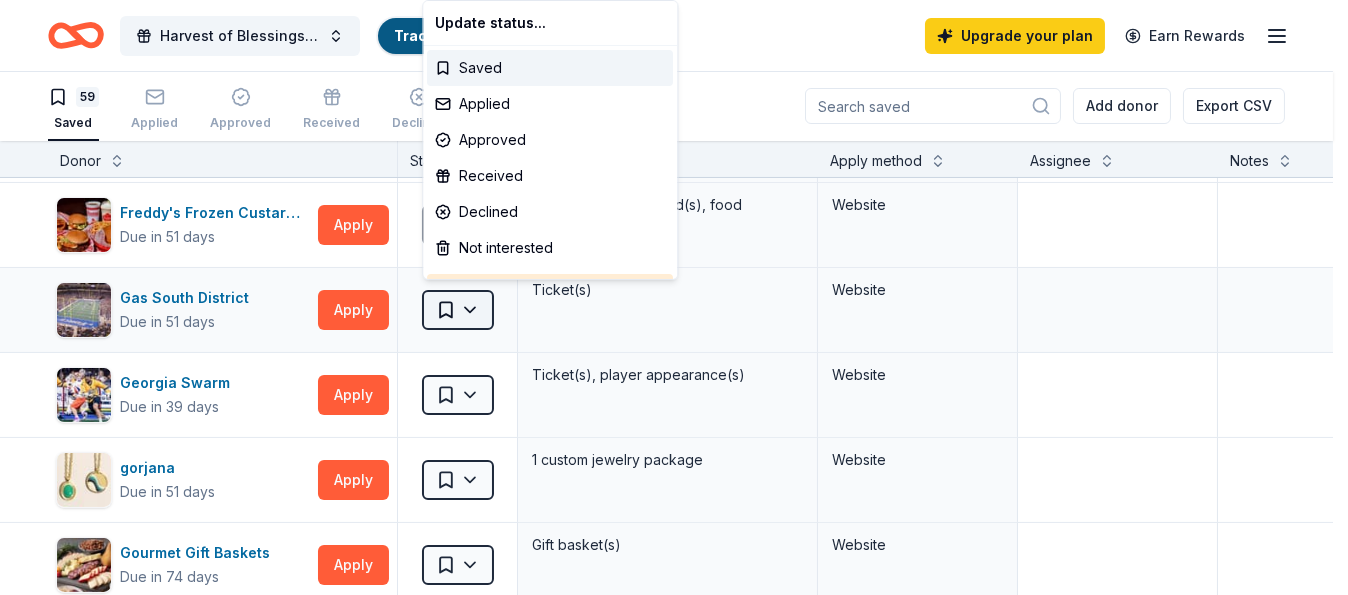 click on "Harvest of Blessings Event Track · 59 Discover Upgrade your plan Earn Rewards 59 Saved Applied Approved Received Declined Not interested Add donor Export CSV Donor Status Donation Apply method Assignee Notes Alaska Airlines Due in 37 days Apply Saved Donation depends on request Website ALDI Due in 25 days Apply Saved Gift cards Website Alliance Theatre Due in 67 days Apply Saved Ticket(s) Website Atlanta Botanical Garden Due in 21 days Apply Saved Ticket(s) Website Atlanta Braves Due in 39 days Apply Saved Autographed memorabilia Website Atlanta Falcons Due in 39 days Apply Saved Autographed item(s) Website Atlanta Hawks Due in 53 days Apply Saved Team merchandise or memorabilia Website Atlanta History Center Due in 60 days Apply Saved 1 Family Guest Pass, valid for 2 adults and up to 4 youth under the age of 18 Email Mail Atlanta Symphony Orchestra Due in 25 days Apply Saved Ticket(s) Website BarkBox Due in 51 days Apply Saved Dog toy(s), dog food Website Buckle Due in 39 days Apply Saved $25 gift card 6" at bounding box center (674, 296) 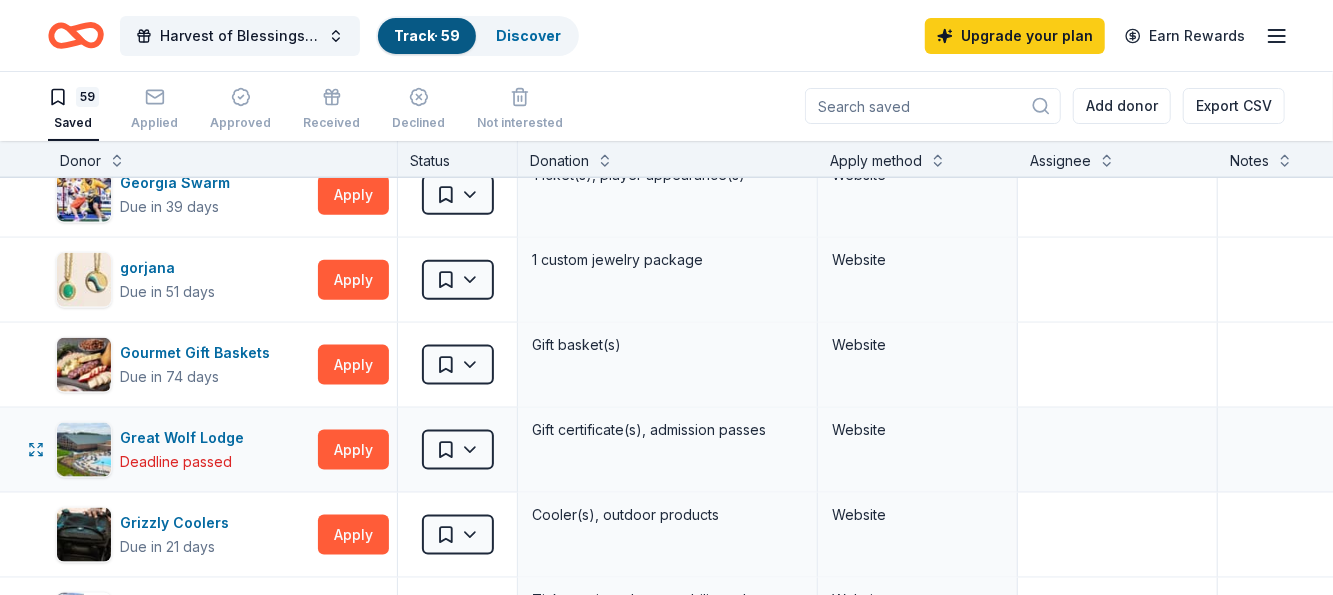 scroll, scrollTop: 1400, scrollLeft: 0, axis: vertical 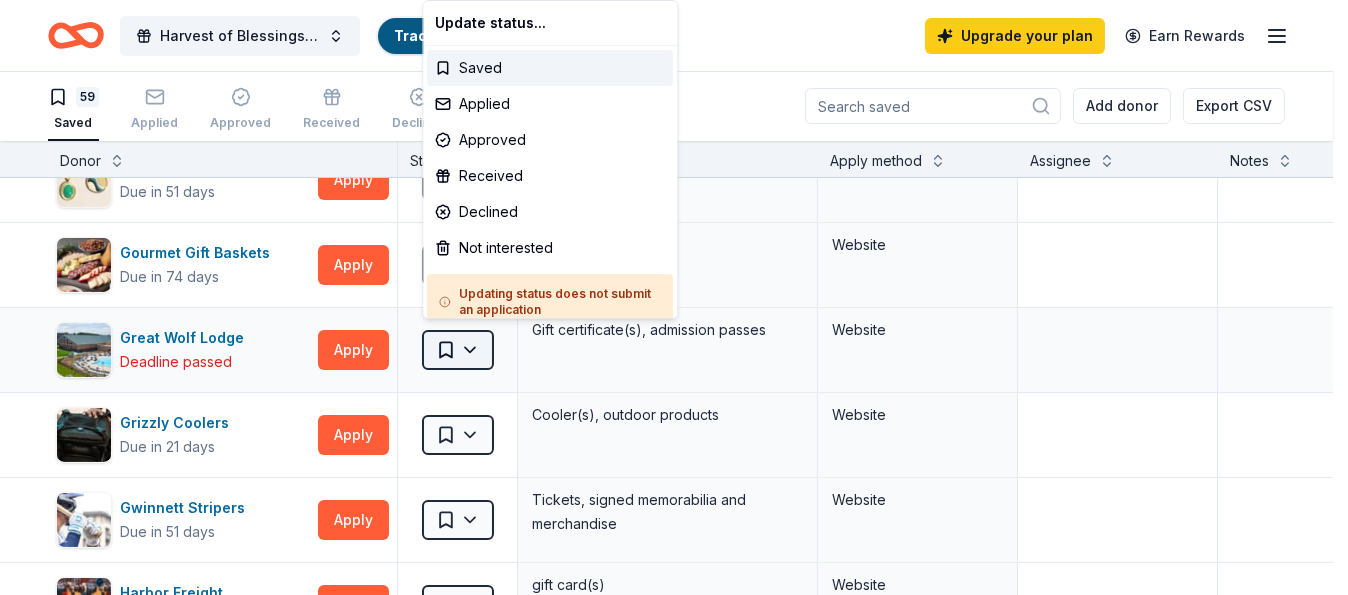 click on "Harvest of Blessings Event Track · 59 Discover Upgrade your plan Earn Rewards 59 Saved Applied Approved Received Declined Not interested Add donor Export CSV Donor Status Donation Apply method Assignee Notes Alaska Airlines Due in 37 days Apply Saved Donation depends on request Website ALDI Due in 25 days Apply Saved Gift cards Website Alliance Theatre Due in 67 days Apply Saved Ticket(s) Website Atlanta Botanical Garden Due in 21 days Apply Saved Ticket(s) Website Atlanta Braves Due in 39 days Apply Saved Autographed memorabilia Website Atlanta Falcons Due in 39 days Apply Saved Autographed item(s) Website Atlanta Hawks Due in 53 days Apply Saved Team merchandise or memorabilia Website Atlanta History Center Due in 60 days Apply Saved 1 Family Guest Pass, valid for 2 adults and up to 4 youth under the age of 18 Email Mail Atlanta Symphony Orchestra Due in 25 days Apply Saved Ticket(s) Website BarkBox Due in 51 days Apply Saved Dog toy(s), dog food Website Buckle Due in 39 days Apply Saved $25 gift card 6" at bounding box center [674, 296] 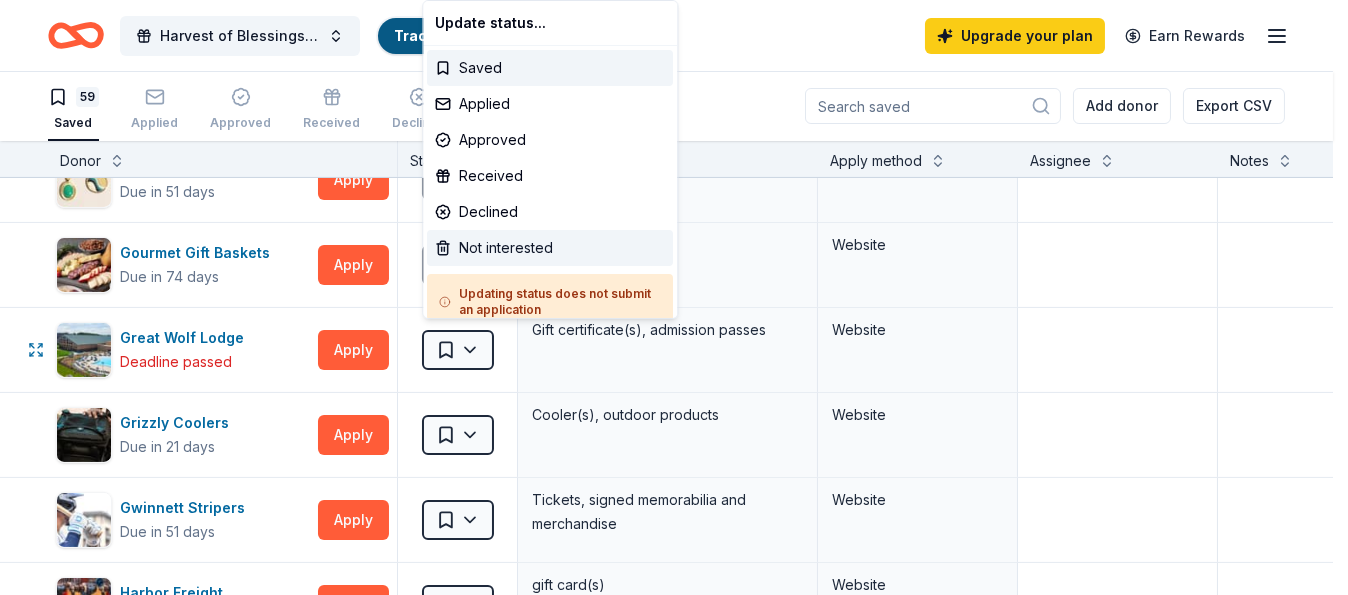 click on "Not interested" at bounding box center (550, 248) 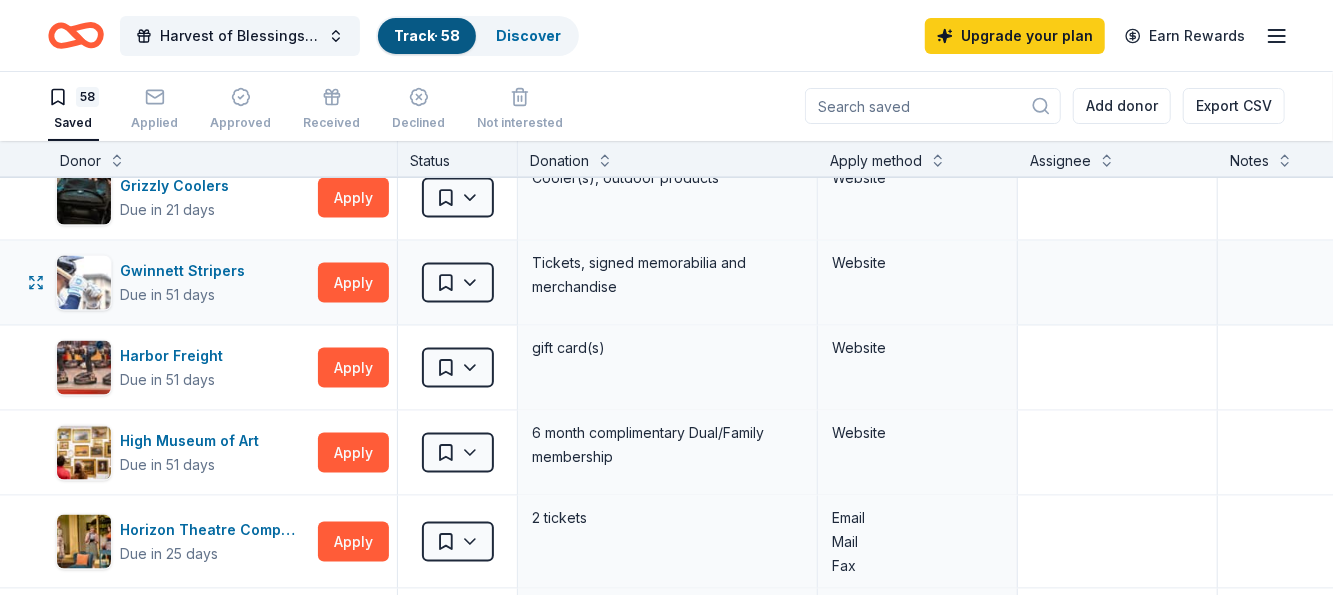 scroll, scrollTop: 1600, scrollLeft: 0, axis: vertical 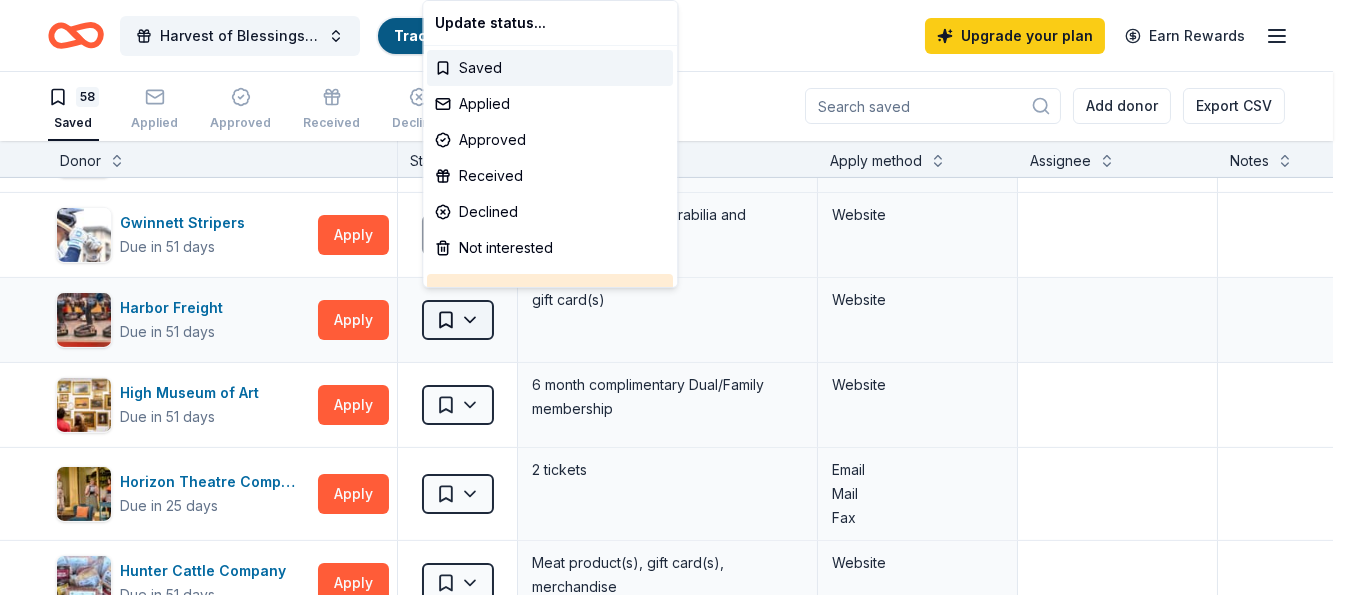 click on "Harvest of Blessings Event Track · 58 Discover Upgrade your plan Earn Rewards 58 Saved Applied Approved Received Declined Not interested Add donor Export CSV Donor Status Donation Apply method Assignee Notes Alaska Airlines Due in 37 days Apply Saved Donation depends on request Website ALDI Due in 25 days Apply Saved Gift cards Website Alliance Theatre Due in 67 days Apply Saved Ticket(s) Website Atlanta Botanical Garden Due in 21 days Apply Saved Ticket(s) Website Atlanta Braves Due in 39 days Apply Saved Autographed memorabilia Website Atlanta Falcons Due in 39 days Apply Saved Autographed item(s) Website Atlanta Hawks Due in 53 days Apply Saved Team merchandise or memorabilia Website Atlanta History Center Due in 60 days Apply Saved 1 Family Guest Pass, valid for 2 adults and up to 4 youth under the age of 18 Email Mail Atlanta Symphony Orchestra Due in 25 days Apply Saved Ticket(s) Website BarkBox Due in 51 days Apply Saved Dog toy(s), dog food Website Buckle Due in 39 days Apply Saved $25 gift card 6" at bounding box center (674, 296) 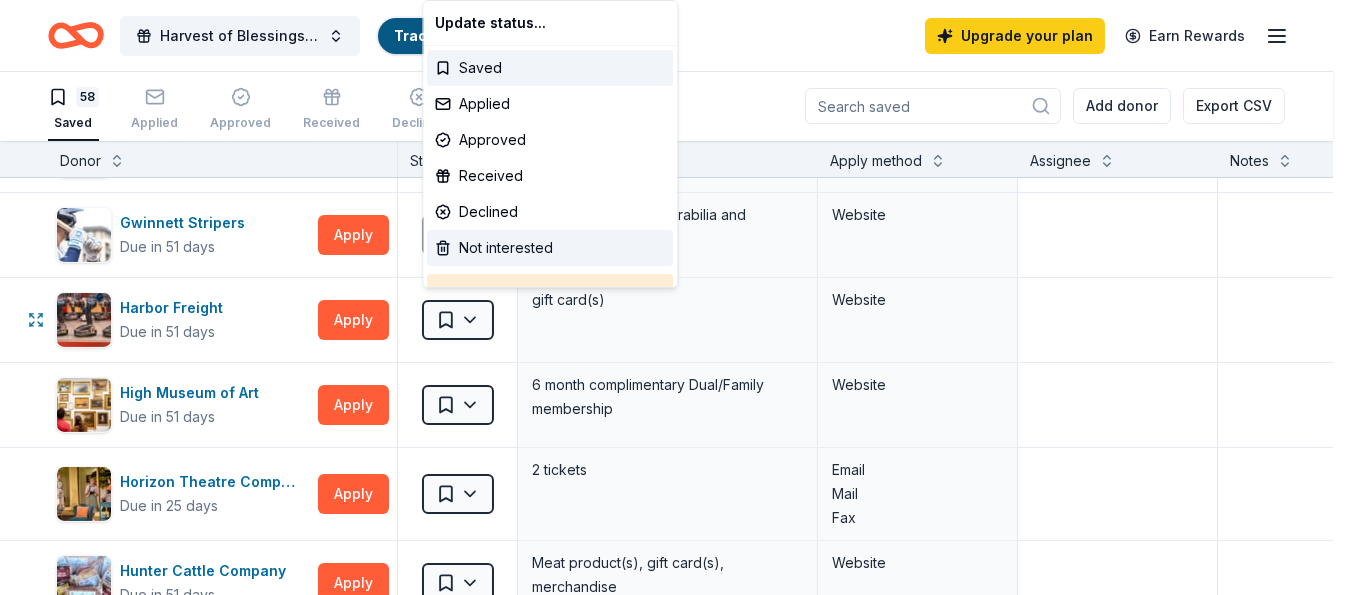 click on "Not interested" at bounding box center [550, 248] 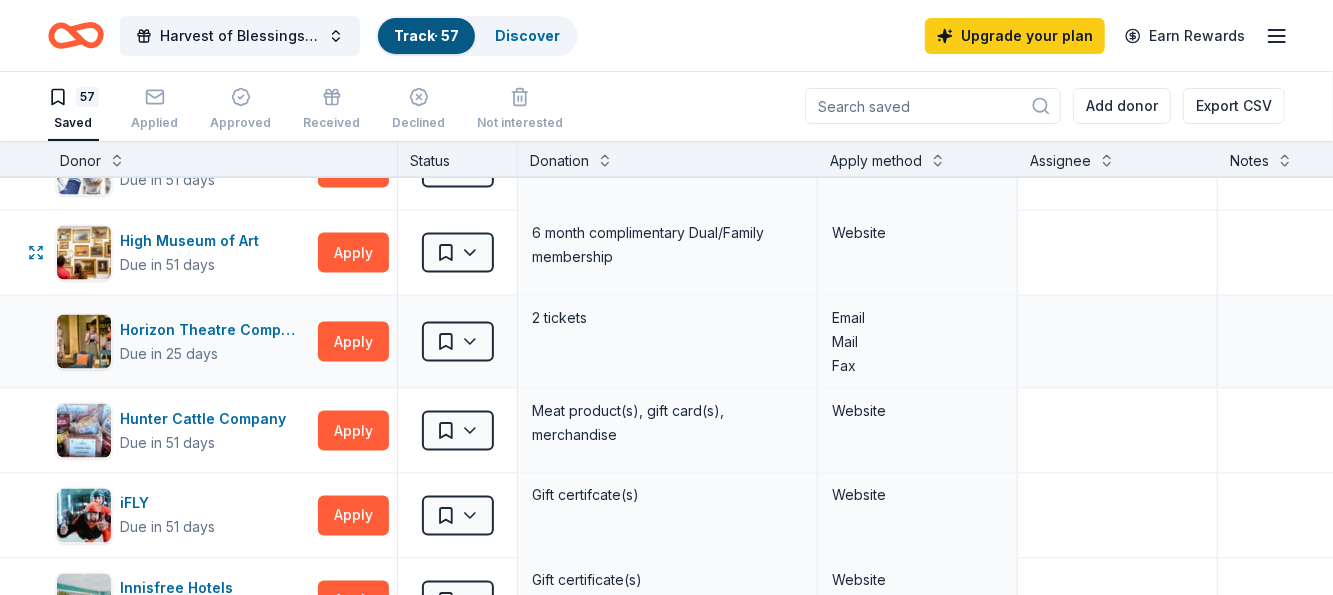 scroll, scrollTop: 1700, scrollLeft: 0, axis: vertical 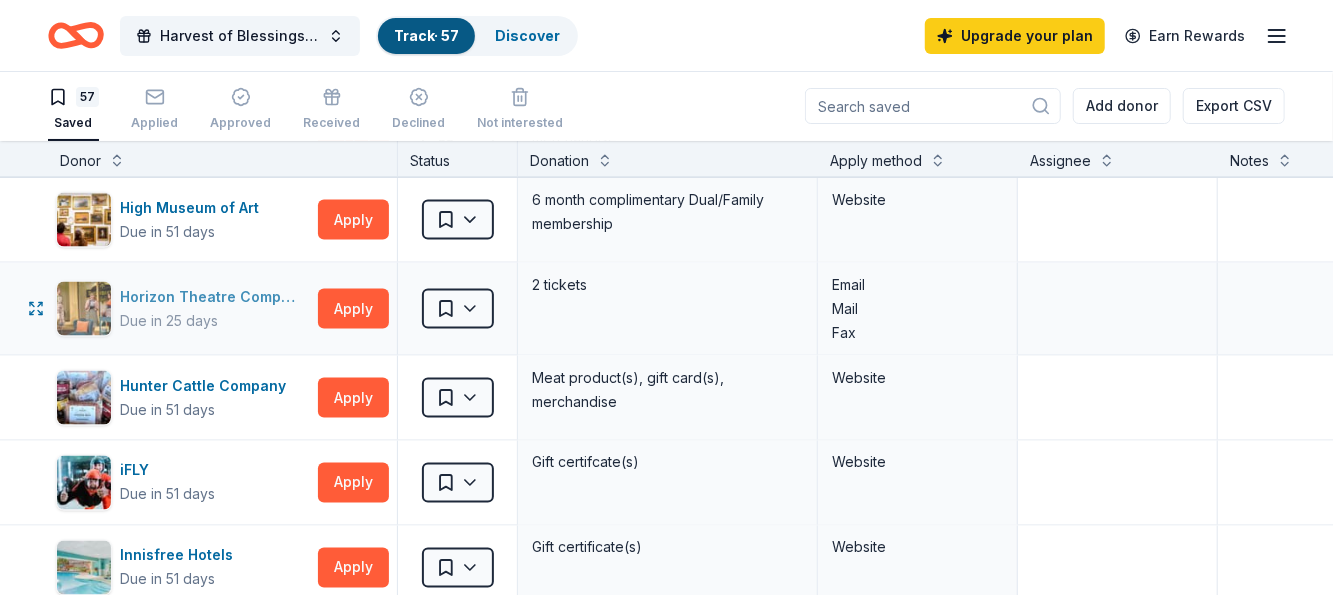 click on "Horizon Theatre Company" at bounding box center (215, 297) 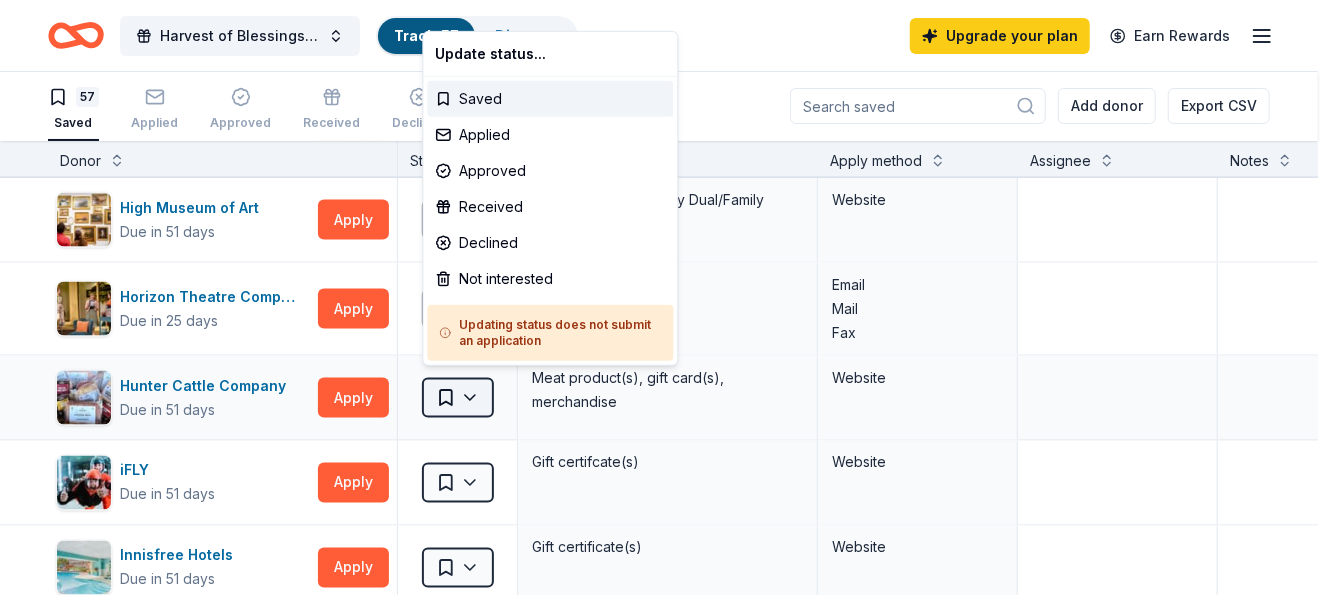 click on "Harvest of Blessings Event Track  · 57 Discover Upgrade your plan Earn Rewards 57 Saved Applied Approved Received Declined Not interested Add donor Export CSV Donor Status Donation Apply method Assignee Notes Alaska Airlines Due in 37 days Apply Saved Donation depends on request Website ALDI  Due in 25 days Apply Saved Gift cards Website Alliance Theatre Due in 67 days Apply Saved Ticket(s) Website Atlanta Botanical Garden Due in 21 days Apply Saved Ticket(s) Website Atlanta Braves Due in 39 days Apply Saved Autographed memorabilia Website Atlanta Falcons Due in 39 days Apply Saved Autographed item(s) Website Atlanta Hawks Due in 53 days Apply Saved Team merchandise or memorabilia Website Atlanta History Center Due in 60 days Apply Saved 1 Family Guest Pass, valid for 2 adults and up to 4 youth under the age of 18 Email Mail Atlanta Symphony Orchestra Due in 25 days Apply Saved Ticket(s) Website BarkBox Due in 51 days Apply Saved Dog toy(s), dog food Website Buckle Due in 39 days Apply Saved $25 gift card 6" at bounding box center (666, 296) 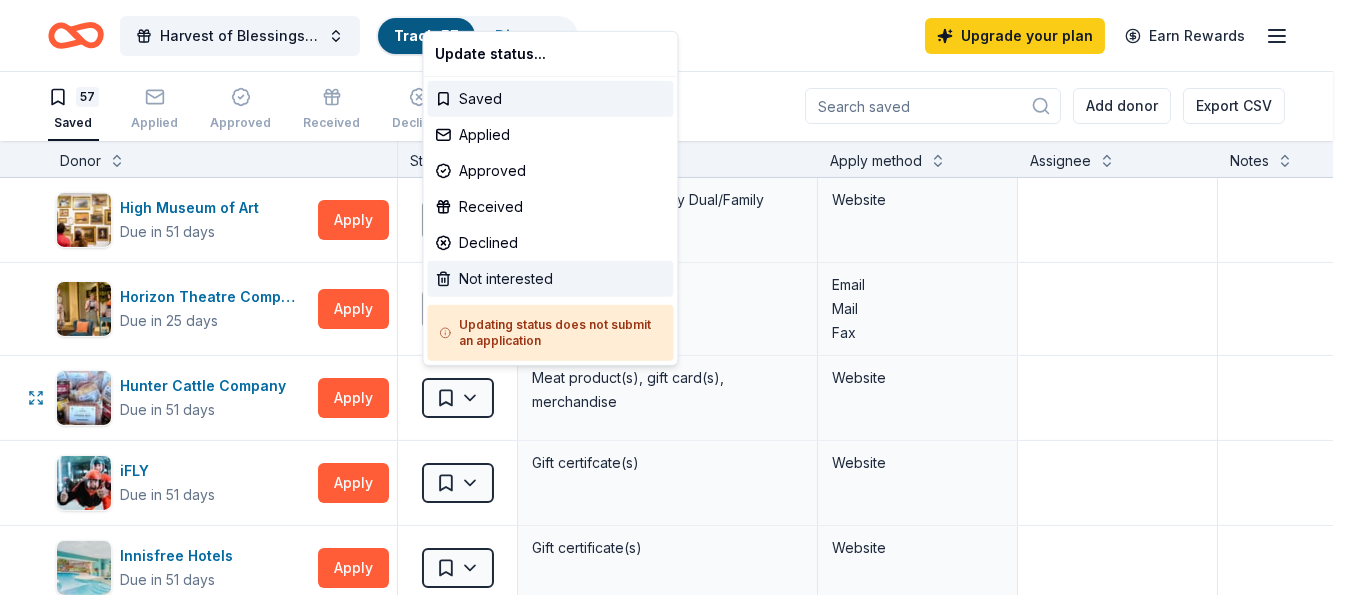 click on "Not interested" at bounding box center [550, 279] 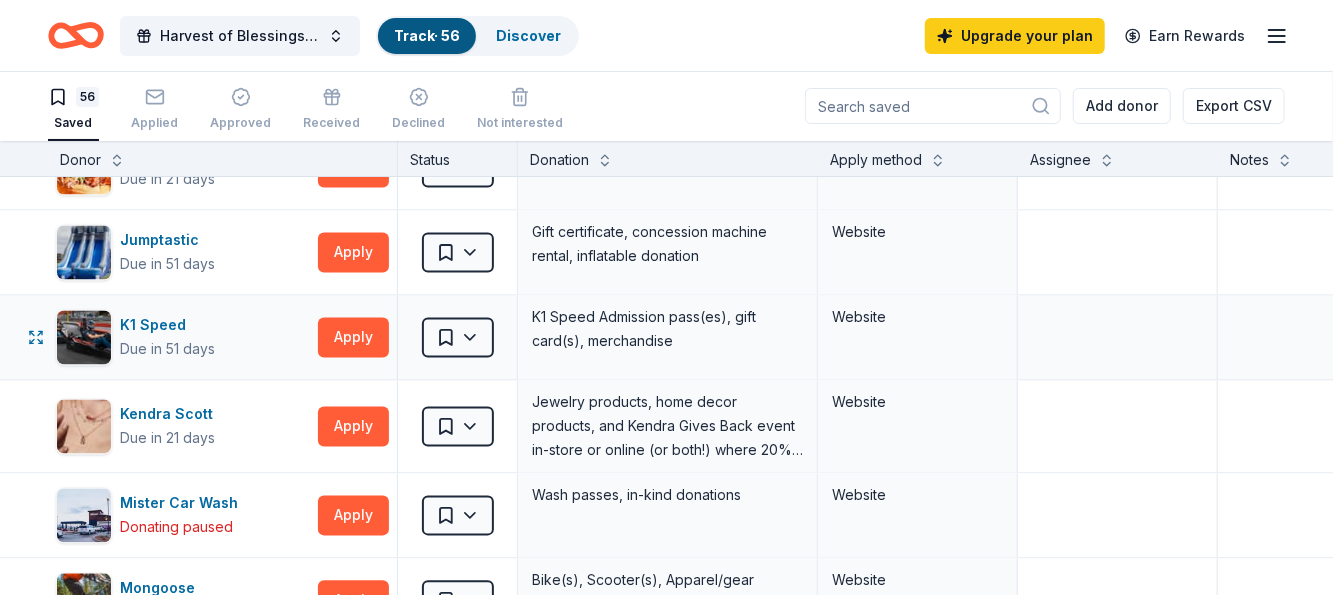 scroll, scrollTop: 2200, scrollLeft: 0, axis: vertical 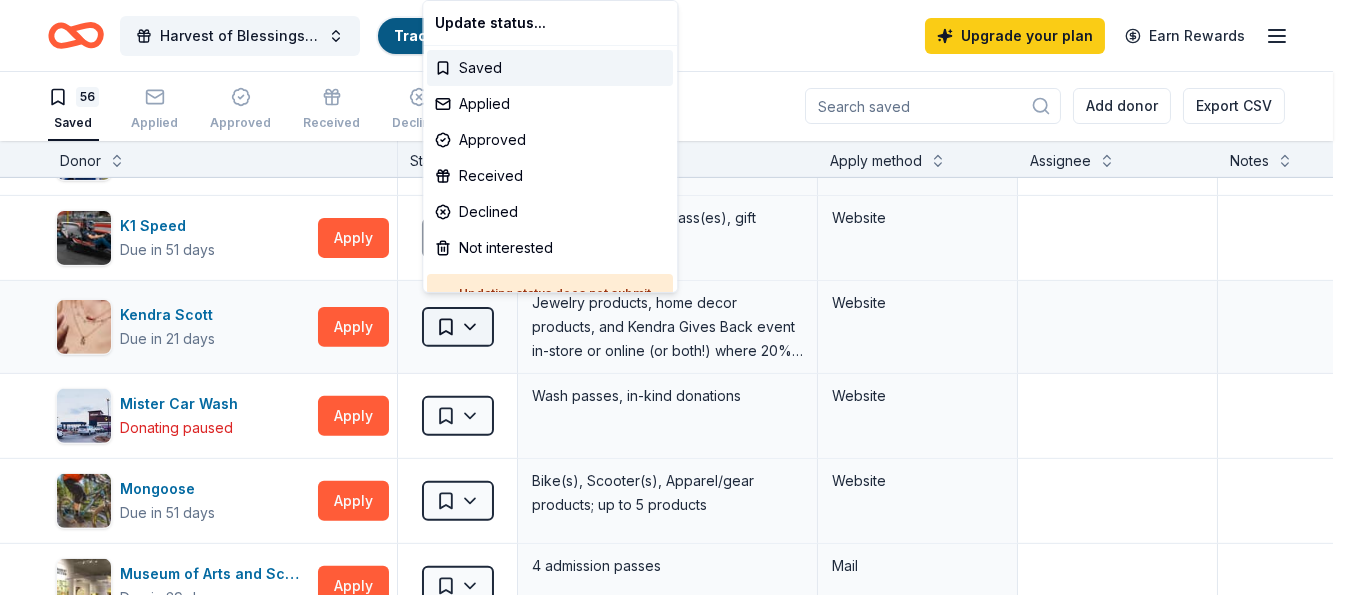 click on "Harvest of Blessings Event Track · 56 Discover Upgrade your plan Earn Rewards 56 Saved Applied Approved Received Declined Not interested Add donor Export CSV Donor Status Donation Apply method Assignee Notes Alaska Airlines Due in 37 days Apply Saved Donation depends on request Website ALDI Due in 25 days Apply Saved Gift cards Website Alliance Theatre Due in 67 days Apply Saved Ticket(s) Website Atlanta Botanical Garden Due in 21 days Apply Saved Ticket(s) Website Atlanta Braves Due in 39 days Apply Saved Autographed memorabilia Website Atlanta Falcons Due in 39 days Apply Saved Autographed item(s) Website Atlanta Hawks Due in 53 days Apply Saved Team merchandise or memorabilia Website Atlanta History Center Due in 60 days Apply Saved 1 Family Guest Pass, valid for 2 adults and up to 4 youth under the age of 18 Email Mail Atlanta Symphony Orchestra Due in 25 days Apply Saved Ticket(s) Website BarkBox Due in 51 days Apply Saved Dog toy(s), dog food Website Buckle Due in 39 days Apply Saved $25 gift card 6" at bounding box center (674, 296) 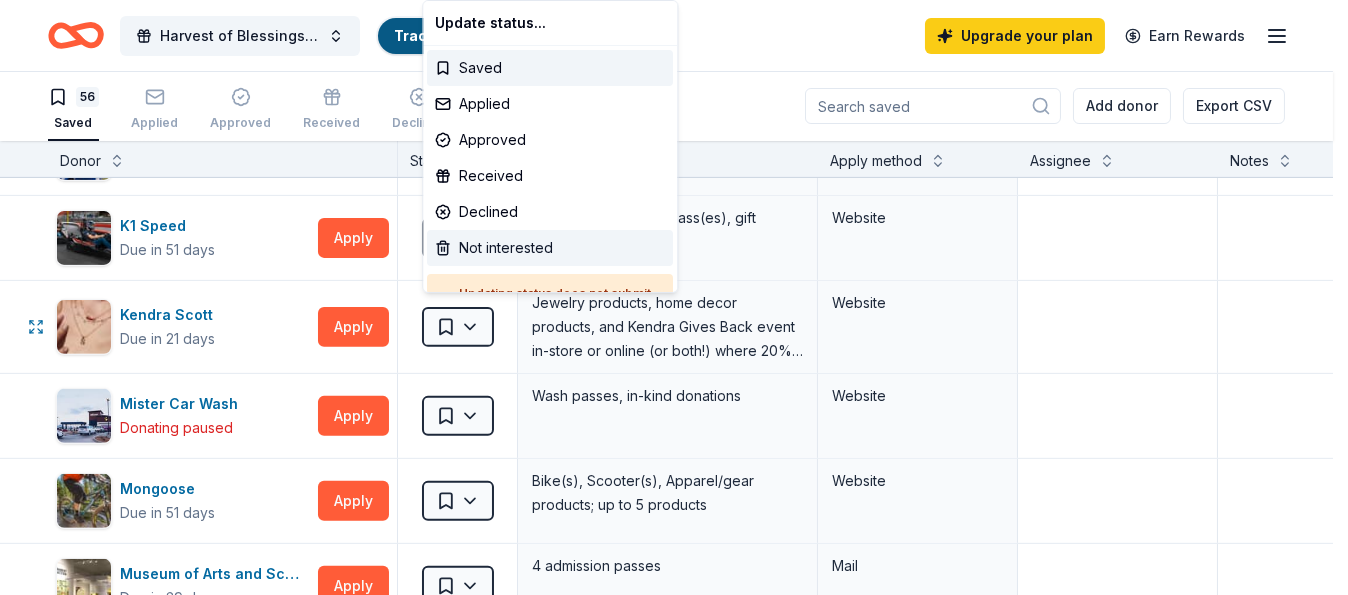 click on "Not interested" at bounding box center (550, 248) 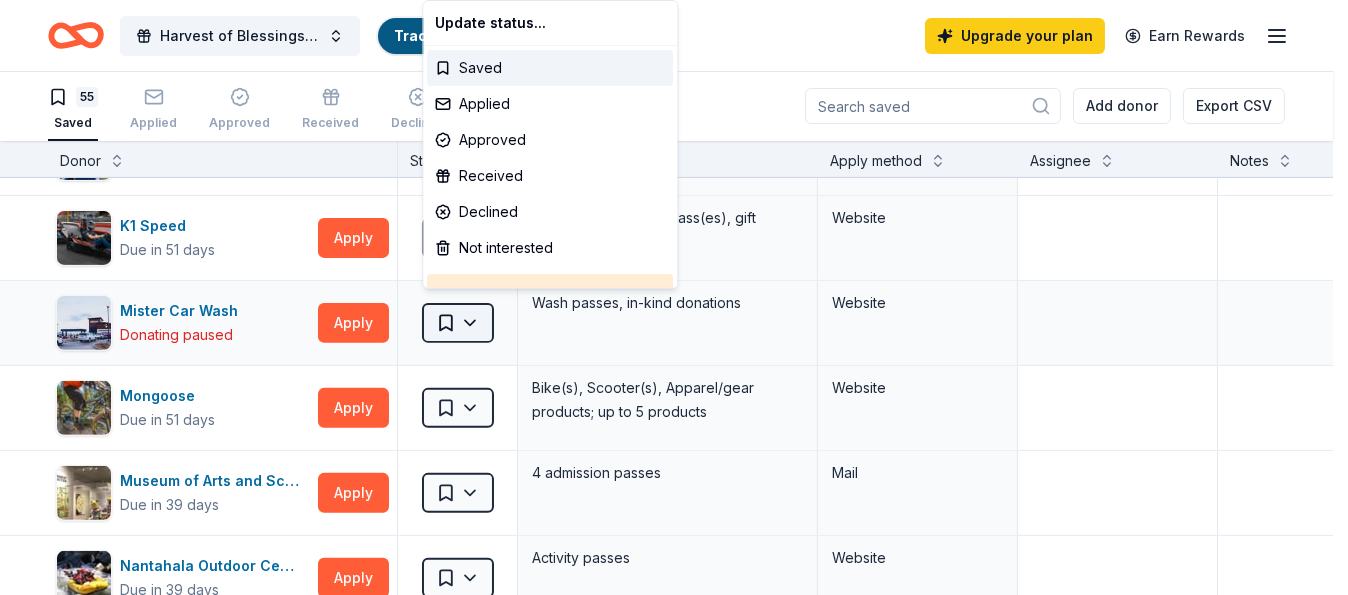 click on "Harvest of Blessings Event Track · 55 Discover Upgrade your plan Earn Rewards 55 Saved Applied Approved Received Declined Not interested Add donor Export CSV Donor Status Donation Apply method Assignee Notes Alaska Airlines Due in 37 days Apply Saved Donation depends on request Website ALDI Due in 25 days Apply Saved Gift cards Website Alliance Theatre Due in 67 days Apply Saved Ticket(s) Website Atlanta Botanical Garden Due in 21 days Apply Saved Ticket(s) Website Atlanta Braves Due in 39 days Apply Saved Autographed memorabilia Website Atlanta Falcons Due in 39 days Apply Saved Autographed item(s) Website Atlanta Hawks Due in 53 days Apply Saved Team merchandise or memorabilia Website Atlanta History Center Due in 60 days Apply Saved 1 Family Guest Pass, valid for 2 adults and up to 4 youth under the age of 18 Email Mail Atlanta Symphony Orchestra Due in 25 days Apply Saved Ticket(s) Website BarkBox Due in 51 days Apply Saved Dog toy(s), dog food Website Buckle Due in 39 days Apply Saved $25 gift card 6" at bounding box center [674, 296] 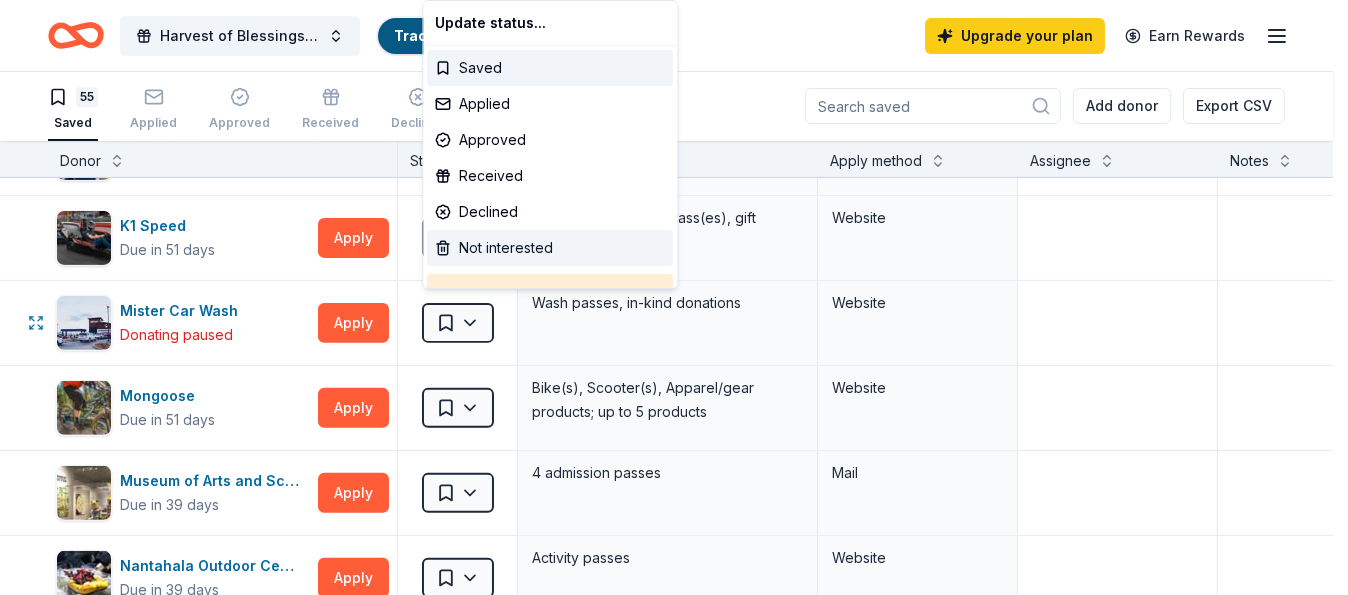 click on "Not interested" at bounding box center (550, 248) 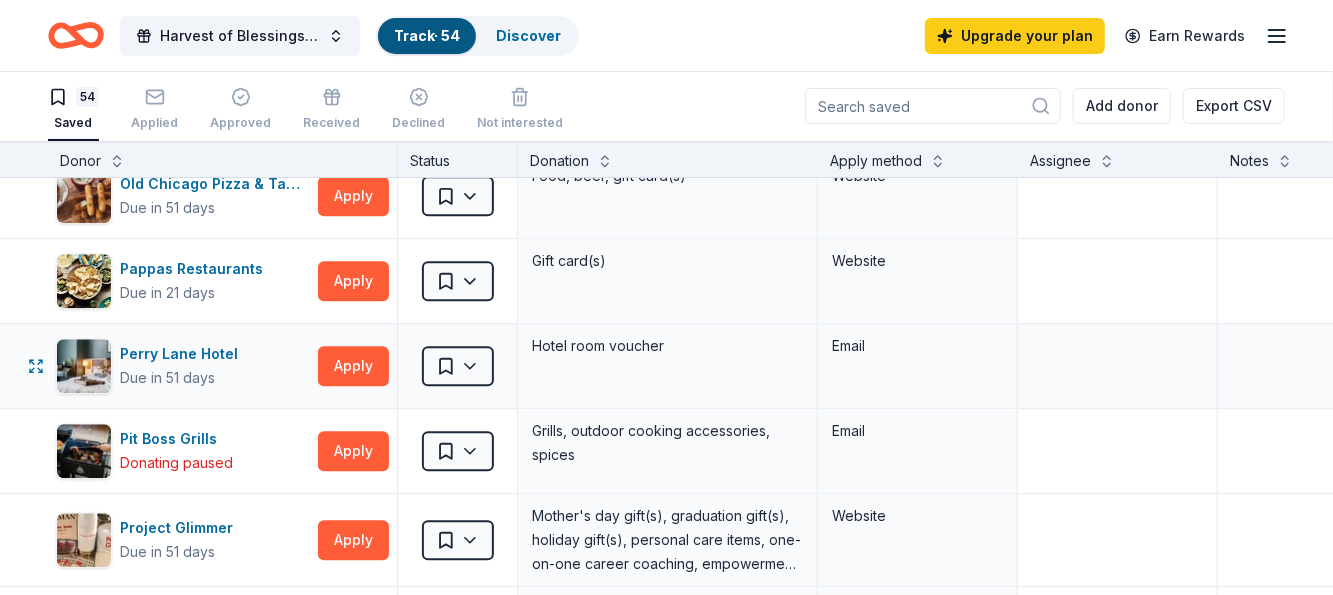 scroll, scrollTop: 2700, scrollLeft: 0, axis: vertical 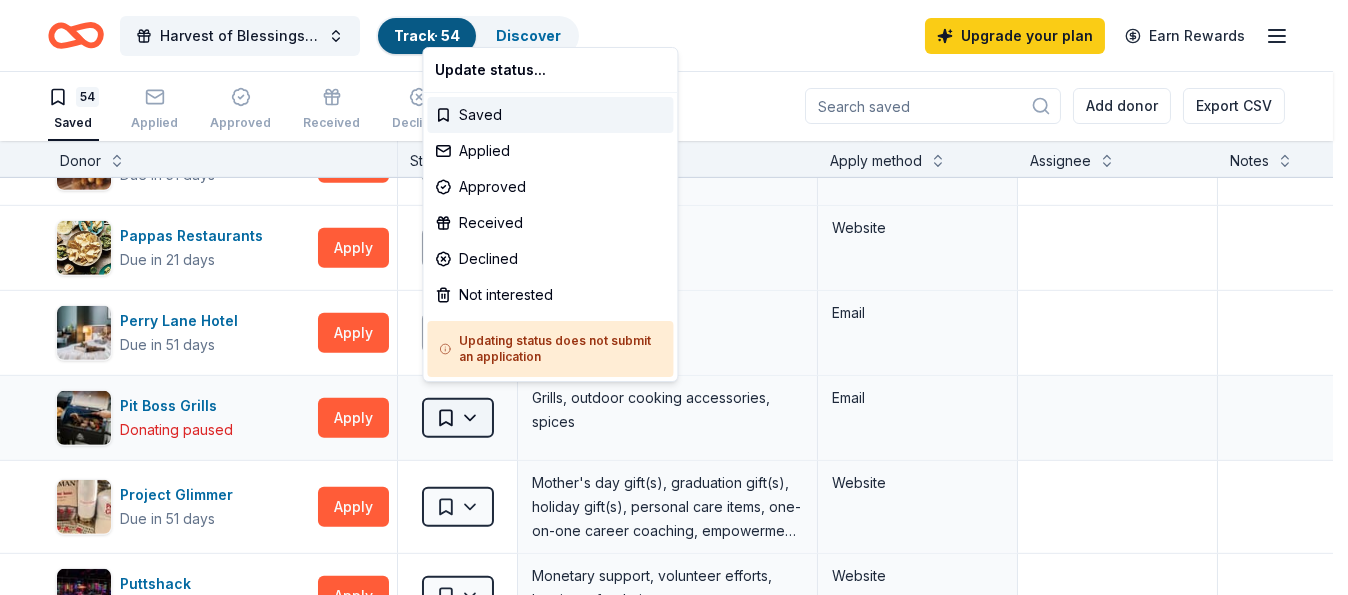 click on "Harvest of Blessings Event Track · 54 Discover Upgrade your plan Earn Rewards 54 Saved Applied Approved Received Declined Not interested Add donor Export CSV Donor Status Donation Apply method Assignee Notes Alaska Airlines Due in 37 days Apply Saved Donation depends on request Website ALDI Due in 25 days Apply Saved Gift cards Website Alliance Theatre Due in 67 days Apply Saved Ticket(s) Website Atlanta Botanical Garden Due in 21 days Apply Saved Ticket(s) Website Atlanta Braves Due in 39 days Apply Saved Autographed memorabilia Website Atlanta Falcons Due in 39 days Apply Saved Autographed item(s) Website Atlanta Hawks Due in 53 days Apply Saved Team merchandise or memorabilia Website Atlanta History Center Due in 60 days Apply Saved 1 Family Guest Pass, valid for 2 adults and up to 4 youth under the age of 18 Email Mail Atlanta Symphony Orchestra Due in 25 days Apply Saved Ticket(s) Website BarkBox Due in 51 days Apply Saved Dog toy(s), dog food Website Buckle Due in 39 days Apply Saved $25 gift card 6" at bounding box center [674, 296] 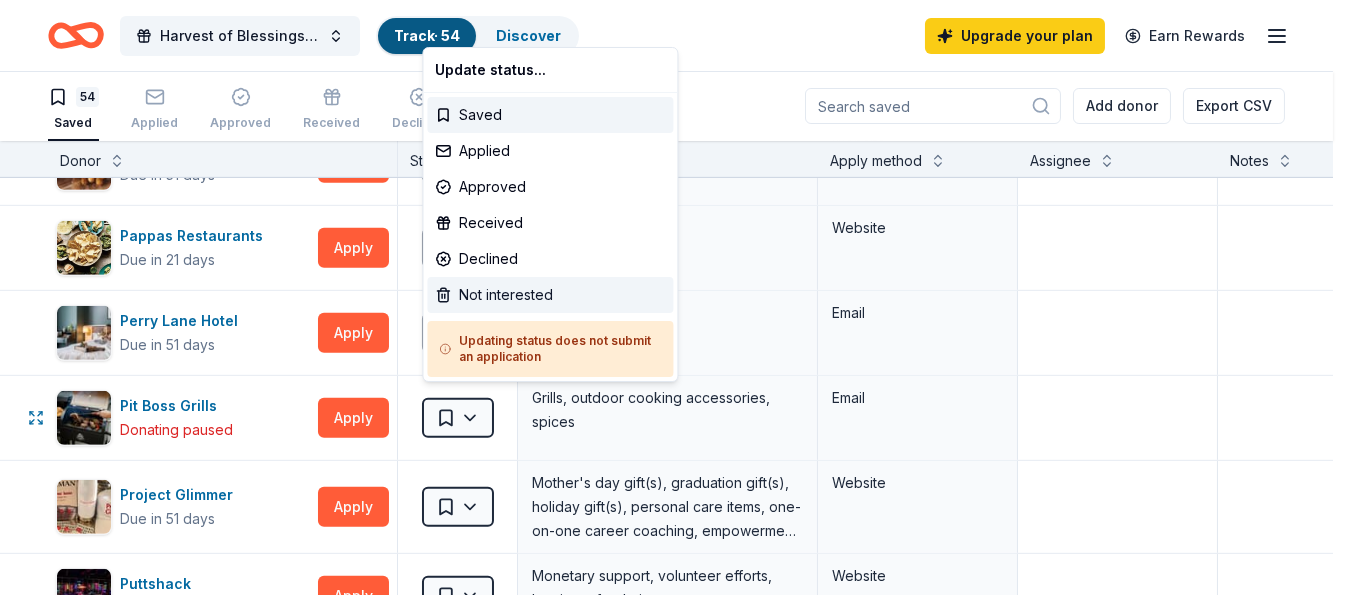 click on "Not interested" at bounding box center (550, 295) 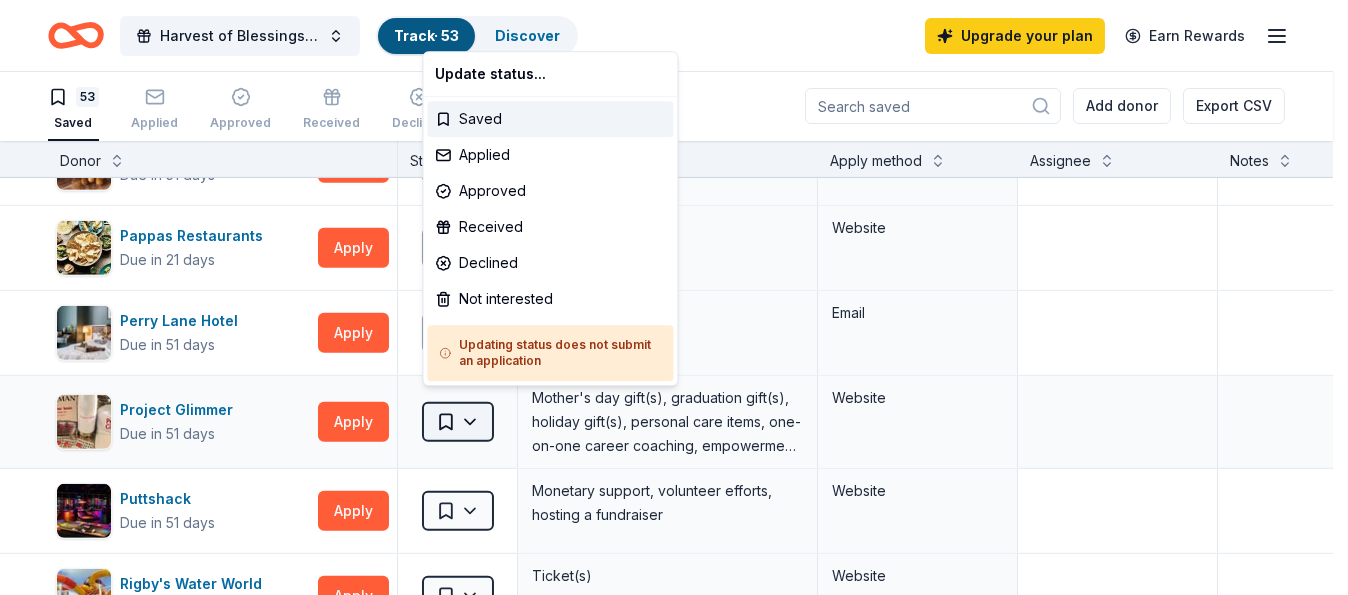 click on "Alaska Airlines Due in 37 days Apply Saved Donation depends on request Website ALDI  Due in 25 days Apply Saved Gift cards Website Alliance Theatre Due in 67 days Apply Saved Ticket(s) Website Atlanta Botanical Garden Due in 21 days Apply Saved Ticket(s) Website Atlanta Braves Due in 39 days Apply Saved Autographed memorabilia Website Atlanta Falcons Due in 39 days Apply Saved Autographed item(s) Website Atlanta Hawks Due in 53 days Apply Saved Team merchandise or memorabilia Website Atlanta History Center Due in 60 days Apply Saved 1 Family Guest Pass, valid for 2 adults and up to 4 youth under the age of 18 Email Mail Atlanta Symphony Orchestra Due in 25 days Apply Saved Ticket(s) Website BarkBox Due in 51 days Apply Saved Dog toy(s), dog food Website Buckle Due in 39 days Apply Saved $25 gift card 6" at bounding box center (674, 296) 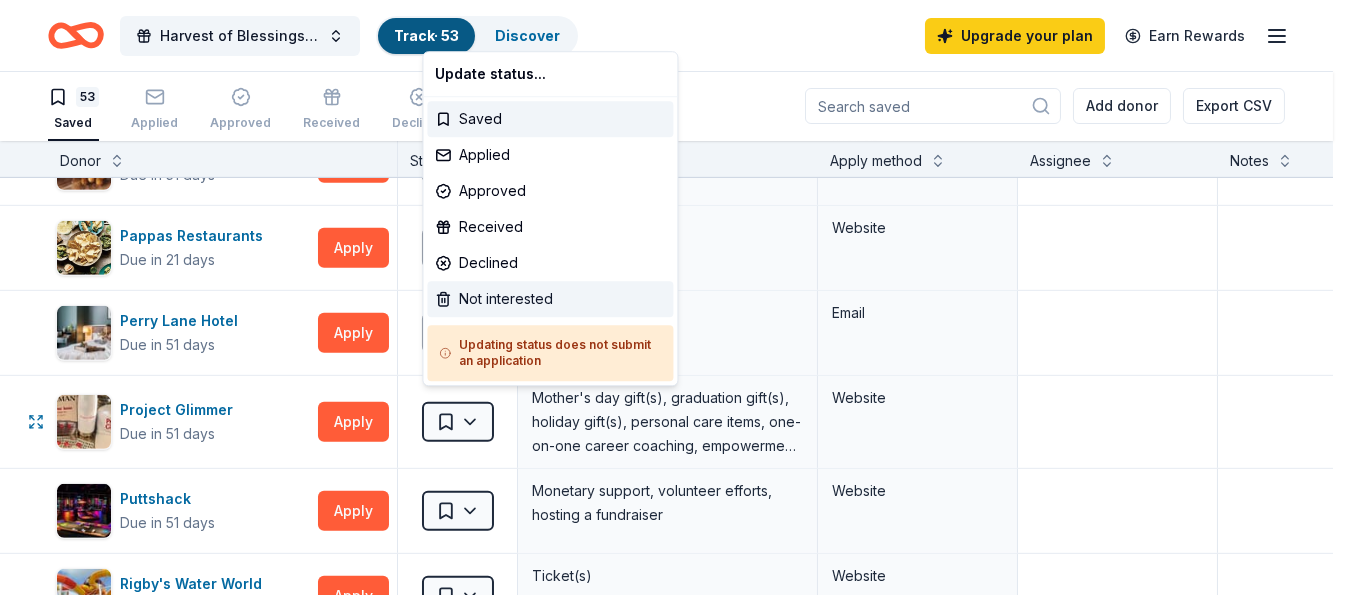 click on "Not interested" at bounding box center (550, 299) 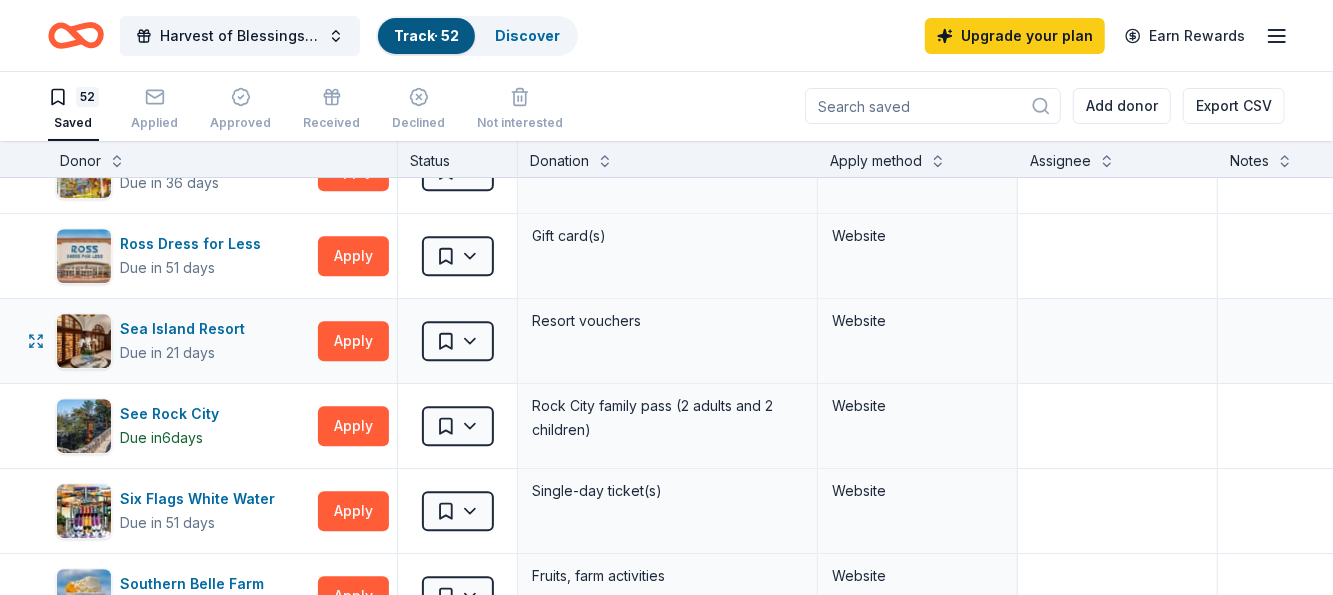 scroll, scrollTop: 3000, scrollLeft: 0, axis: vertical 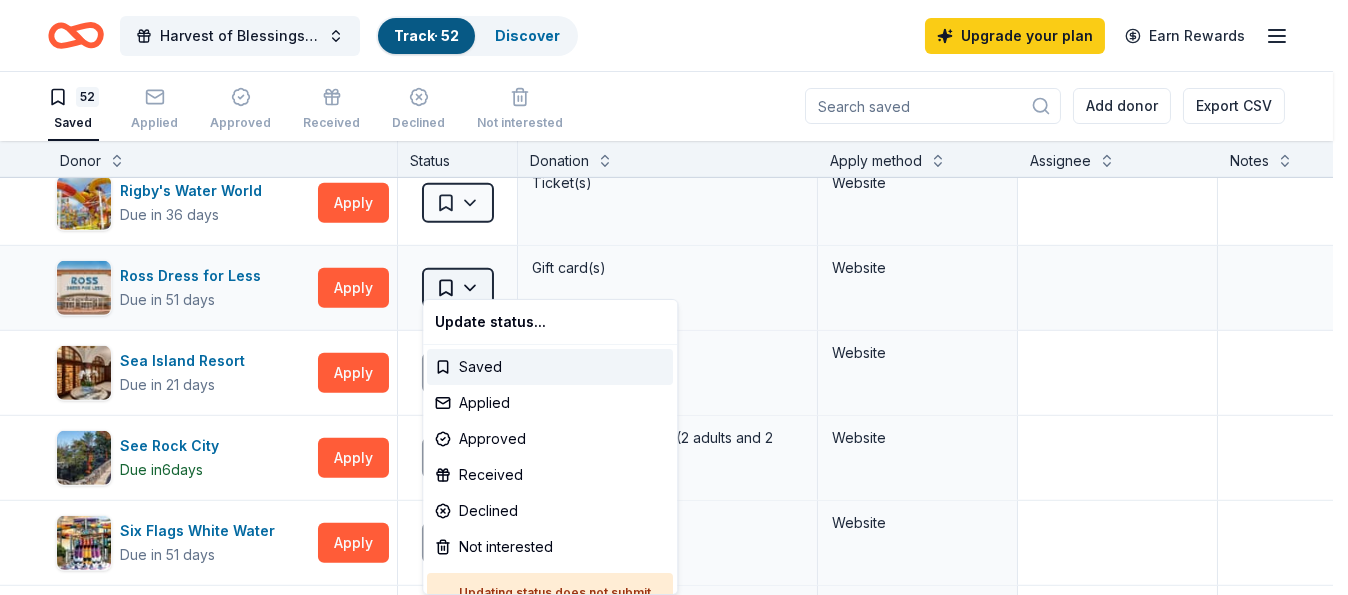 click on "Harvest of Blessings Event Track · 52 Discover Upgrade your plan Earn Rewards 52 Saved Applied Approved Received Declined Not interested Add donor Export CSV Donor Status Donation Apply method Assignee Notes Alaska Airlines Due in 37 days Apply Saved Donation depends on request Website ALDI Due in 25 days Apply Saved Gift cards Website Alliance Theatre Due in 67 days Apply Saved Ticket(s) Website Atlanta Botanical Garden Due in 21 days Apply Saved Ticket(s) Website Atlanta Braves Due in 39 days Apply Saved Autographed memorabilia Website Atlanta Falcons Due in 39 days Apply Saved Autographed item(s) Website Atlanta Hawks Due in 53 days Apply Saved Team merchandise or memorabilia Website Atlanta History Center Due in 60 days Apply Saved 1 Family Guest Pass, valid for 2 adults and up to 4 youth under the age of 18 Email Mail Atlanta Symphony Orchestra Due in 25 days Apply Saved Ticket(s) Website BarkBox Due in 51 days Apply Saved Dog toy(s), dog food Website Buckle Due in 39 days Apply Saved $25 gift card 6" at bounding box center [674, 296] 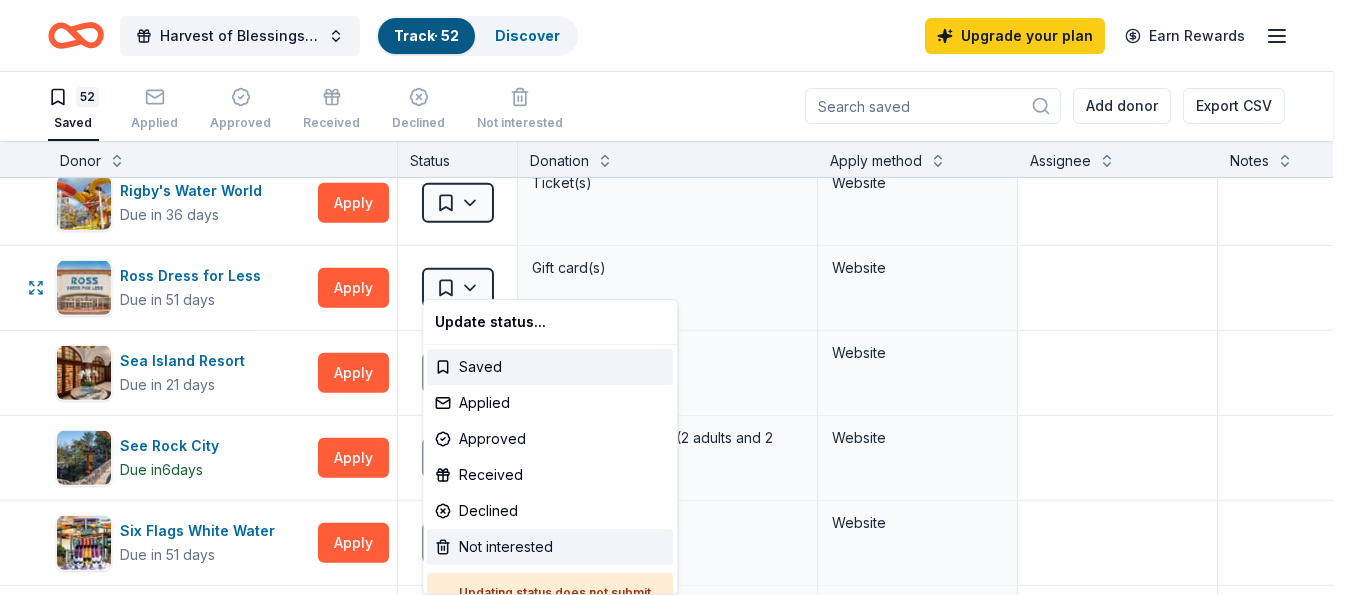 click on "Not interested" at bounding box center [550, 547] 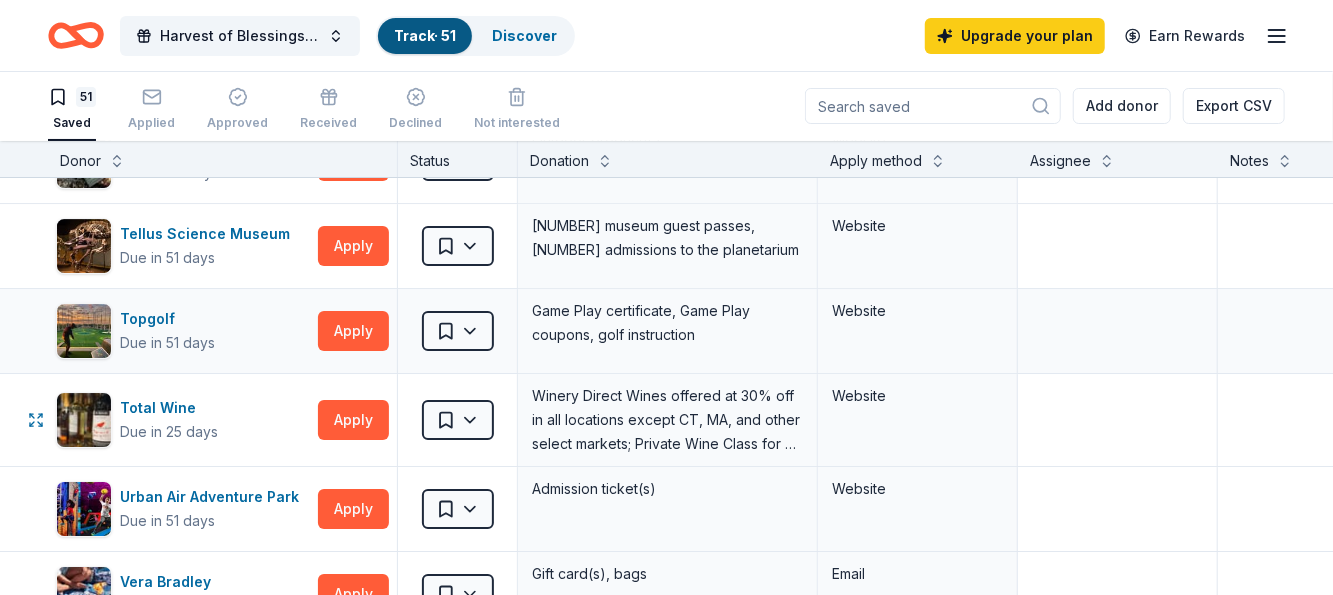 scroll, scrollTop: 3500, scrollLeft: 0, axis: vertical 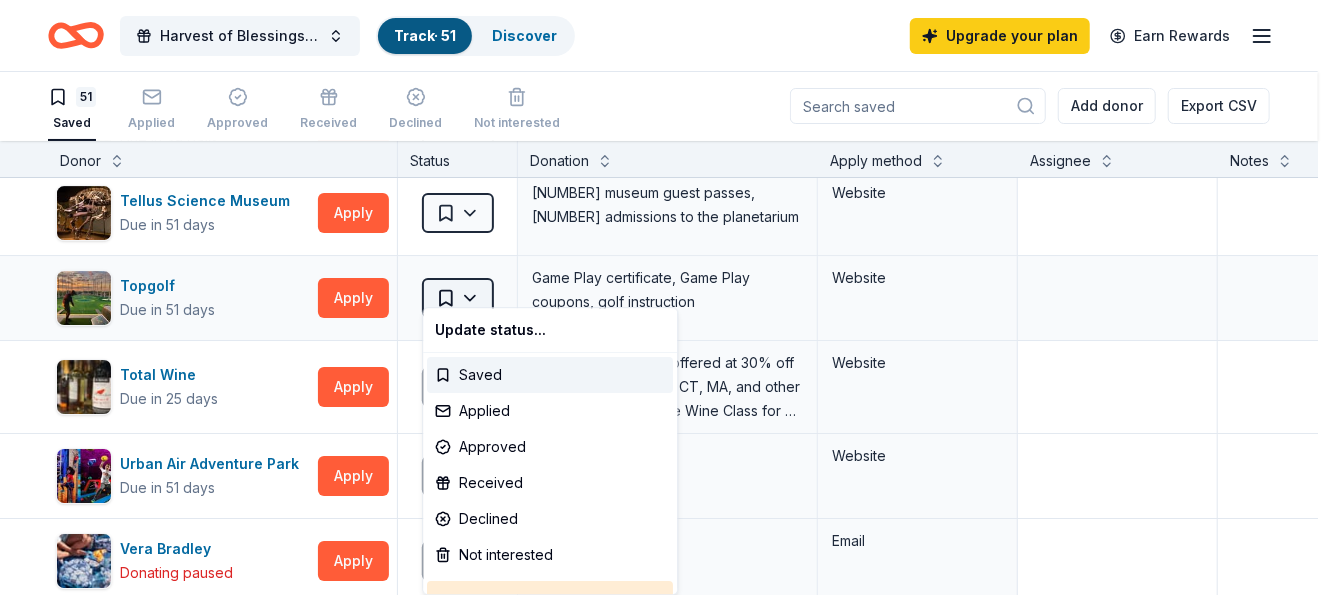 click on "Harvest of Blessings Event Track  · 51 Discover Upgrade your plan Earn Rewards 51 Saved Applied Approved Received Declined Not interested Add donor Export CSV Donor Status Donation Apply method Assignee Notes Alaska Airlines Due in 37 days Apply Saved Donation depends on request Website ALDI  Due in 25 days Apply Saved Gift cards Website Alliance Theatre Due in 67 days Apply Saved Ticket(s) Website Atlanta Botanical Garden Due in 21 days Apply Saved Ticket(s) Website Atlanta Braves Due in 39 days Apply Saved Autographed memorabilia Website Atlanta Falcons Due in 39 days Apply Saved Autographed item(s) Website Atlanta Hawks Due in 53 days Apply Saved Team merchandise or memorabilia Website Atlanta History Center Due in 60 days Apply Saved 1 Family Guest Pass, valid for 2 adults and up to 4 youth under the age of 18 Email Mail Atlanta Symphony Orchestra Due in 25 days Apply Saved Ticket(s) Website BarkBox Due in 51 days Apply Saved Dog toy(s), dog food Website Buckle Due in 39 days Apply Saved $25 gift card 6" at bounding box center [666, 296] 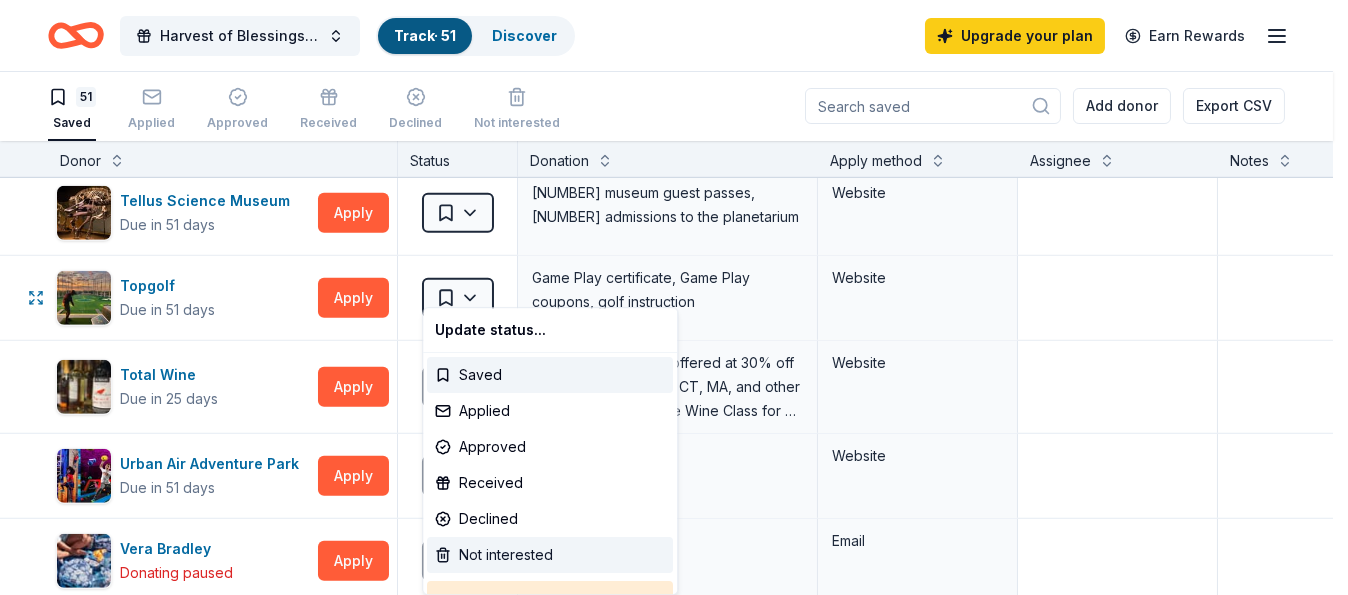 click on "Not interested" at bounding box center [550, 555] 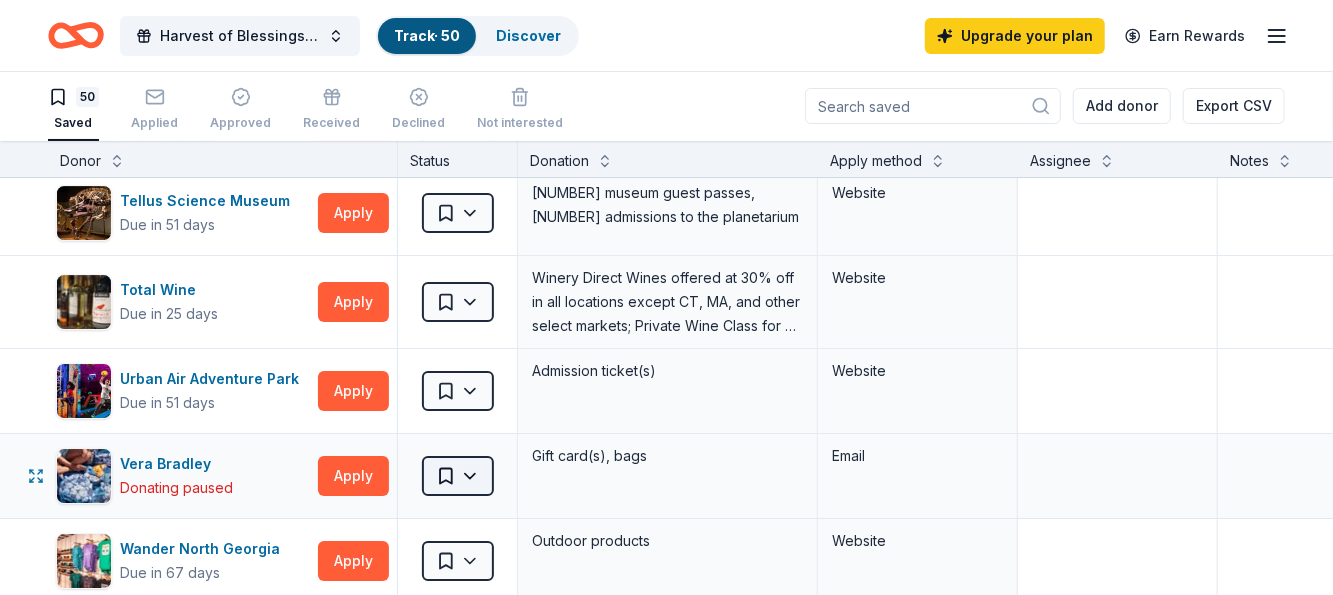 click on "Harvest of Blessings Event Track · 50 Discover Upgrade your plan Earn Rewards 50 Saved Applied Approved Received Declined Not interested Add donor Export CSV Donor Status Donation Apply method Assignee Notes Alaska Airlines Due in 37 days Apply Saved Donation depends on request Website ALDI Due in 25 days Apply Saved Gift cards Website Alliance Theatre Due in 67 days Apply Saved Ticket(s) Website Atlanta Botanical Garden Due in 21 days Apply Saved Ticket(s) Website Atlanta Braves Due in 39 days Apply Saved Autographed memorabilia Website Atlanta Falcons Due in 39 days Apply Saved Autographed item(s) Website Atlanta Hawks Due in 53 days Apply Saved Team merchandise or memorabilia Website Atlanta History Center Due in 60 days Apply Saved 1 Family Guest Pass, valid for 2 adults and up to 4 youth under the age of 18 Email Mail Atlanta Symphony Orchestra Due in 25 days Apply Saved Ticket(s) Website BarkBox Due in 51 days Apply Saved Dog toy(s), dog food Website Buckle Due in 39 days Apply Saved $25 gift card 6" at bounding box center [666, 296] 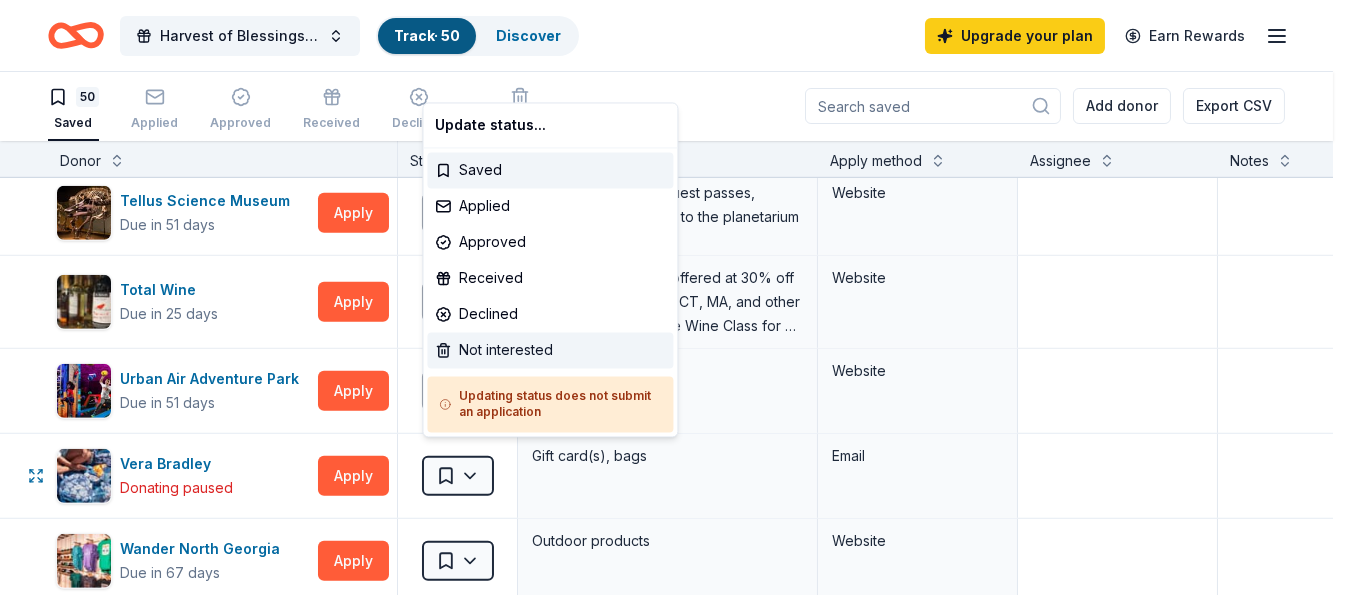 click on "Not interested" at bounding box center (550, 350) 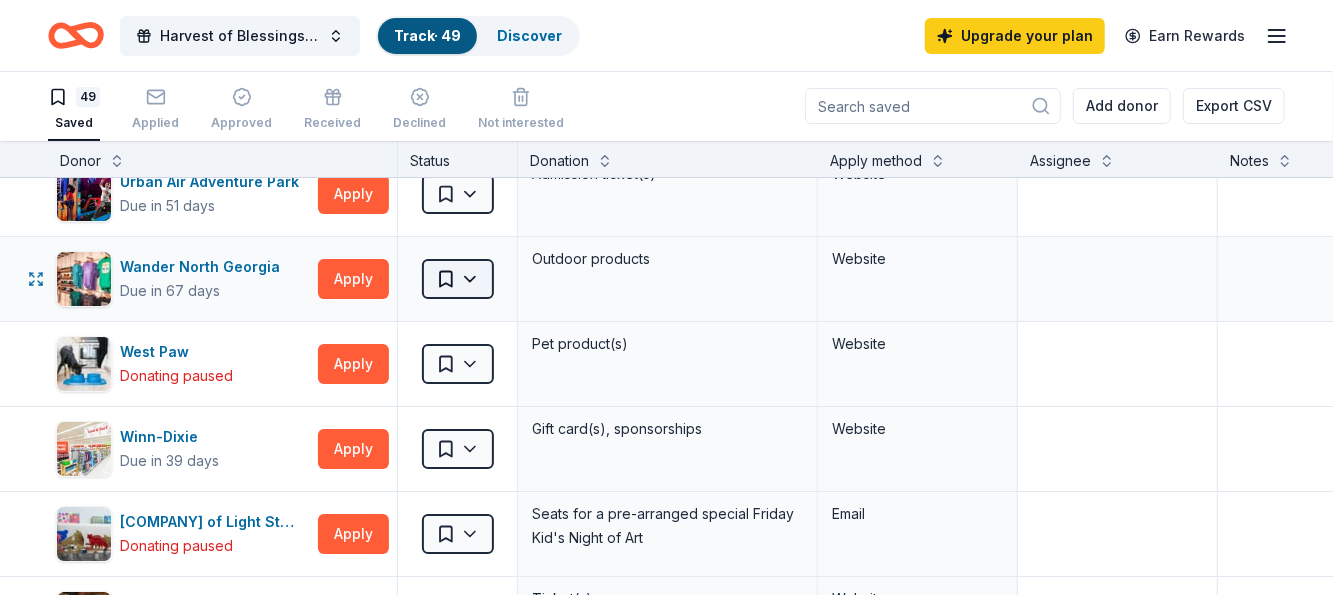 scroll, scrollTop: 3700, scrollLeft: 0, axis: vertical 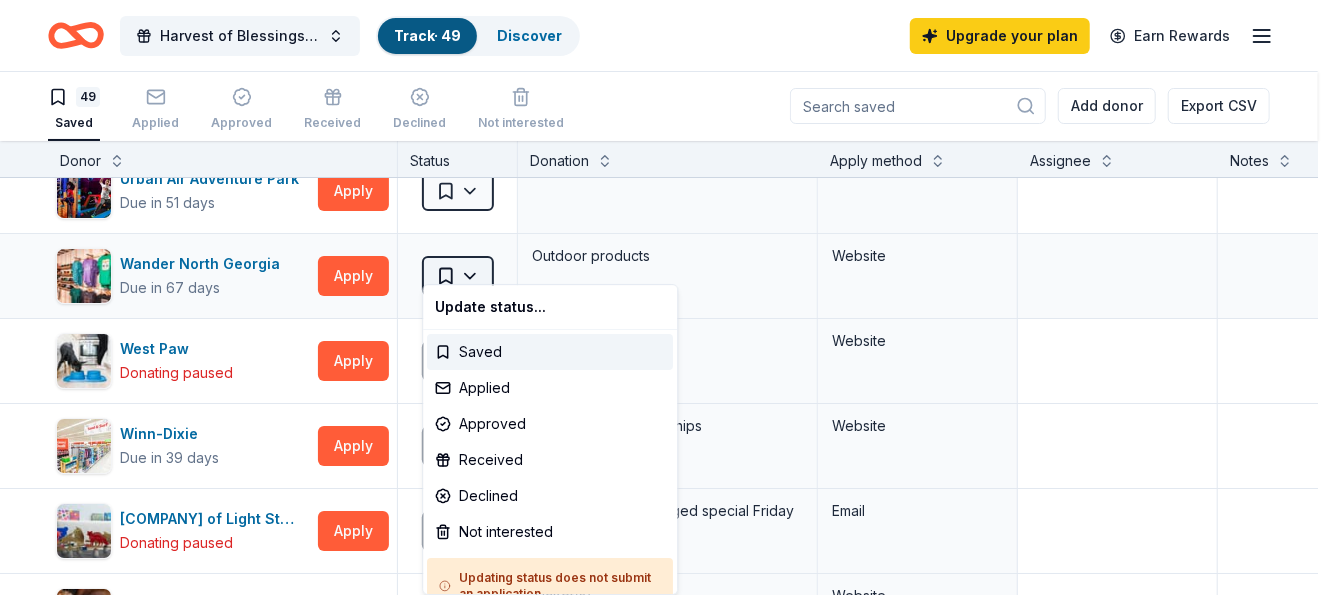 click on "Alaska Airlines Due in 37 days Apply Saved Donation depends on request Website ALDI  Due in 25 days Apply Saved Gift cards Website Alliance Theatre Due in 67 days Apply Saved Ticket(s) Website Atlanta Botanical Garden Due in 21 days Apply Saved Ticket(s) Website Atlanta Braves Due in 39 days Apply Saved Autographed memorabilia Website Atlanta Falcons Due in 39 days Apply Saved Autographed item(s) Website Atlanta Hawks Due in 53 days Apply Saved Team merchandise or memorabilia Website Atlanta History Center Due in 60 days Apply Saved 1 Family Guest Pass, valid for 2 adults and up to 4 youth under the age of 18 Email Mail Atlanta Symphony Orchestra Due in 25 days Apply Saved Ticket(s) Website BarkBox Due in 51 days Apply Saved Dog toy(s), dog food Website Buckle Due in 39 days Apply Saved $25 gift card 6" at bounding box center (666, 296) 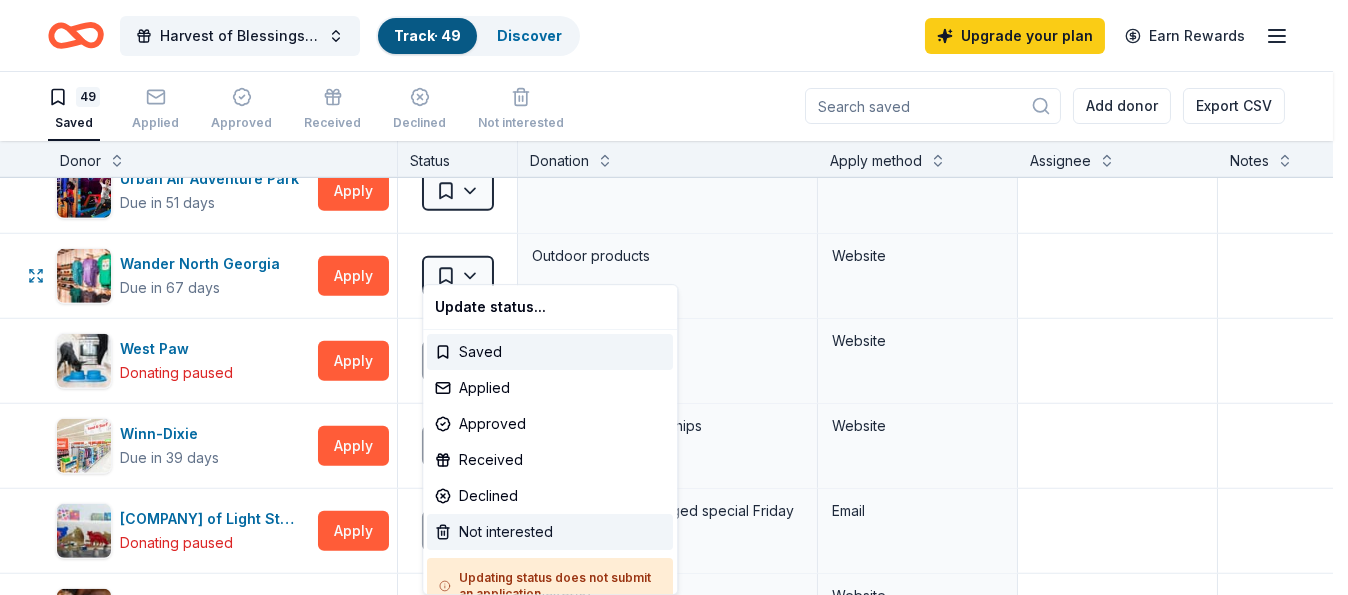 click on "Not interested" at bounding box center (550, 532) 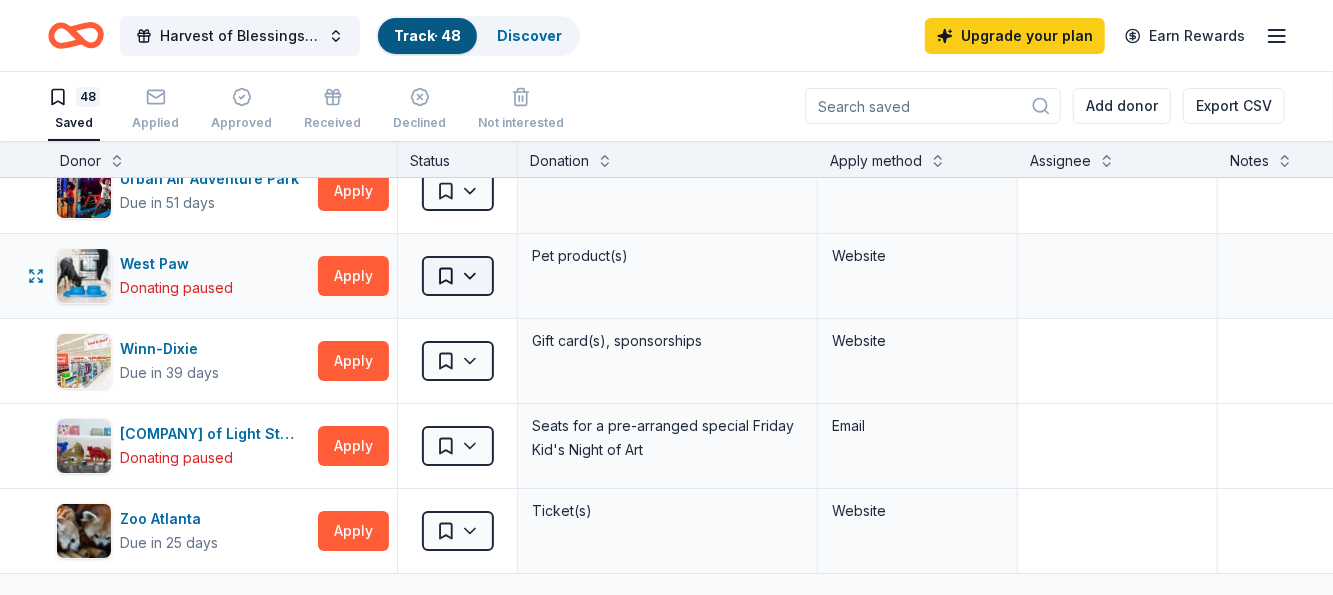 click on "Add donor Export CSV Donor Status Donation Apply method Assignee Notes Alaska Airlines Due in 37 days Apply Saved Donation depends on request Website ALDI  Due in 25 days Apply Saved Gift cards Website Alliance Theatre Due in 67 days Apply Saved Ticket(s) Website Atlanta Botanical Garden Due in 21 days Apply Saved Ticket(s) Website Atlanta Braves Due in 39 days Apply Saved Autographed memorabilia Website Atlanta Falcons Due in 39 days Apply Saved Autographed item(s) Website Atlanta Hawks Due in 53 days Apply Saved Team merchandise or memorabilia Website Atlanta History Center Due in 60 days Apply Saved 1 Family Guest Pass, valid for 2 adults and up to 4 youth under the age of 18 Email Mail Atlanta Symphony Orchestra Due in 25 days Apply Saved Ticket(s) Website BarkBox Due in 51 days Apply Saved Dog toy(s), dog food Website Buckle Due in 39 days Apply Saved $25 gift card 6" at bounding box center [666, 296] 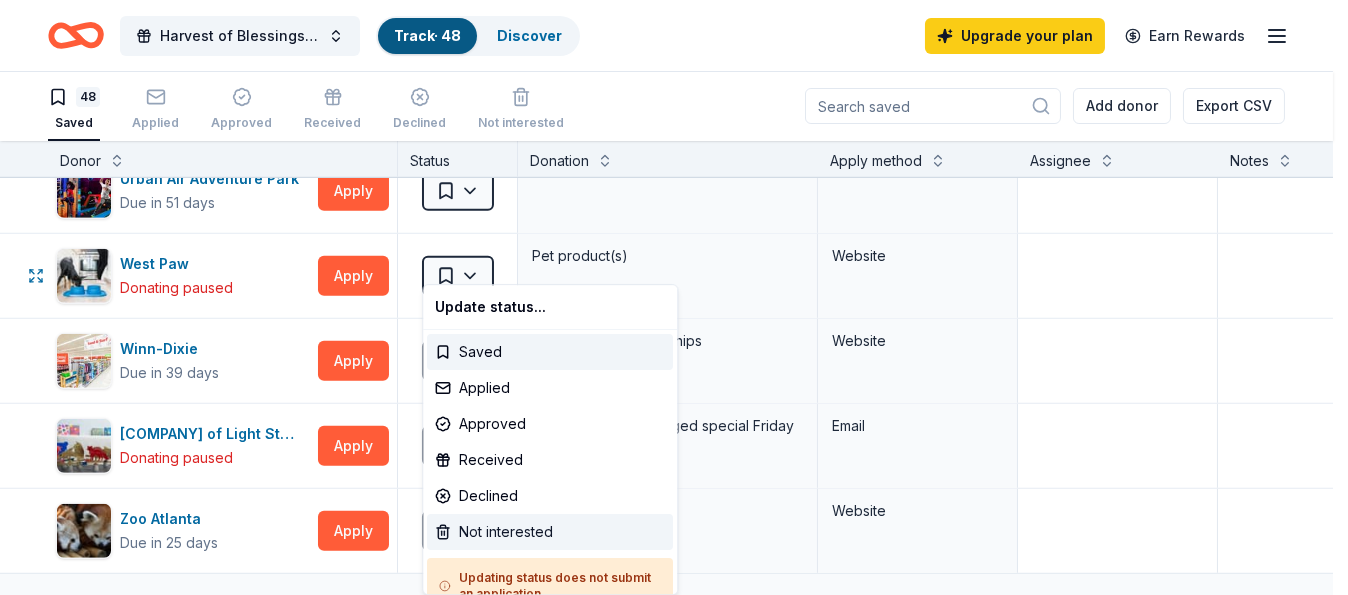 click on "Not interested" at bounding box center [550, 532] 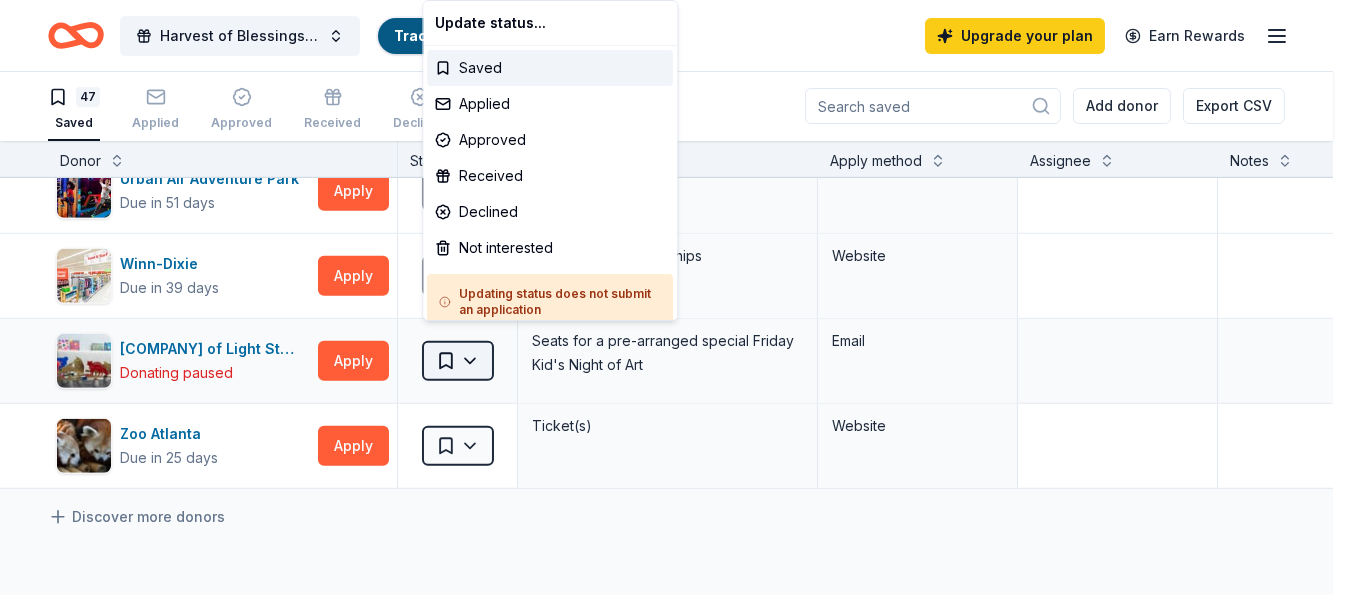 click on "Harvest of Blessings Event Track  · 47 Discover Upgrade your plan Earn Rewards 47 Saved Applied Approved Received Declined Not interested Add donor Export CSV Donor Status Donation Apply method Assignee Notes Alaska Airlines Due in 37 days Apply Saved Donation depends on request Website ALDI  Due in 25 days Apply Saved Gift cards Website Alliance Theatre Due in 67 days Apply Saved Ticket(s) Website Atlanta Botanical Garden Due in 21 days Apply Saved Ticket(s) Website Atlanta Braves Due in 39 days Apply Saved Autographed memorabilia Website Atlanta Falcons Due in 39 days Apply Saved Autographed item(s) Website Atlanta Hawks Due in 53 days Apply Saved Team merchandise or memorabilia Website Atlanta History Center Due in 60 days Apply Saved 1 Family Guest Pass, valid for 2 adults and up to 4 youth under the age of 18 Email Mail Atlanta Symphony Orchestra Due in 25 days Apply Saved Ticket(s) Website BarkBox Due in 51 days Apply Saved Dog toy(s), dog food Website Buckle Due in 39 days Apply Saved $25 gift card 6" at bounding box center (674, 296) 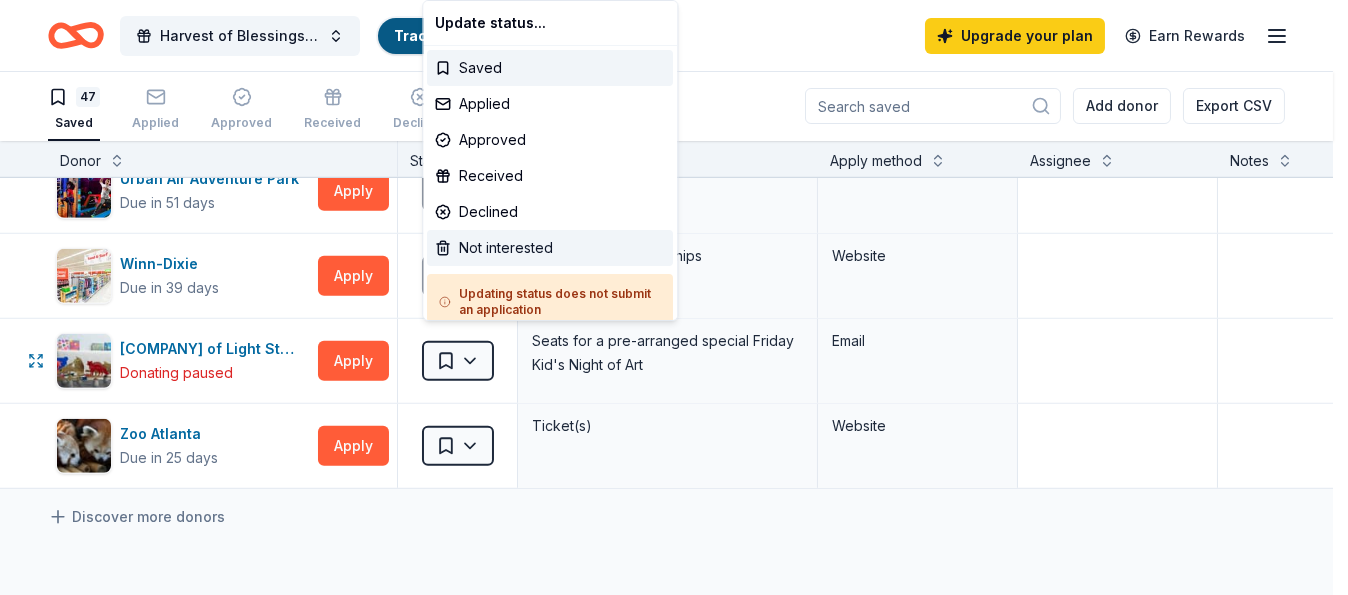 click on "Not interested" at bounding box center [550, 248] 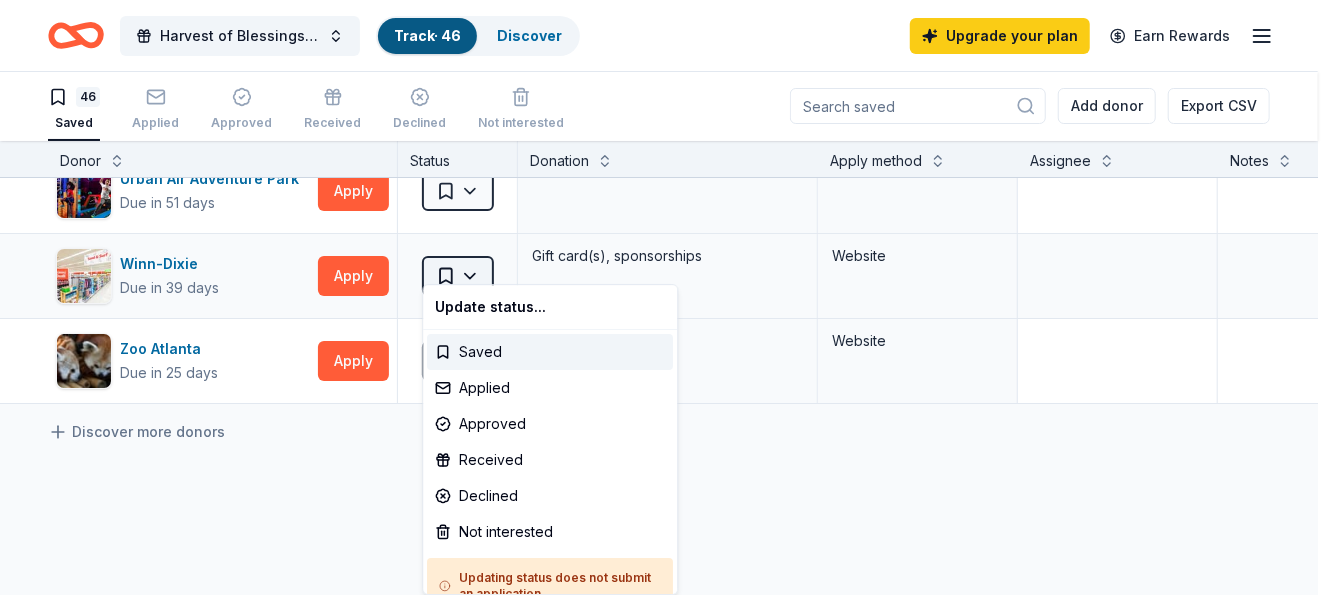 click on "Add donor Export CSV Donor Status Donation Apply method Assignee Notes Alaska Airlines Due in 37 days Apply Saved Donation depends on request Website ALDI  Due in 25 days Apply Saved Gift cards Website Alliance Theatre Due in 67 days Apply Saved Ticket(s) Website Atlanta Botanical Garden Due in 21 days Apply Saved Ticket(s) Website Atlanta Braves Due in 39 days Apply Saved Autographed memorabilia Website Atlanta Falcons Due in 39 days Apply Saved Autographed item(s) Website Atlanta Hawks Due in 53 days Apply Saved Team merchandise or memorabilia Website Atlanta History Center Due in 60 days Apply Saved 1 Family Guest Pass, valid for 2 adults and up to 4 youth under the age of 18 Email Mail Atlanta Symphony Orchestra Due in 25 days Apply Saved Ticket(s) Website BarkBox Due in 51 days Apply Saved Dog toy(s), dog food Website Buckle Due in 39 days Apply Saved $25 gift card 6" at bounding box center (666, 296) 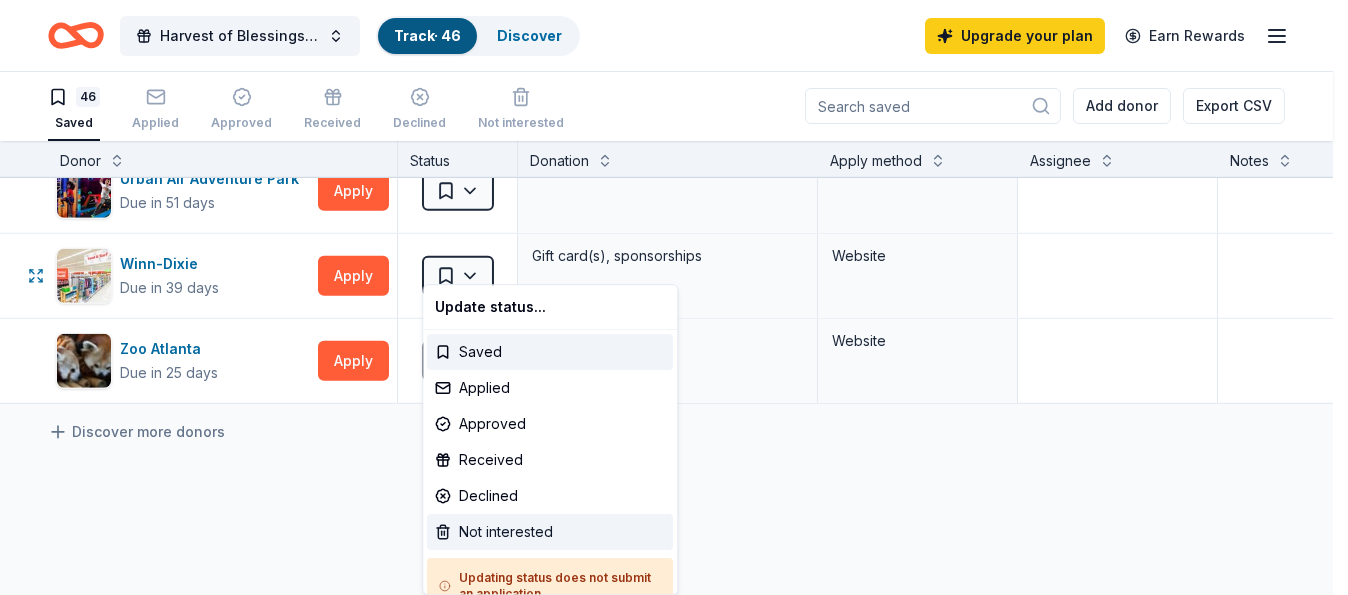 click on "Not interested" at bounding box center (550, 532) 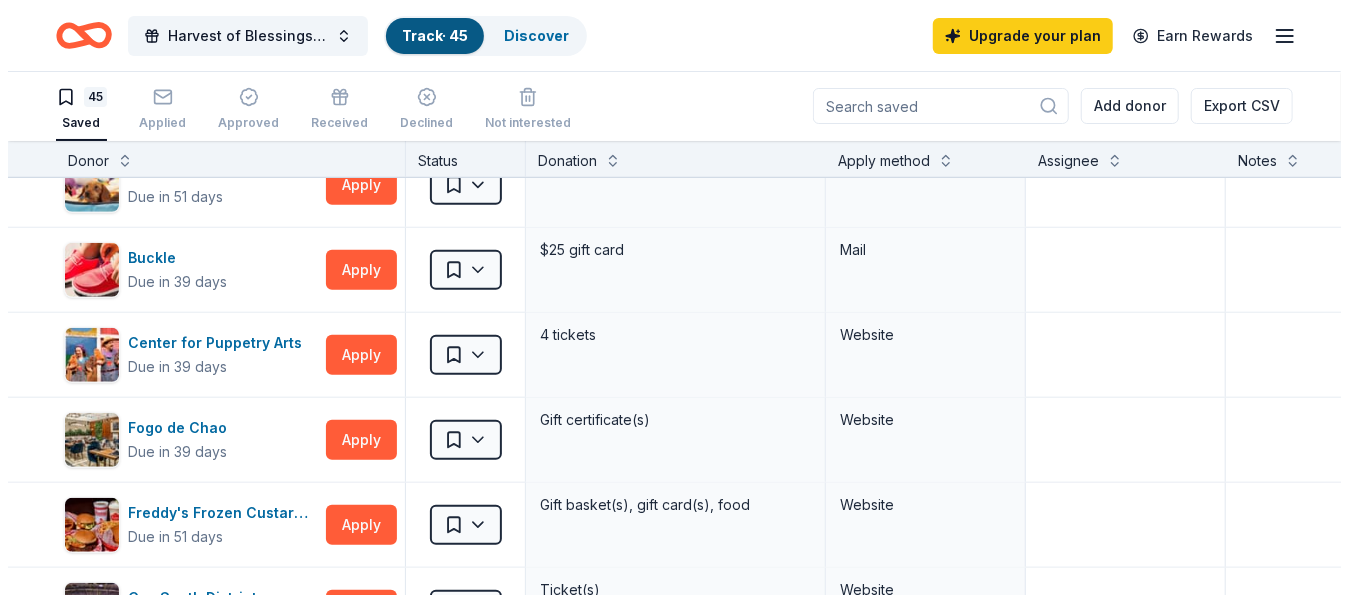 scroll, scrollTop: 0, scrollLeft: 0, axis: both 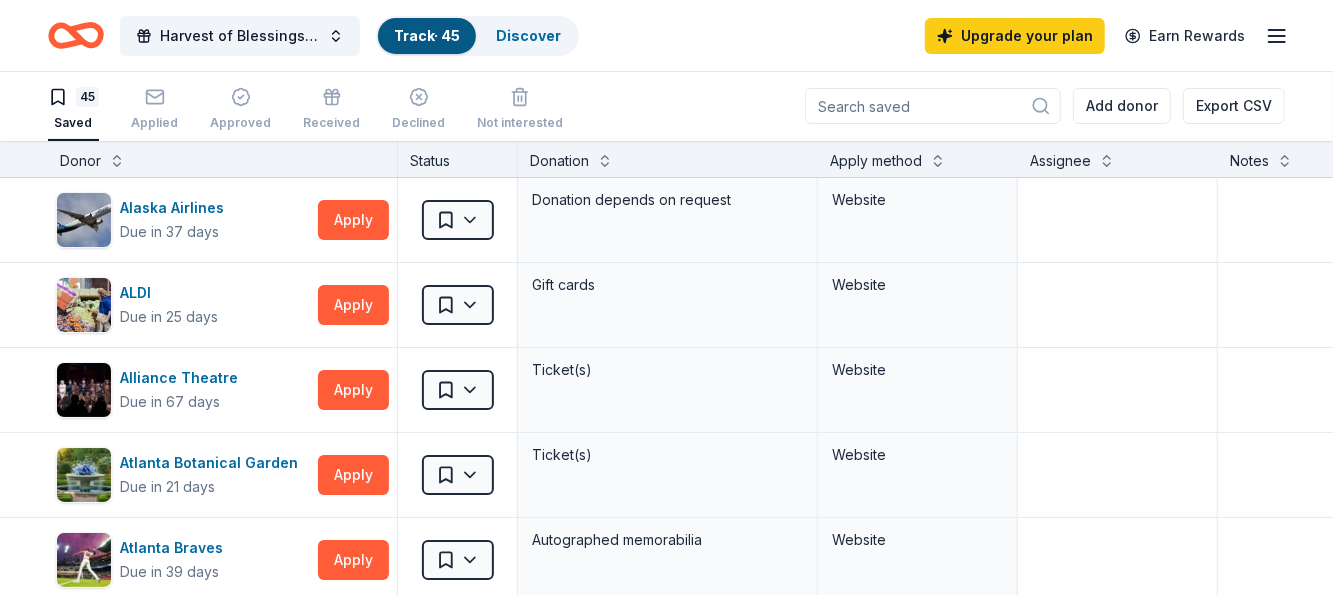 click at bounding box center [933, 106] 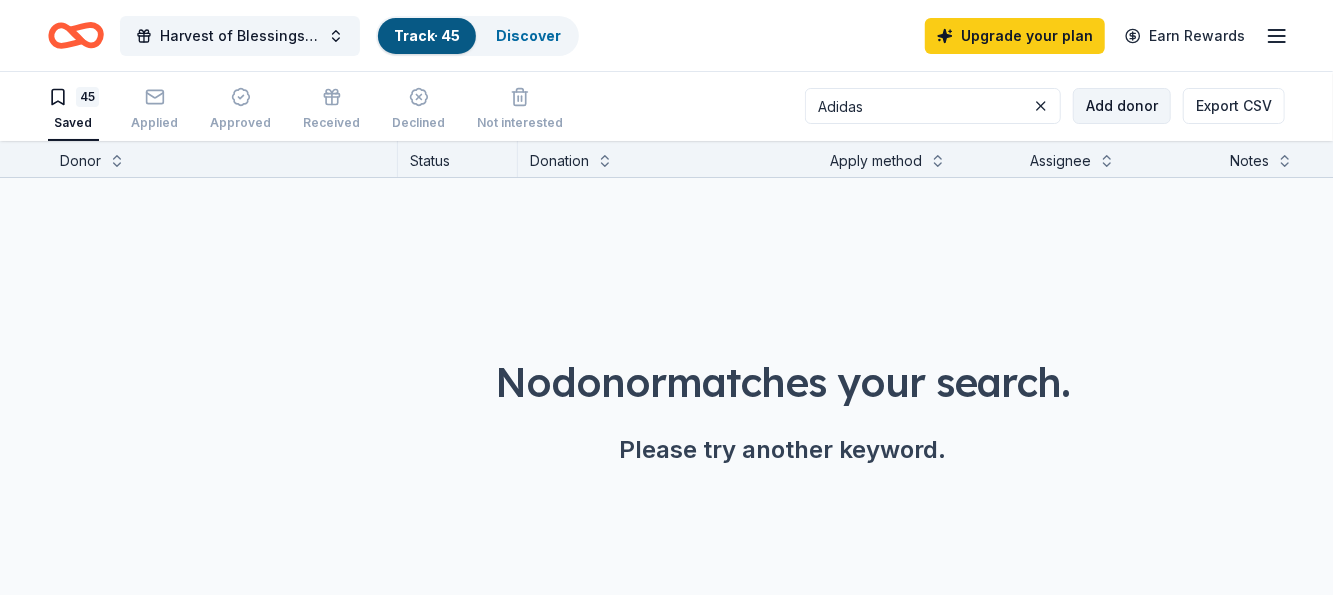 type on "Adidas" 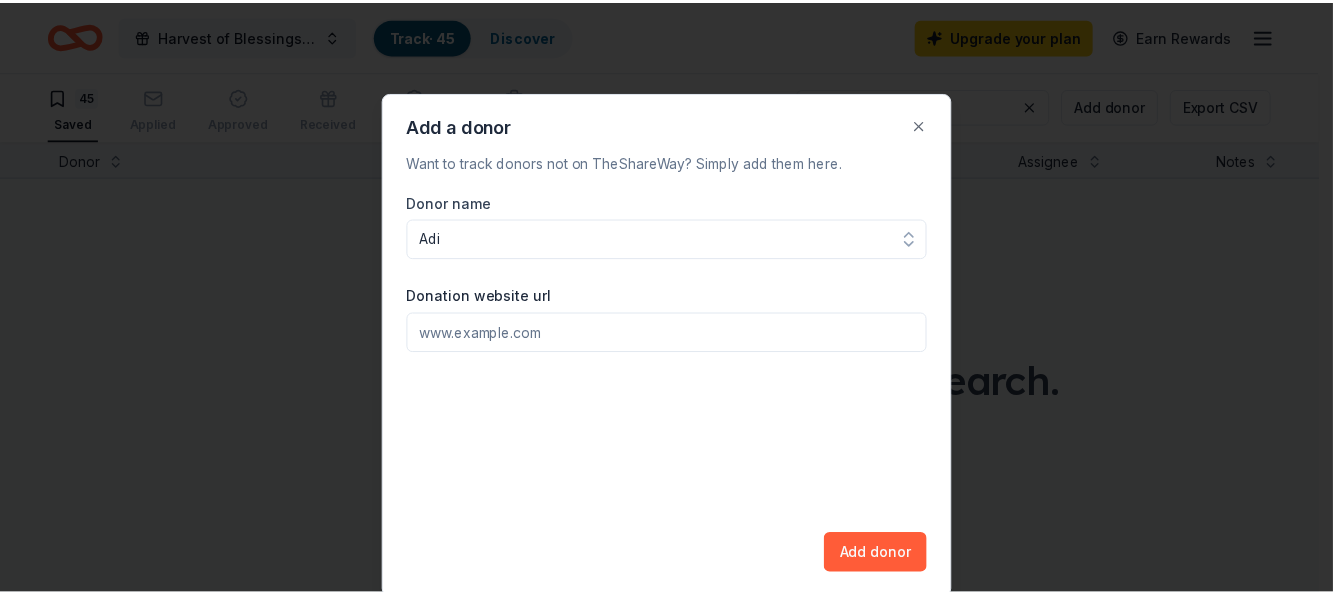 scroll, scrollTop: 0, scrollLeft: 0, axis: both 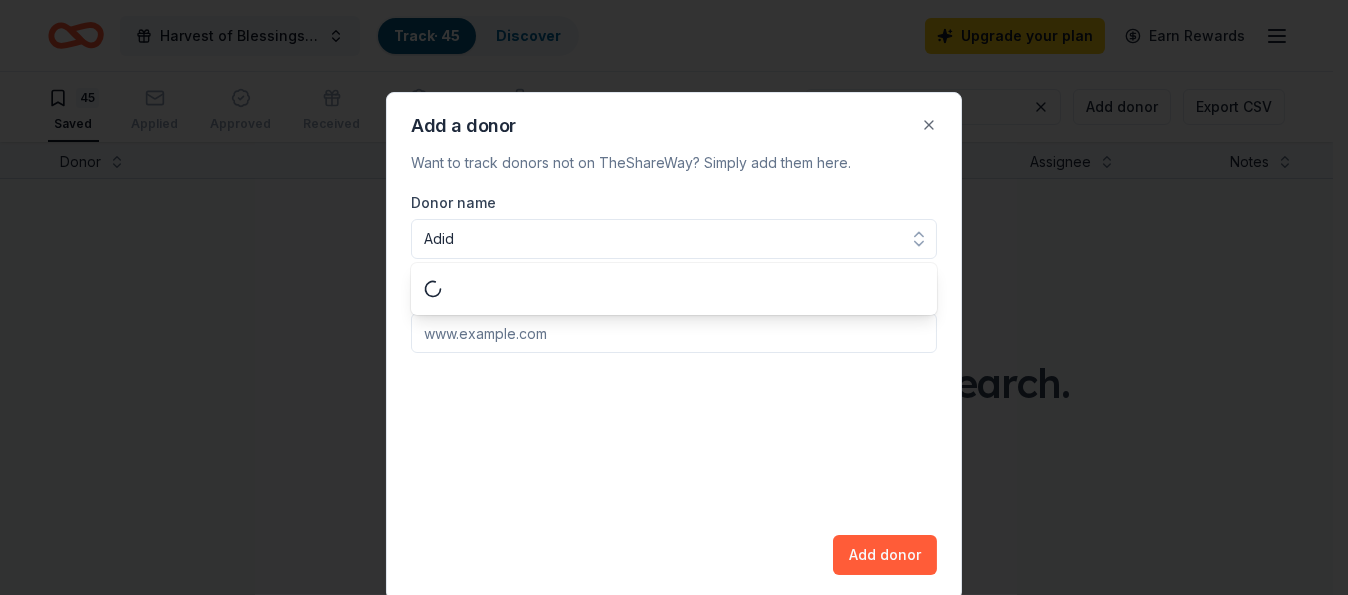 type on "Adida" 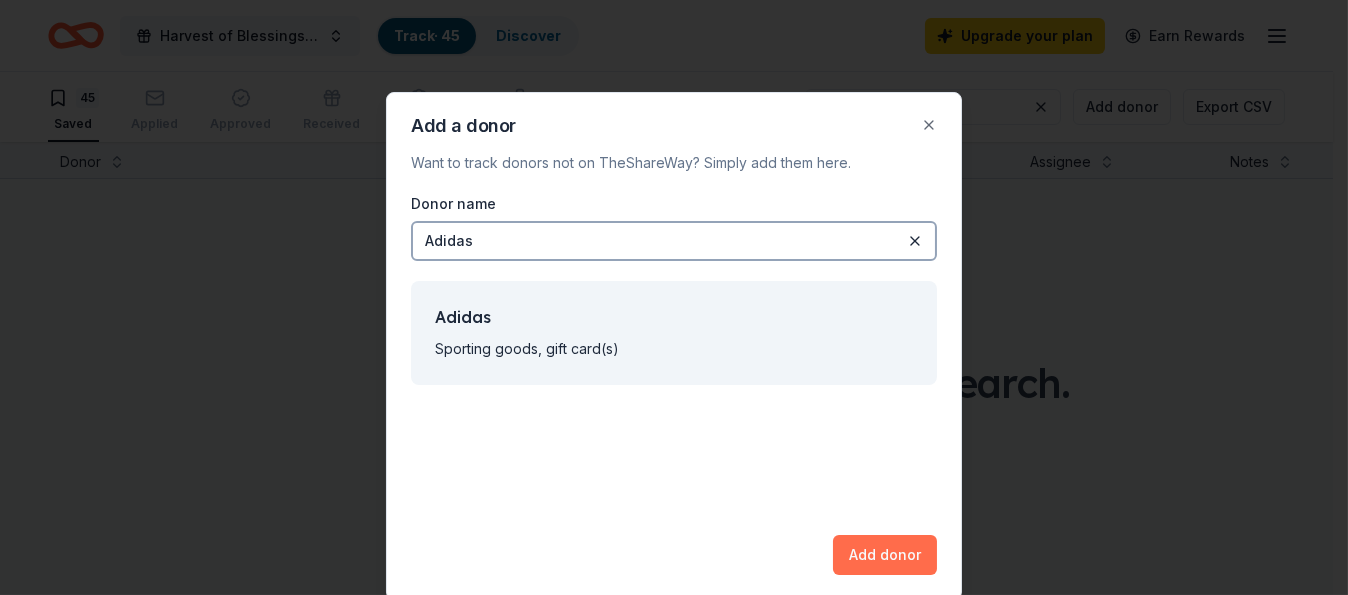 click on "Add donor" at bounding box center [885, 555] 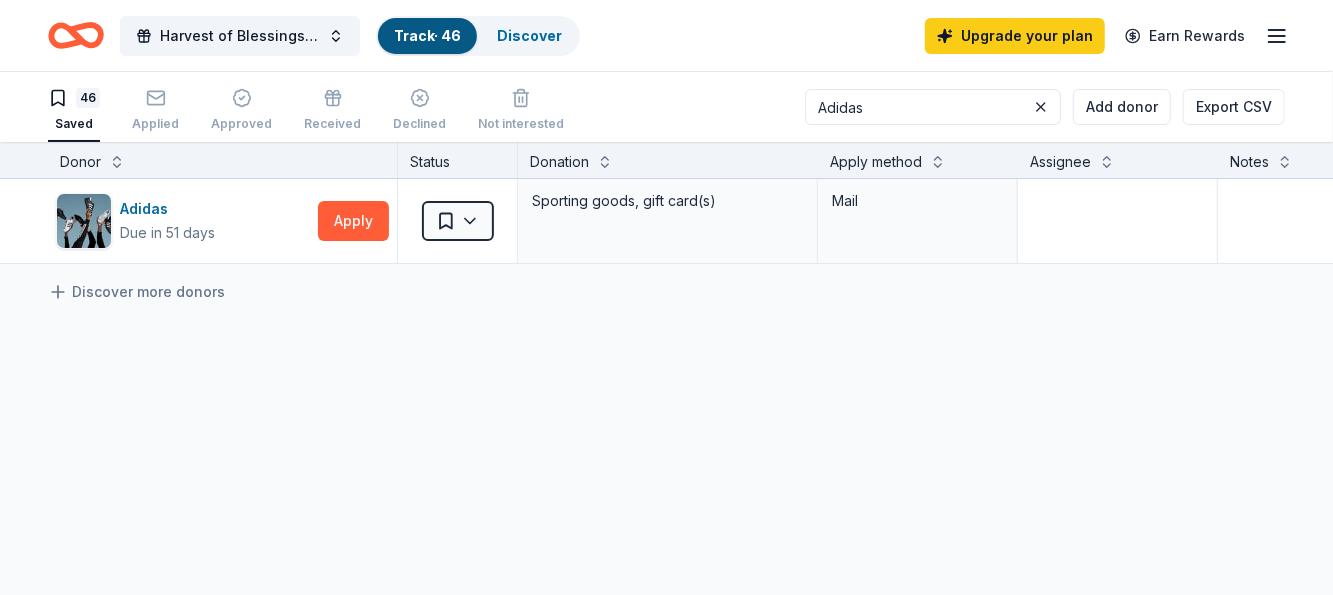 type 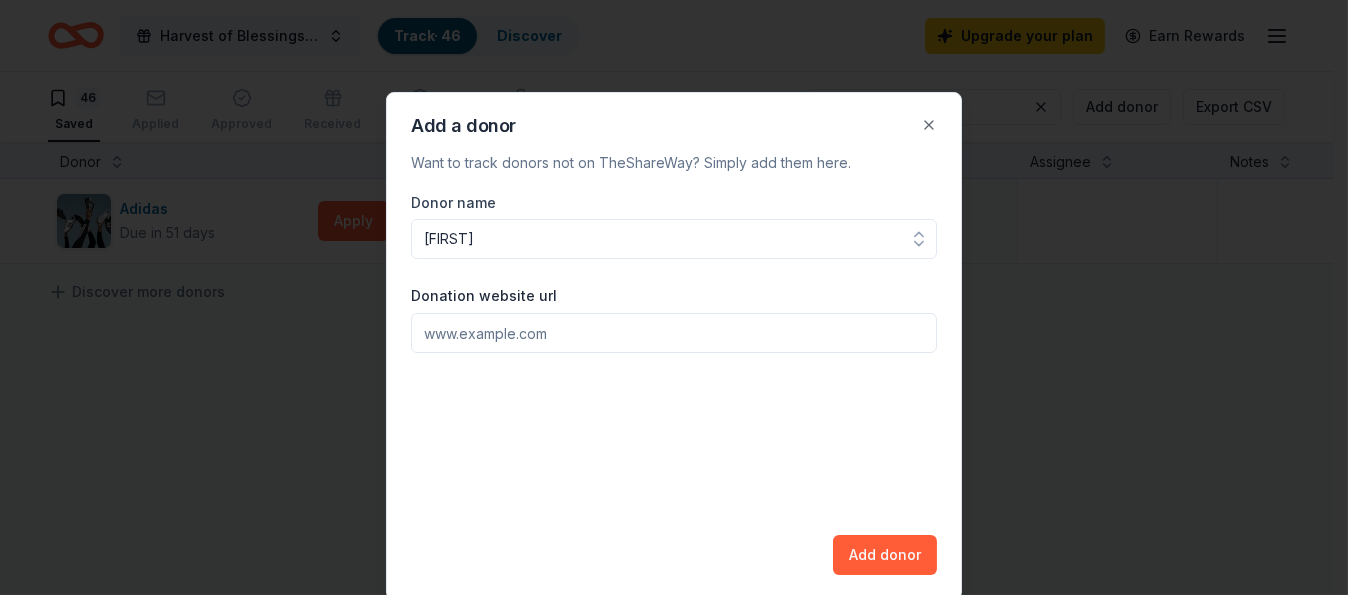 type on "[NAME]" 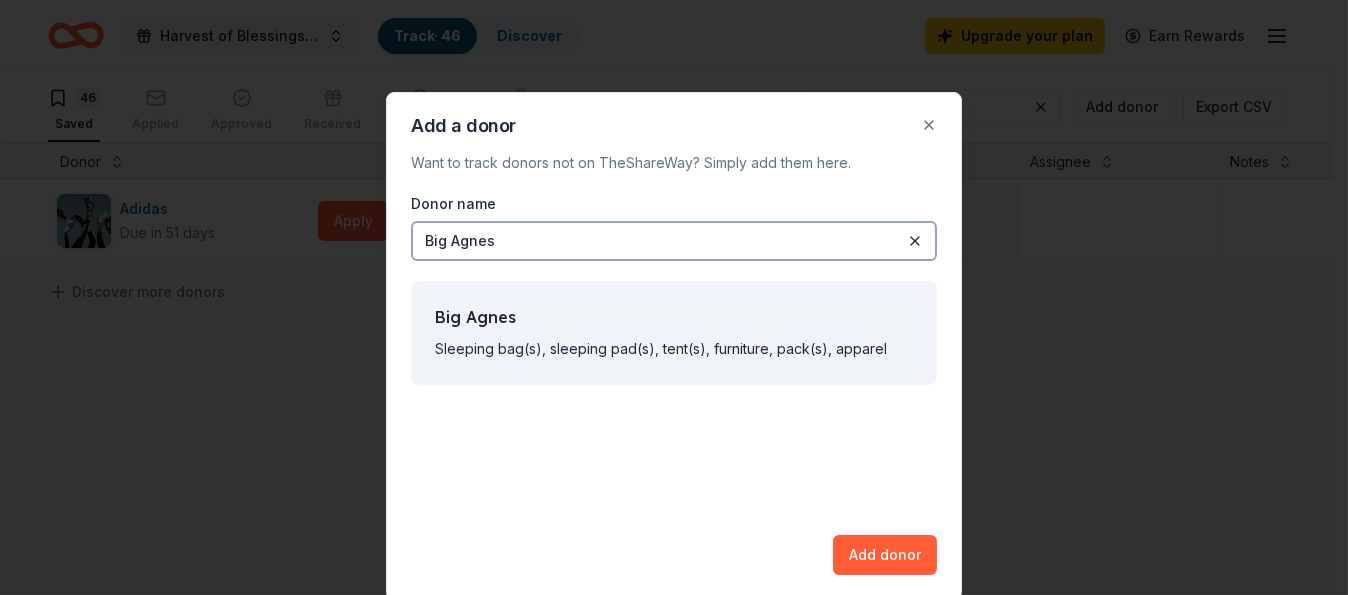 click on "Add donor" at bounding box center [885, 555] 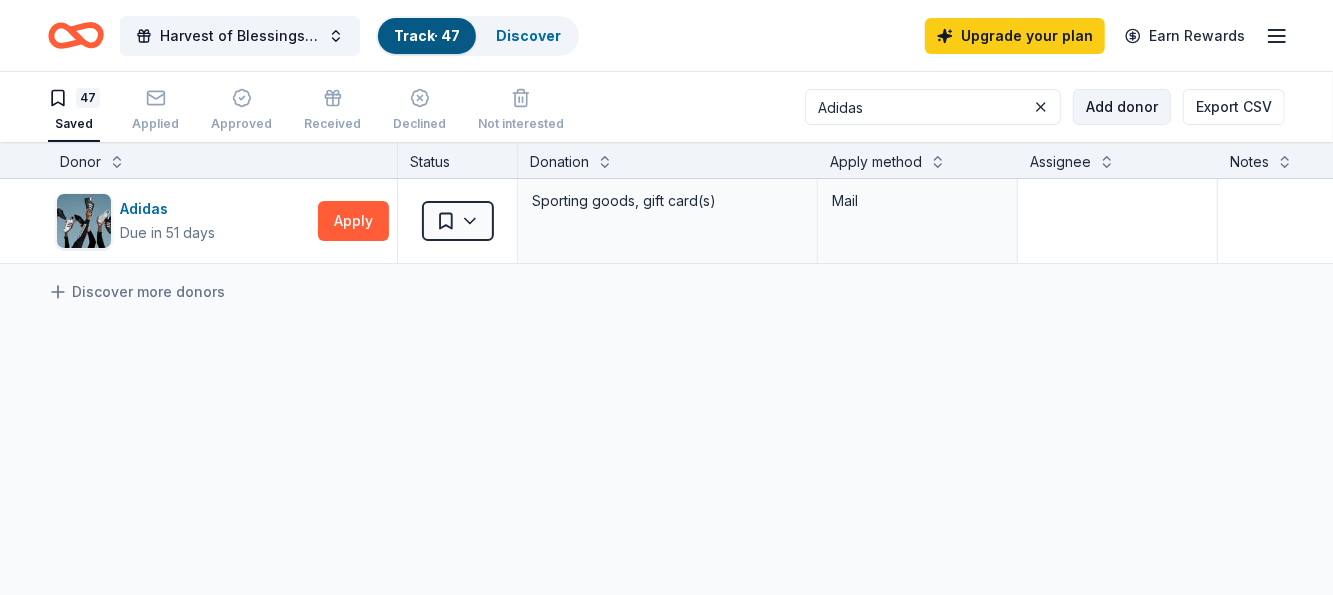 click on "Add donor" at bounding box center [1122, 107] 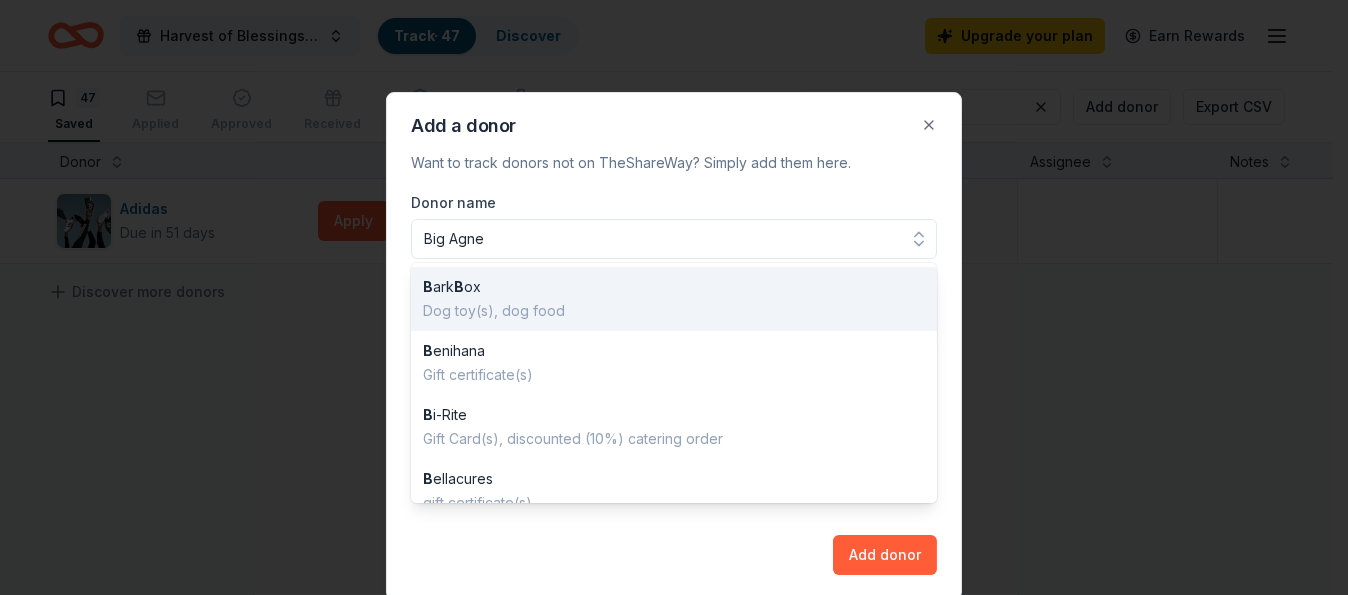 type on "Big Agnes" 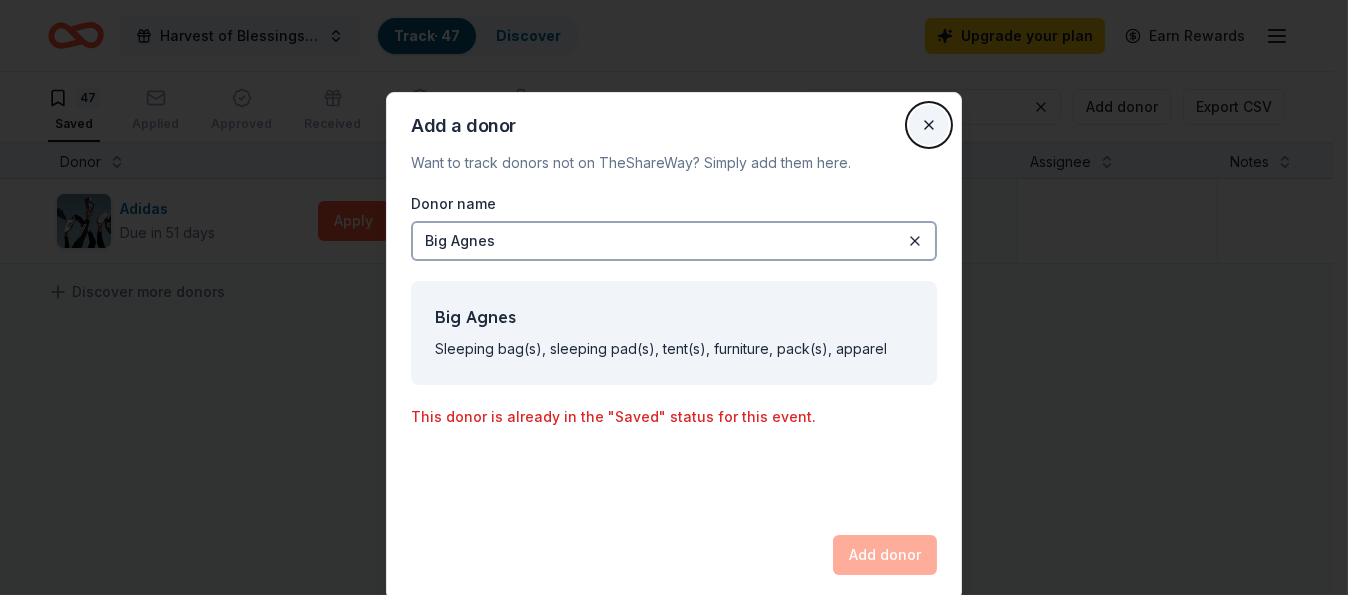 click on "Close" at bounding box center (929, 125) 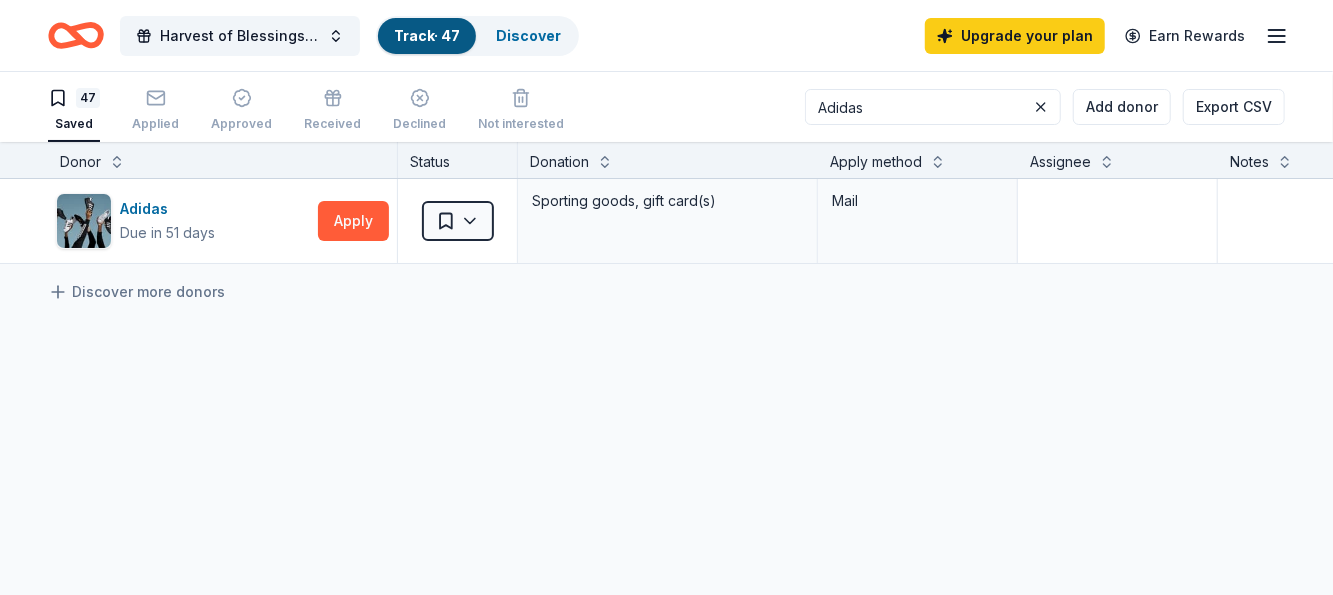 click on "Upgrade your plan Earn Rewards" at bounding box center [1107, 35] 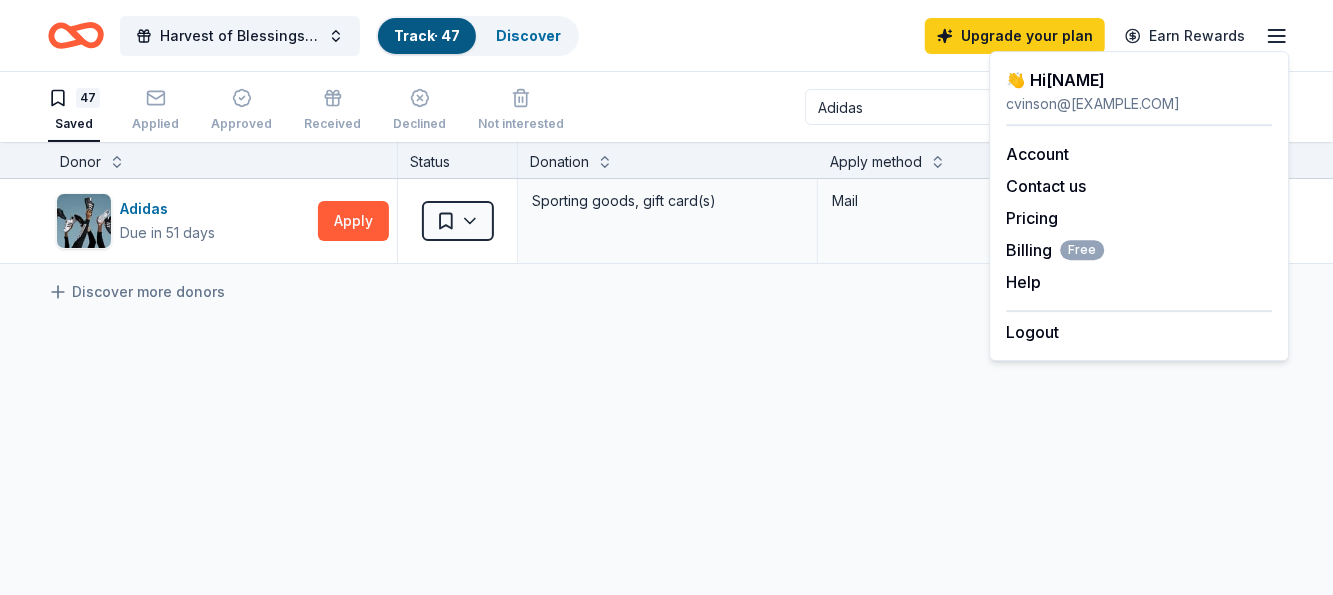 click on "Discover more donors" at bounding box center [783, 292] 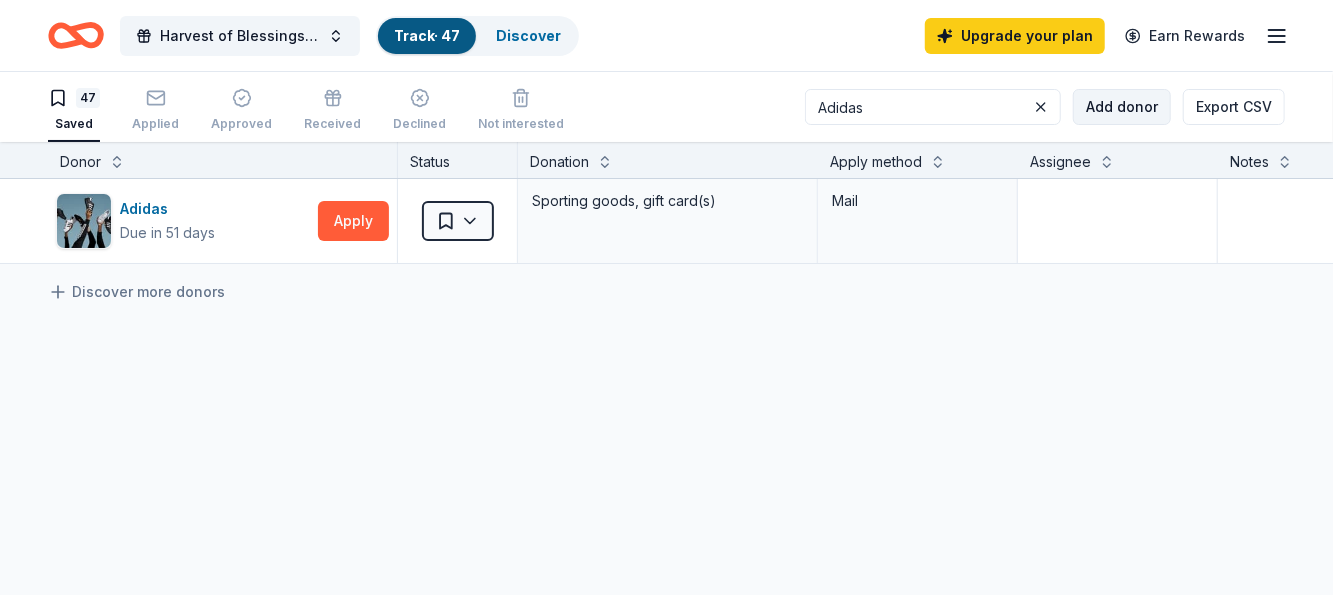 click on "Add donor" at bounding box center [1122, 107] 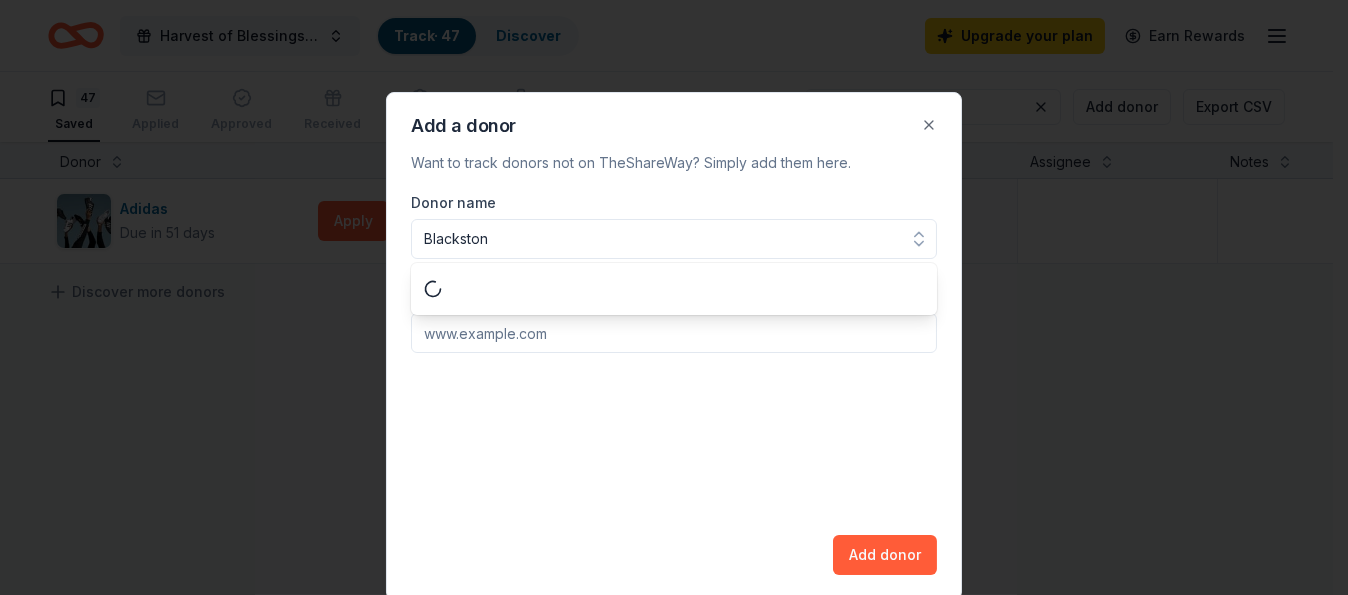 type on "Blackstone" 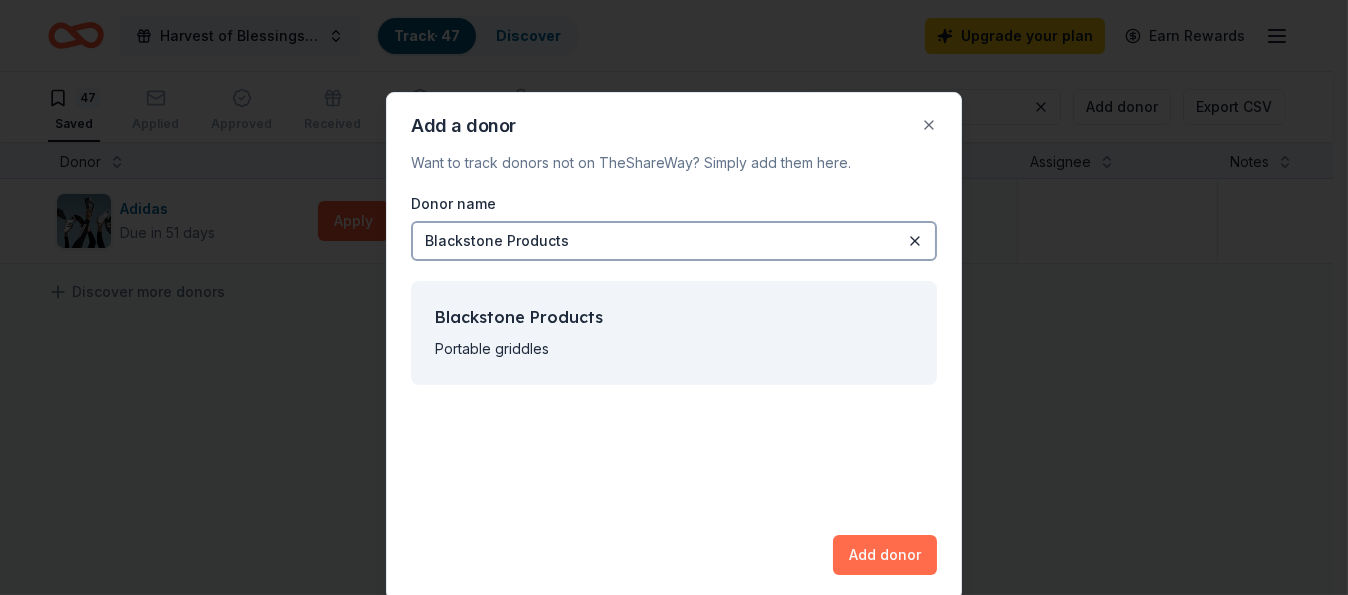 click on "Add donor" at bounding box center (885, 555) 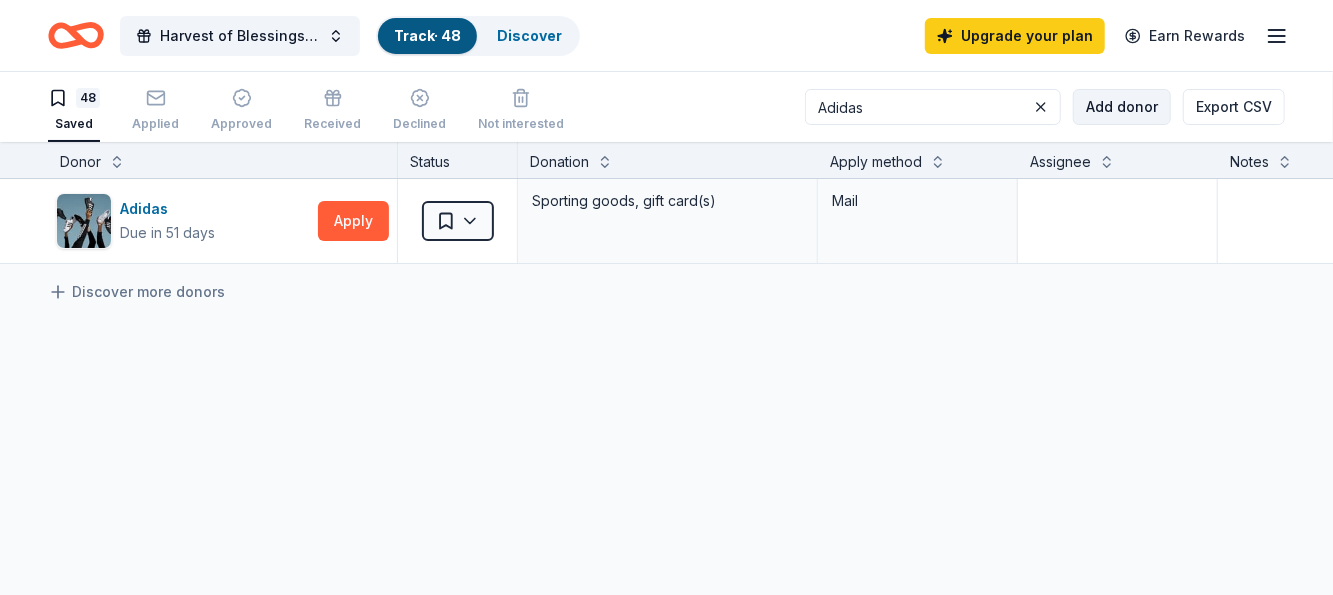 click on "Add donor" at bounding box center (1122, 107) 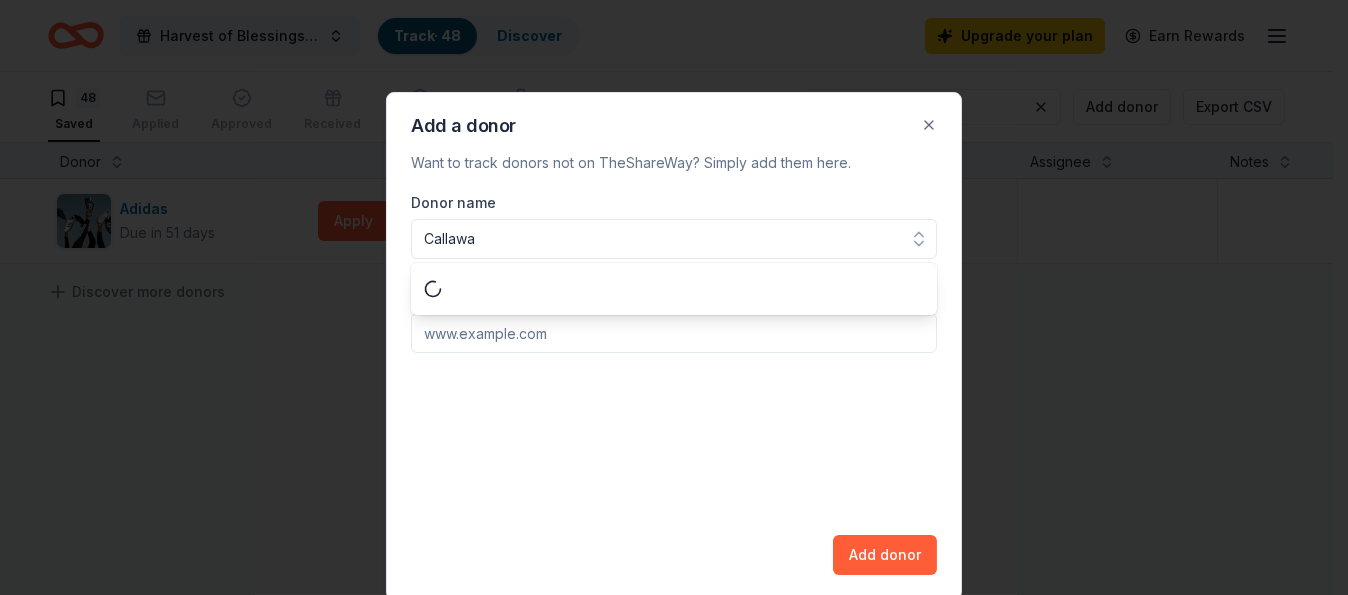 type on "Callaway" 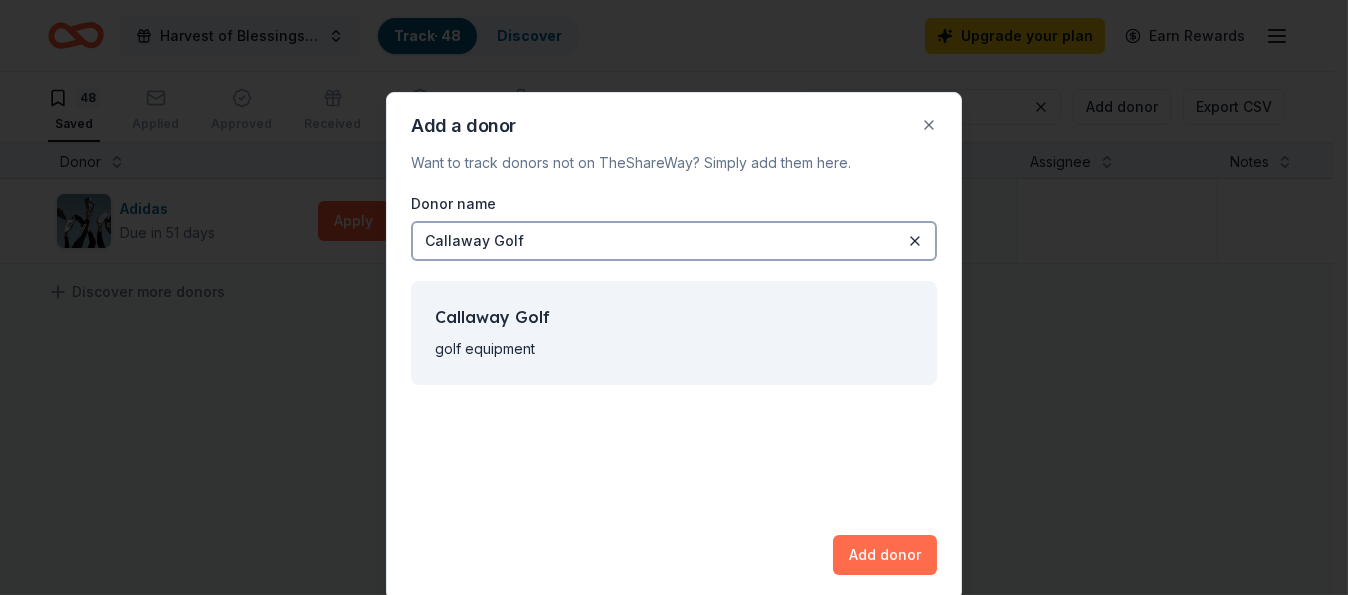 click on "Add donor" at bounding box center [885, 555] 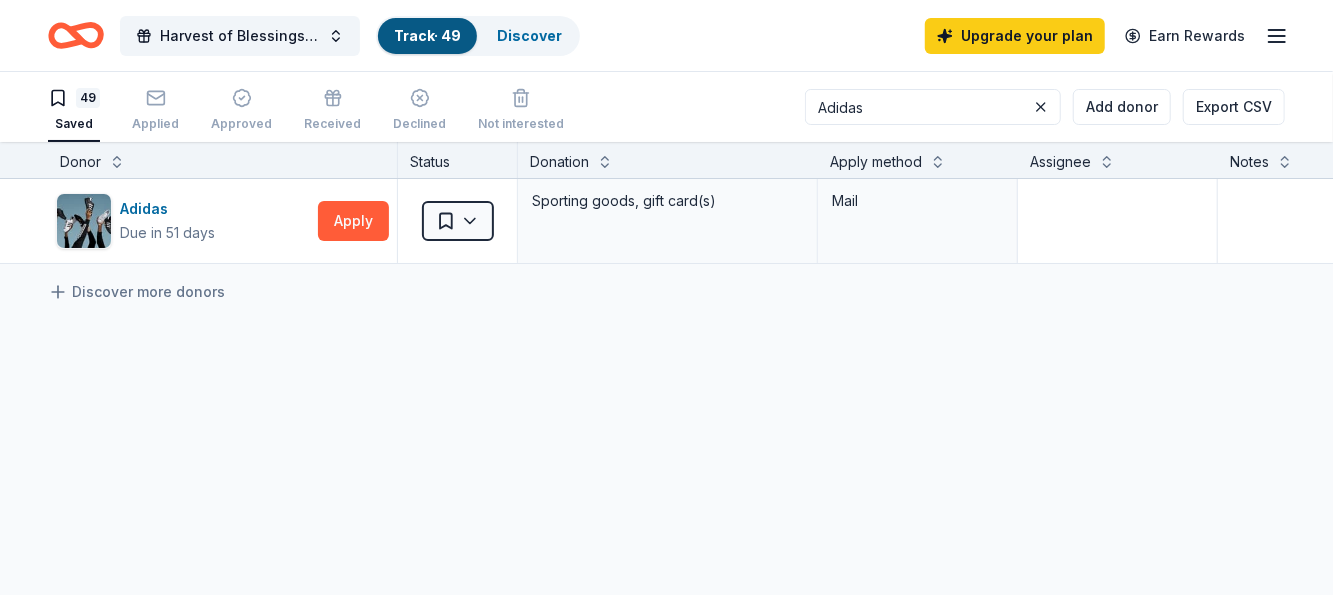 click on "Track  · 49" at bounding box center (427, 36) 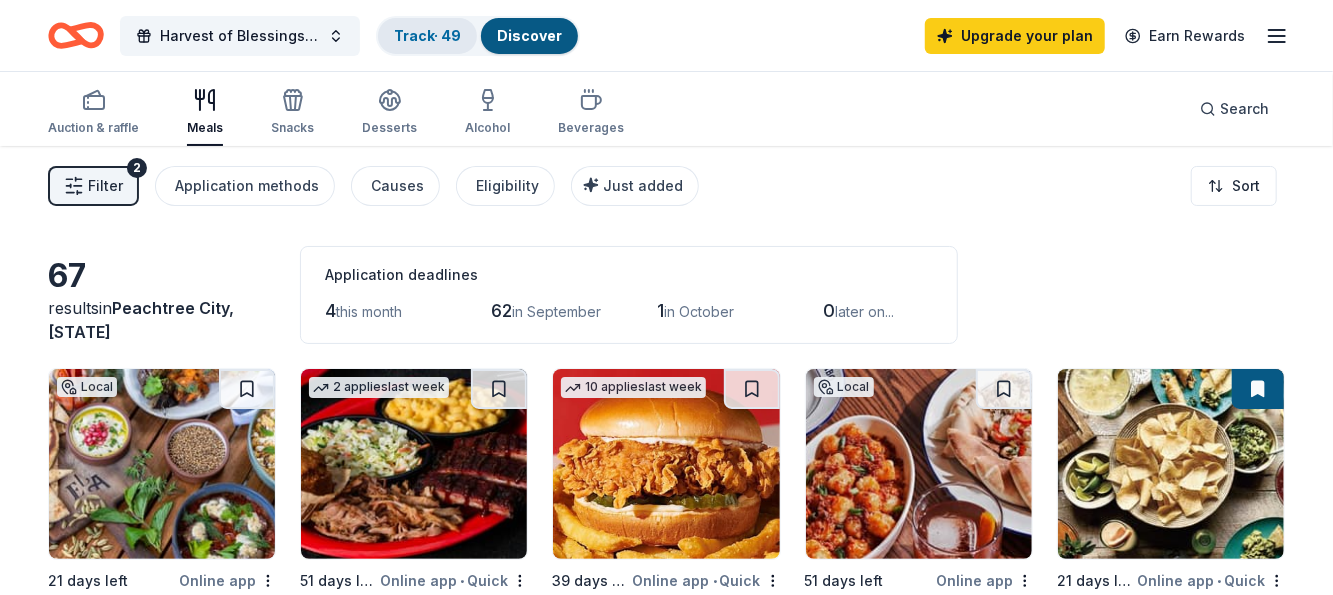 click on "Track  · 49" at bounding box center (427, 35) 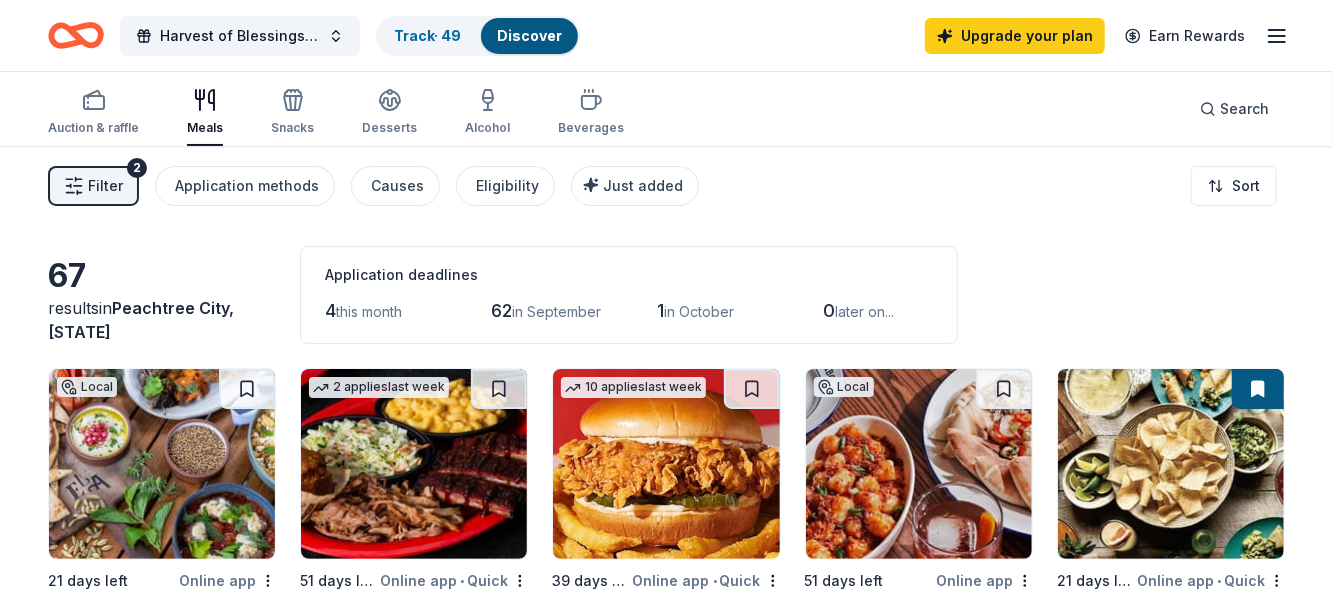 scroll, scrollTop: 1, scrollLeft: 0, axis: vertical 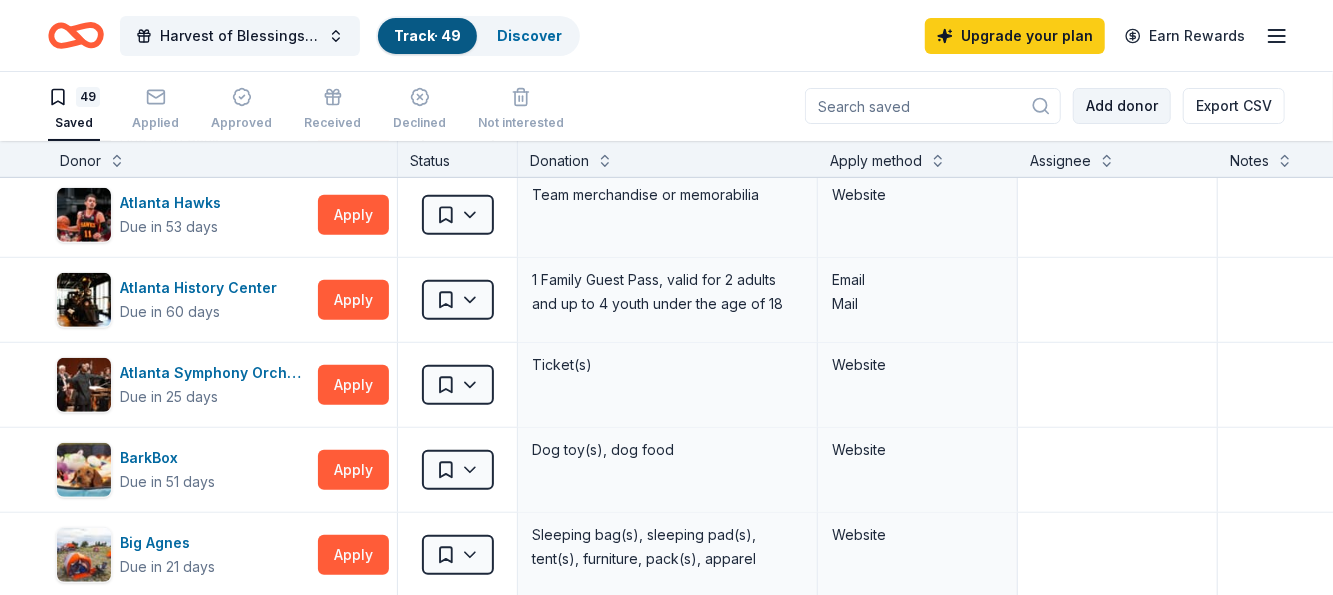 click on "Add donor" at bounding box center (1122, 106) 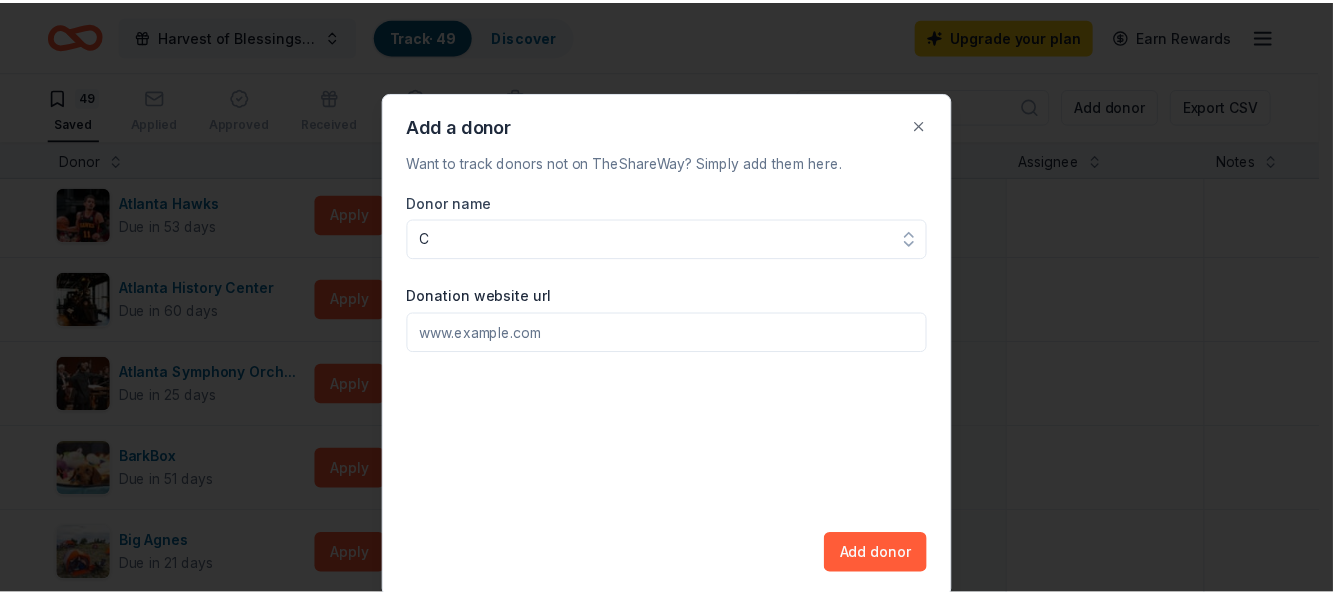 scroll, scrollTop: 0, scrollLeft: 0, axis: both 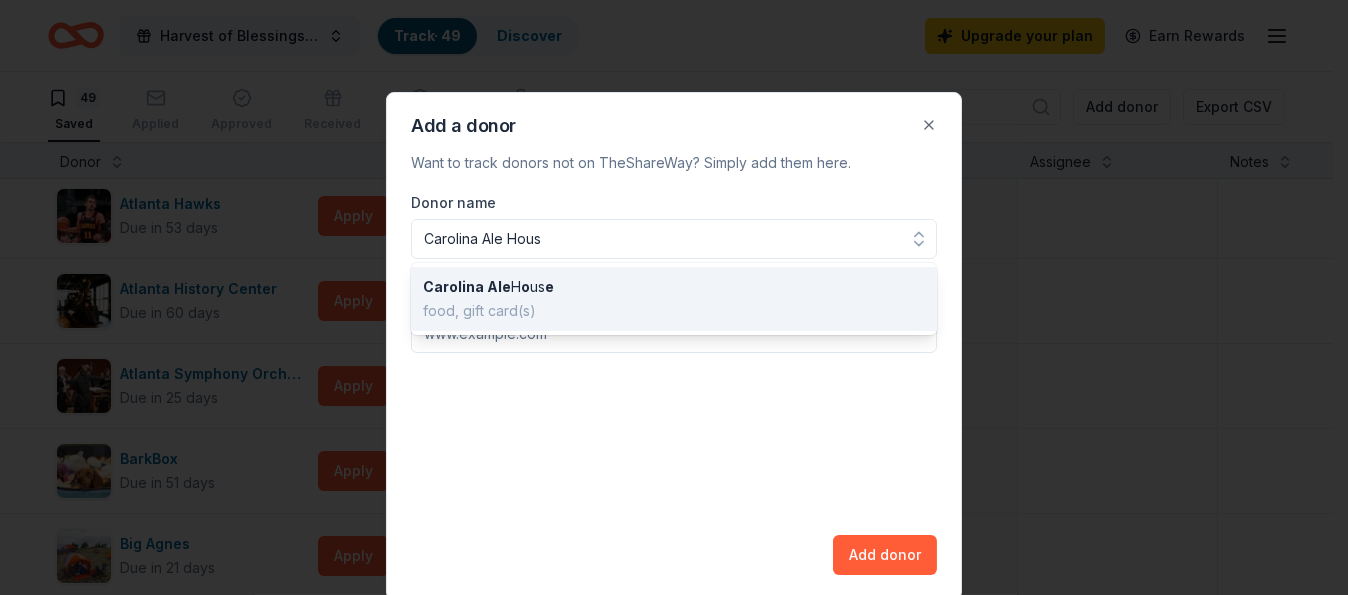 type on "Carolina Ale House" 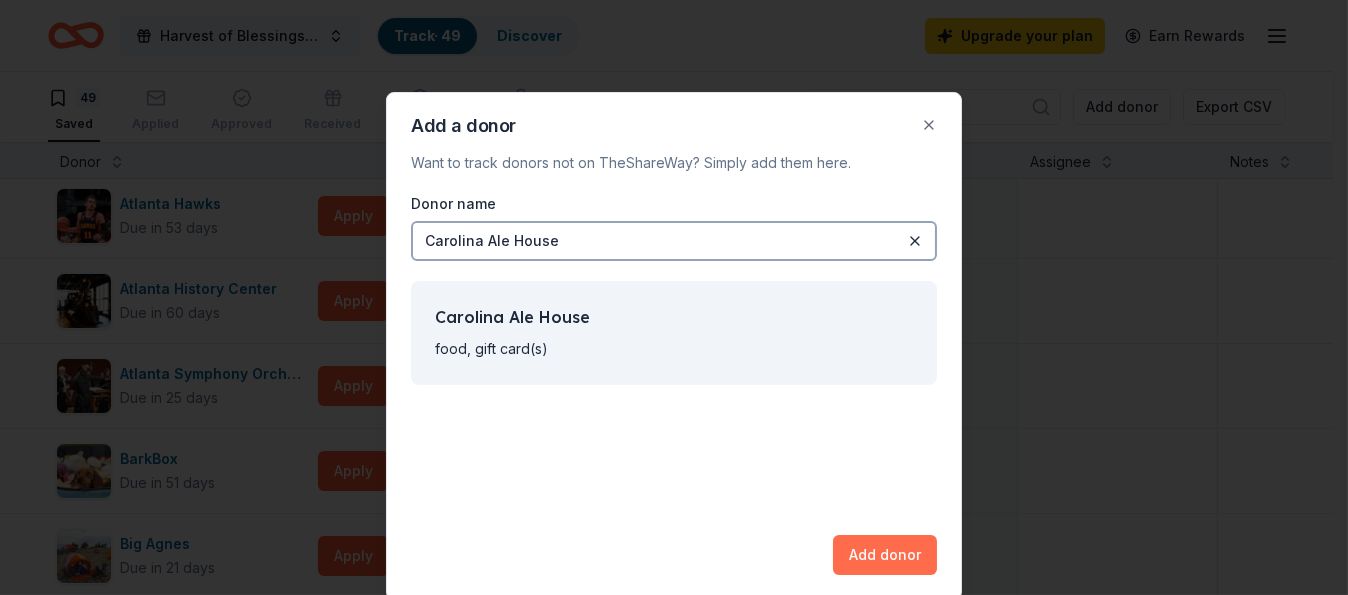 click on "Add donor" at bounding box center [885, 555] 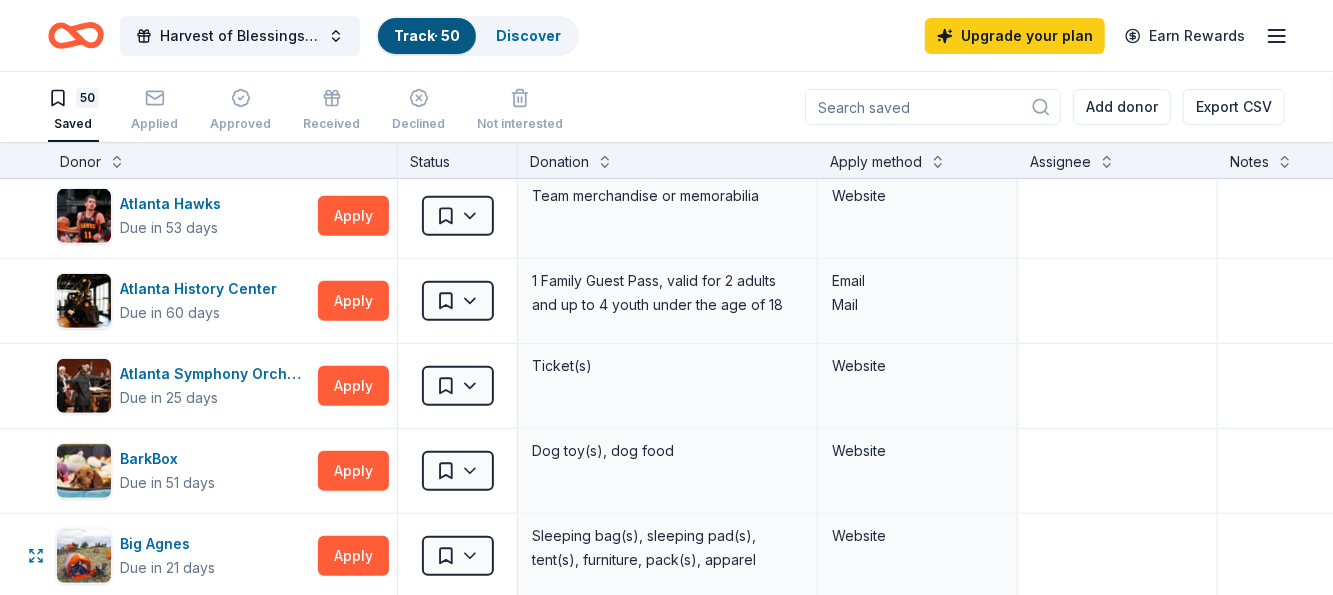type 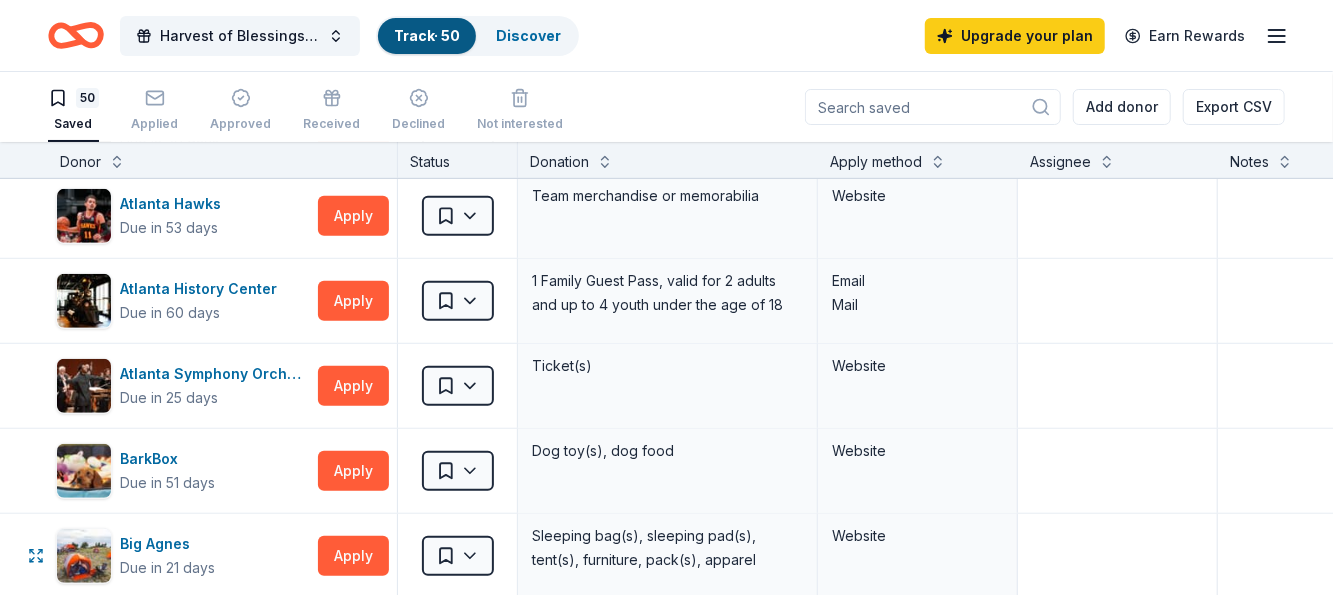 click on "Add donor" at bounding box center [1122, 107] 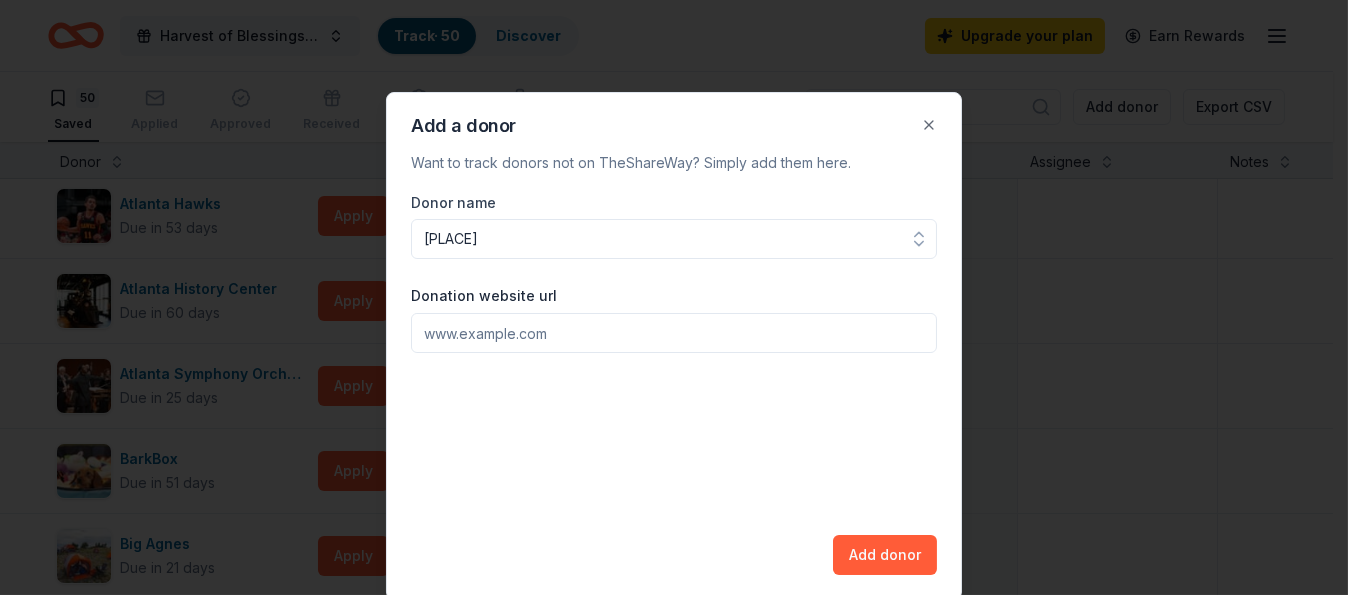 type on "Sports" 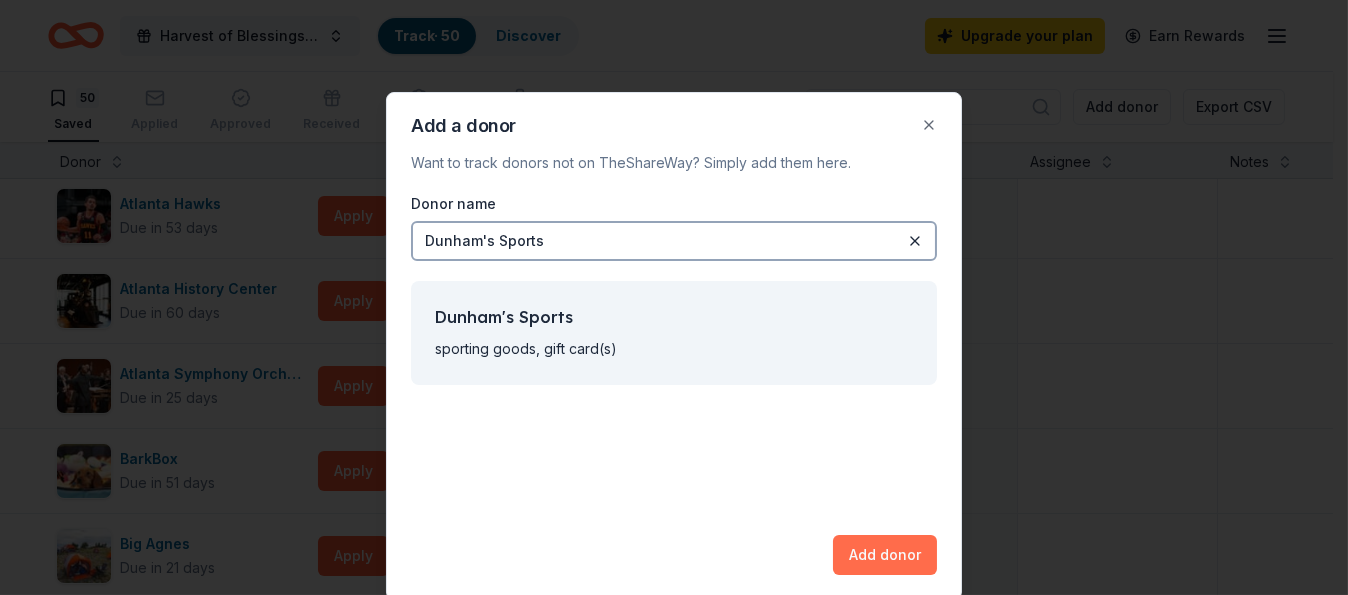 click on "Add donor" at bounding box center (885, 555) 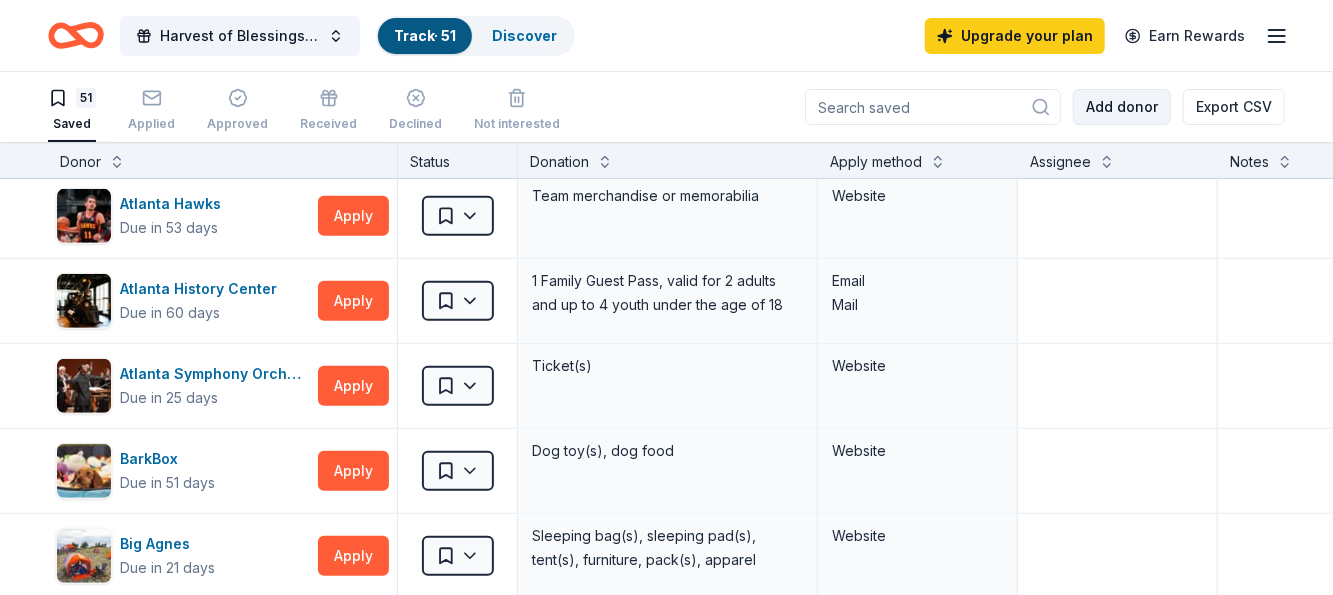 click on "Add donor" at bounding box center (1122, 107) 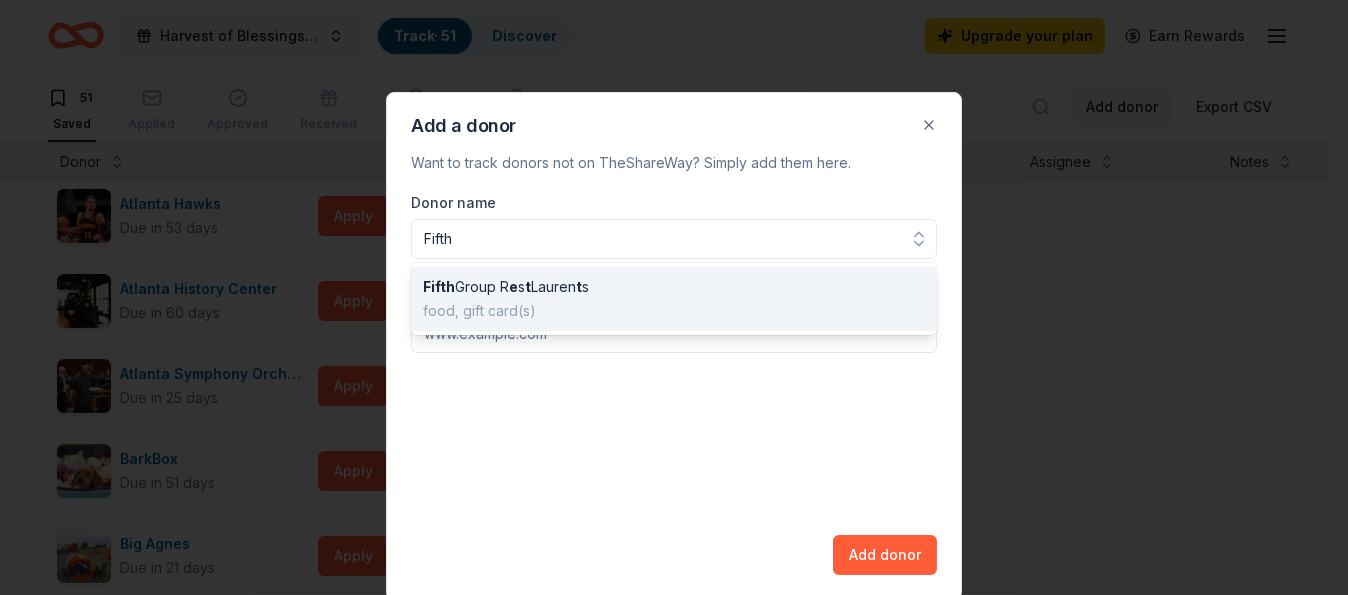 type on "Fifth" 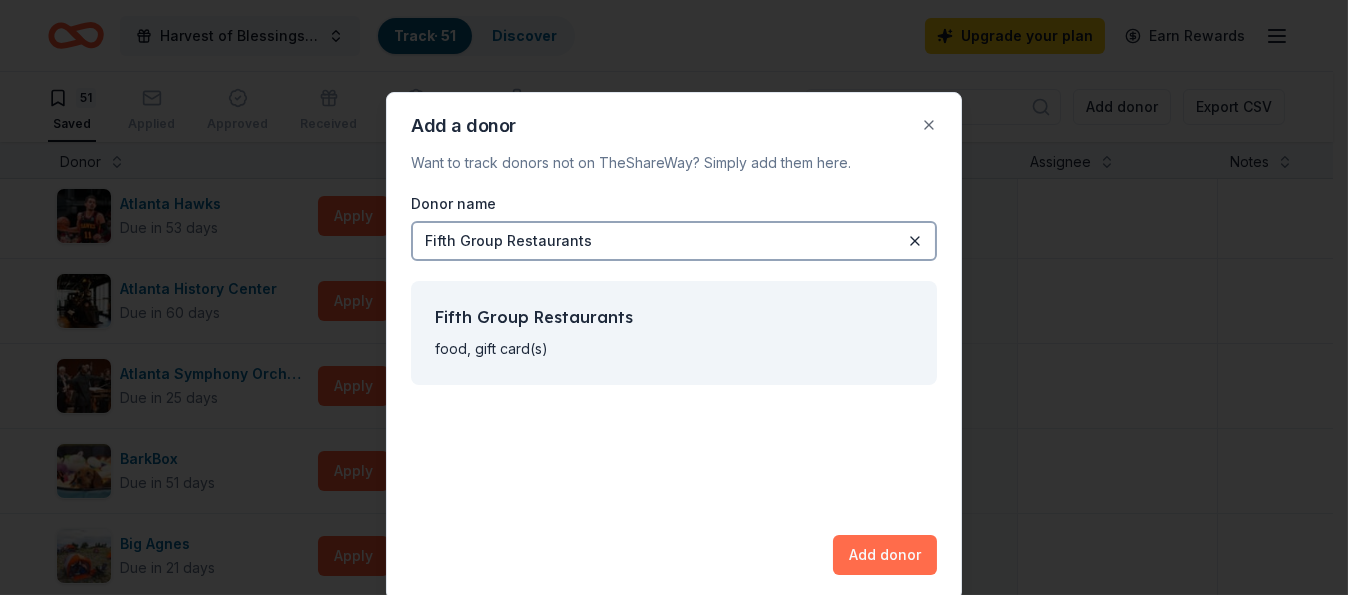 click on "Add donor" at bounding box center (885, 555) 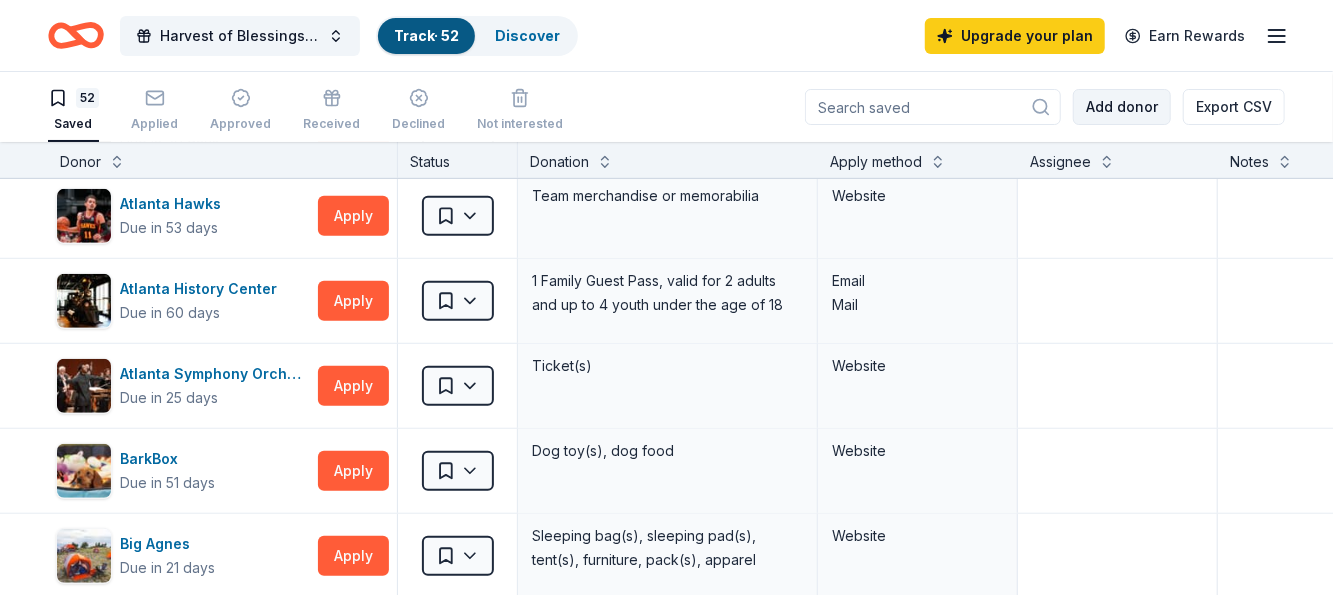 click on "Add donor" at bounding box center [1122, 107] 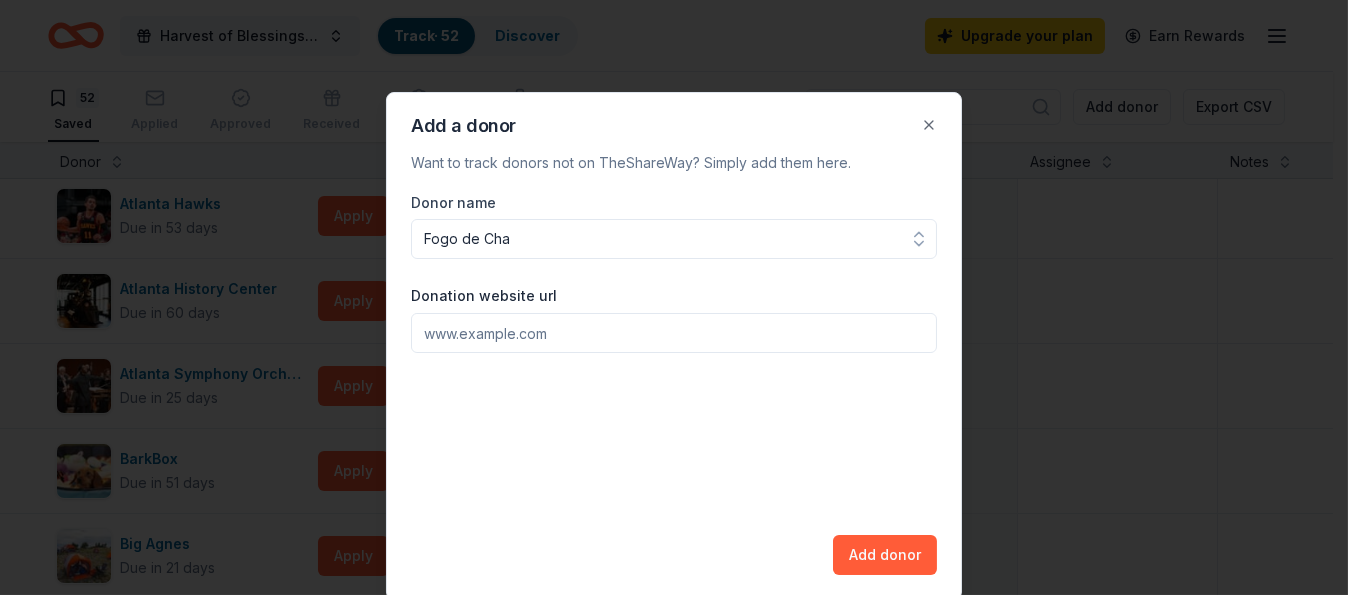 type on "Fogo de Chao" 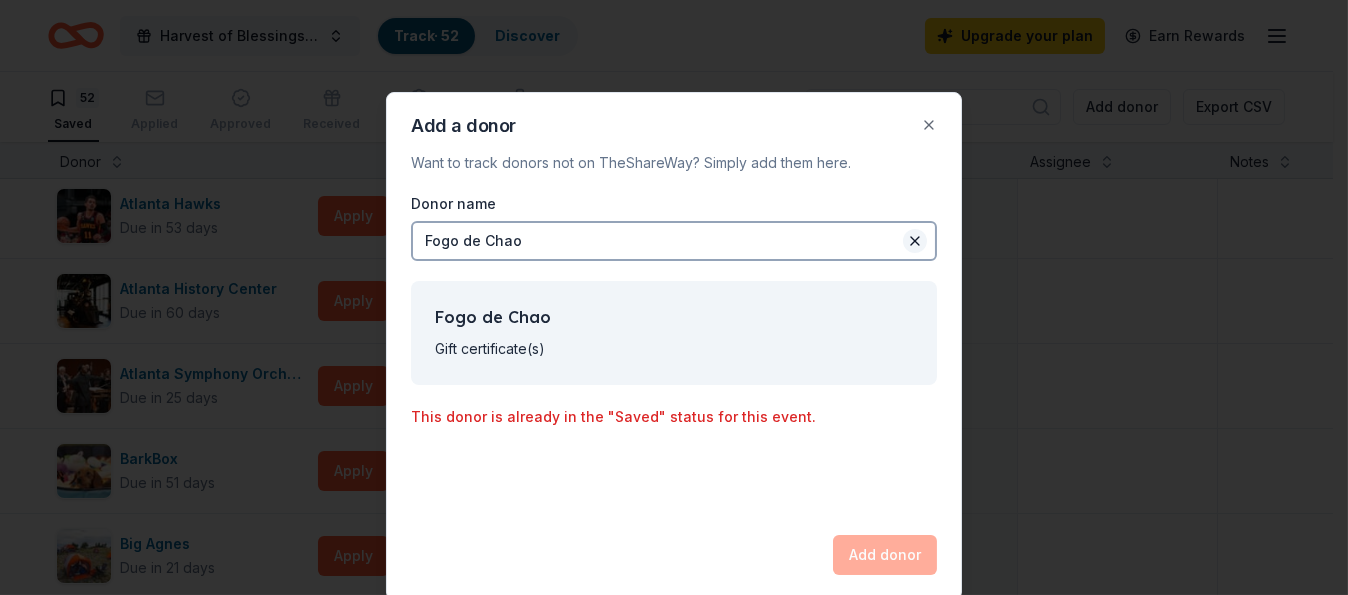 click at bounding box center (915, 241) 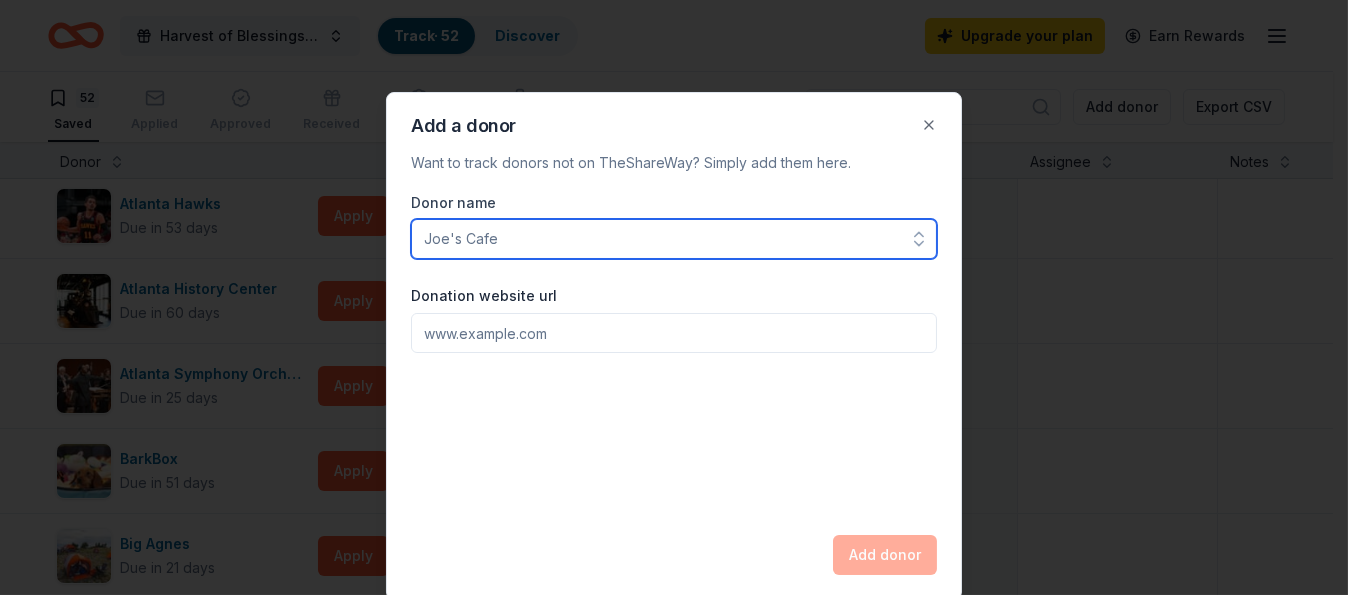 click on "Donor name" at bounding box center (674, 239) 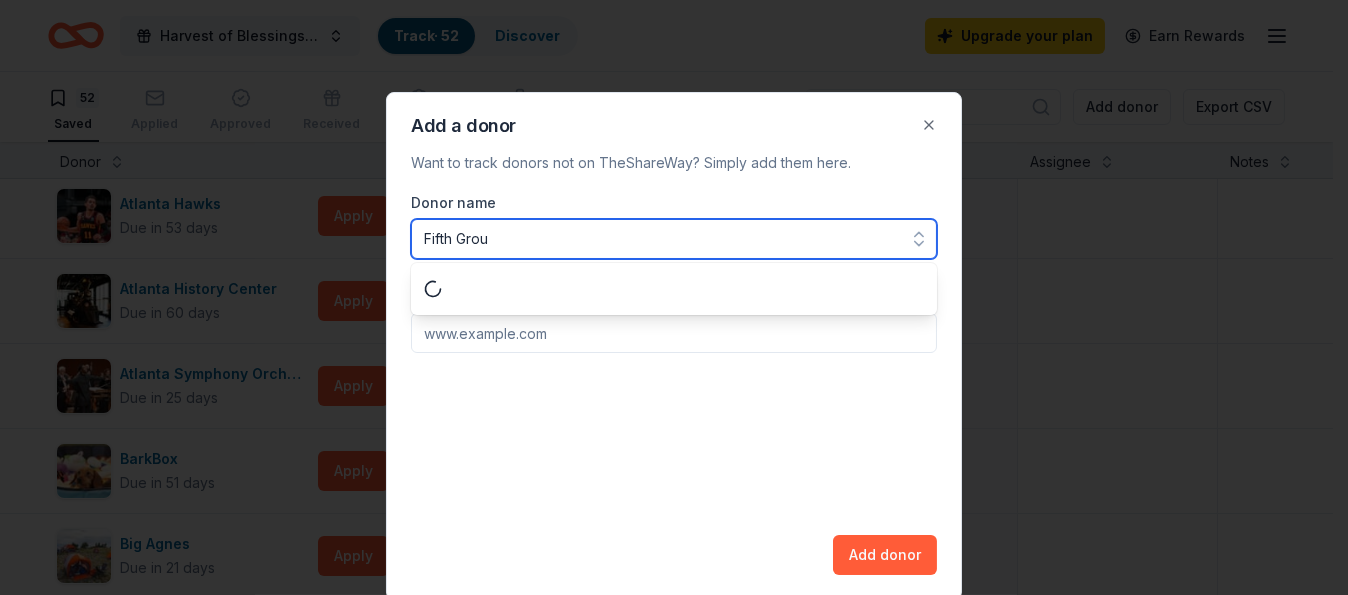 type on "Fifth Group" 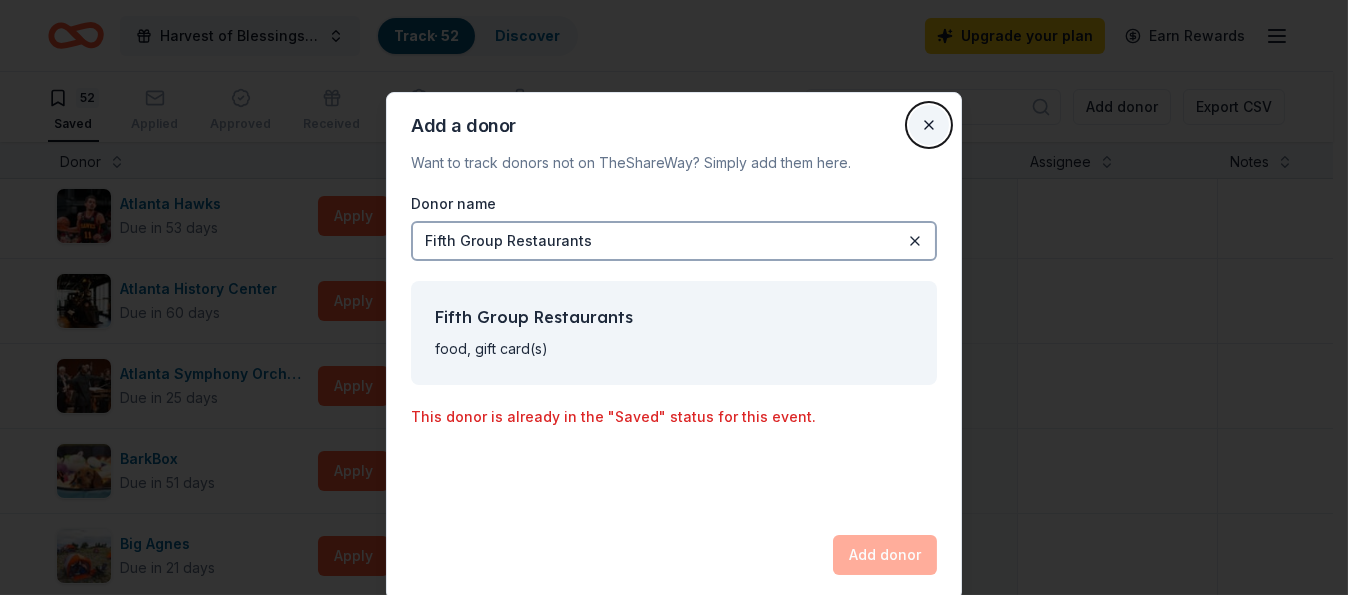 click on "Close" at bounding box center [929, 125] 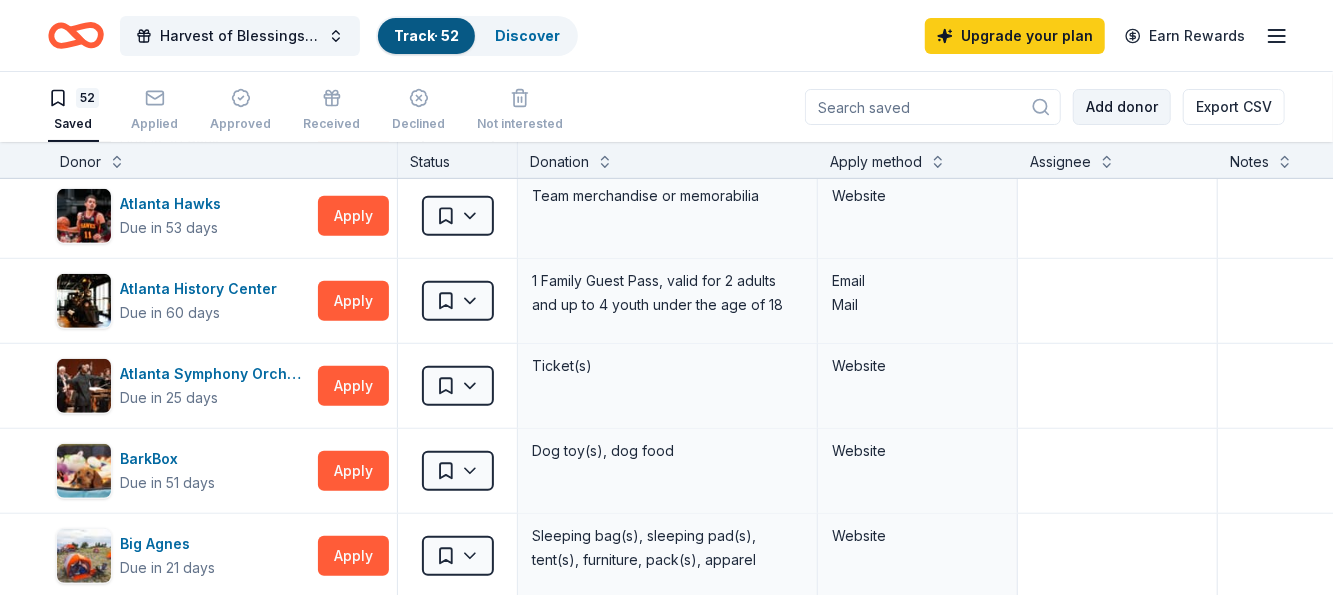 click on "Add donor" at bounding box center (1122, 107) 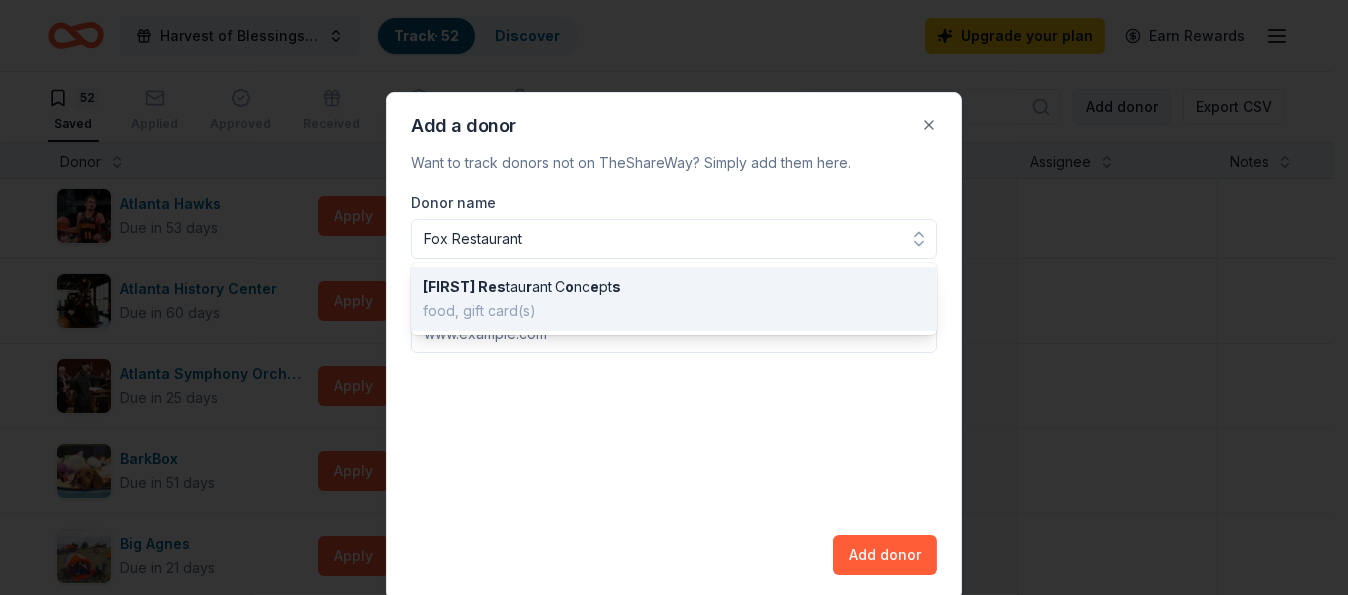 type on "Fox Restaurant" 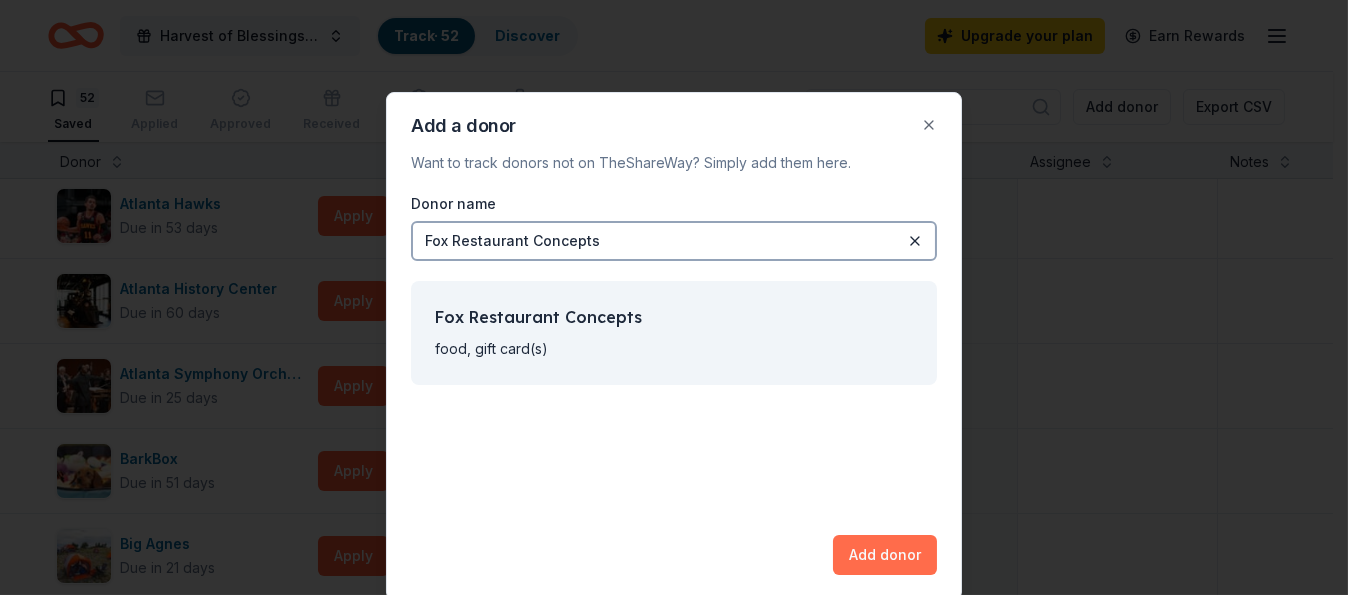 click on "Add donor" at bounding box center [885, 555] 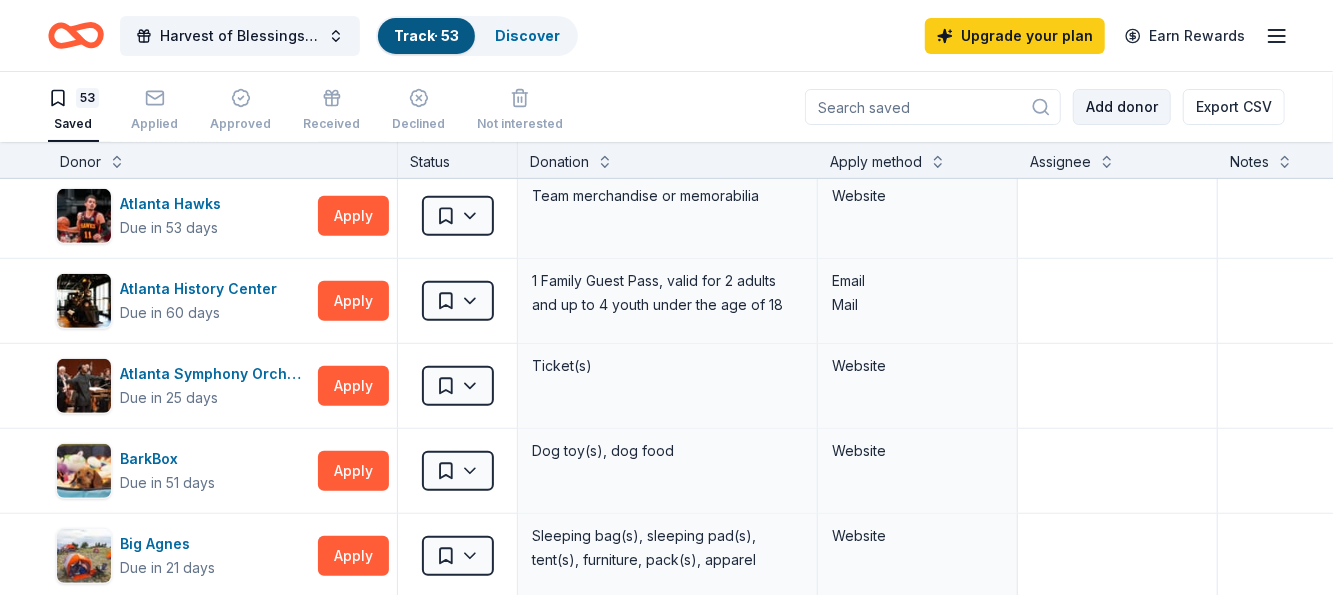 click on "Add donor" at bounding box center (1122, 107) 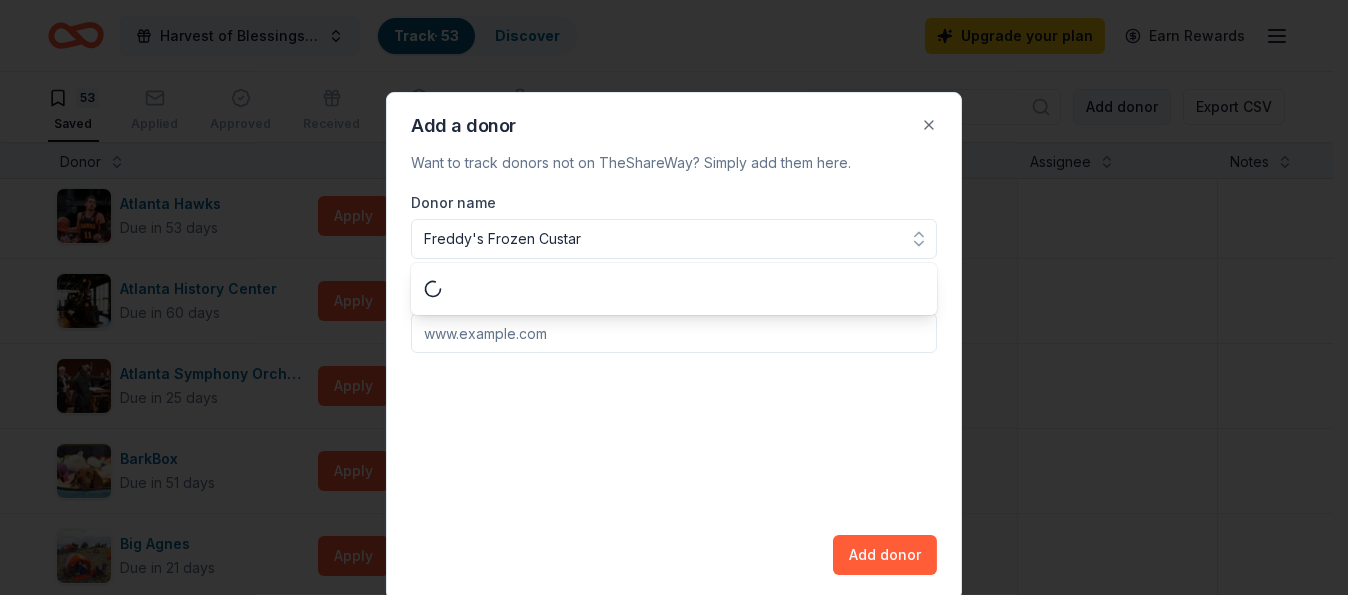 type on "Freddy's Frozen Custard" 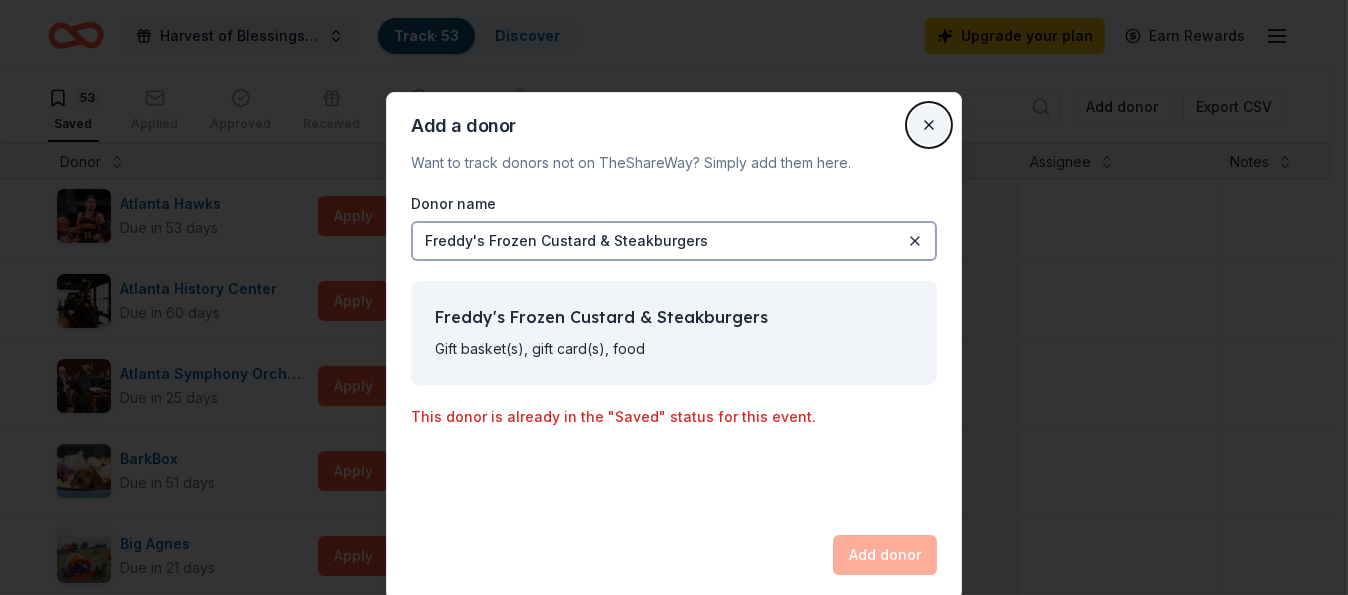 click on "Close" at bounding box center (929, 125) 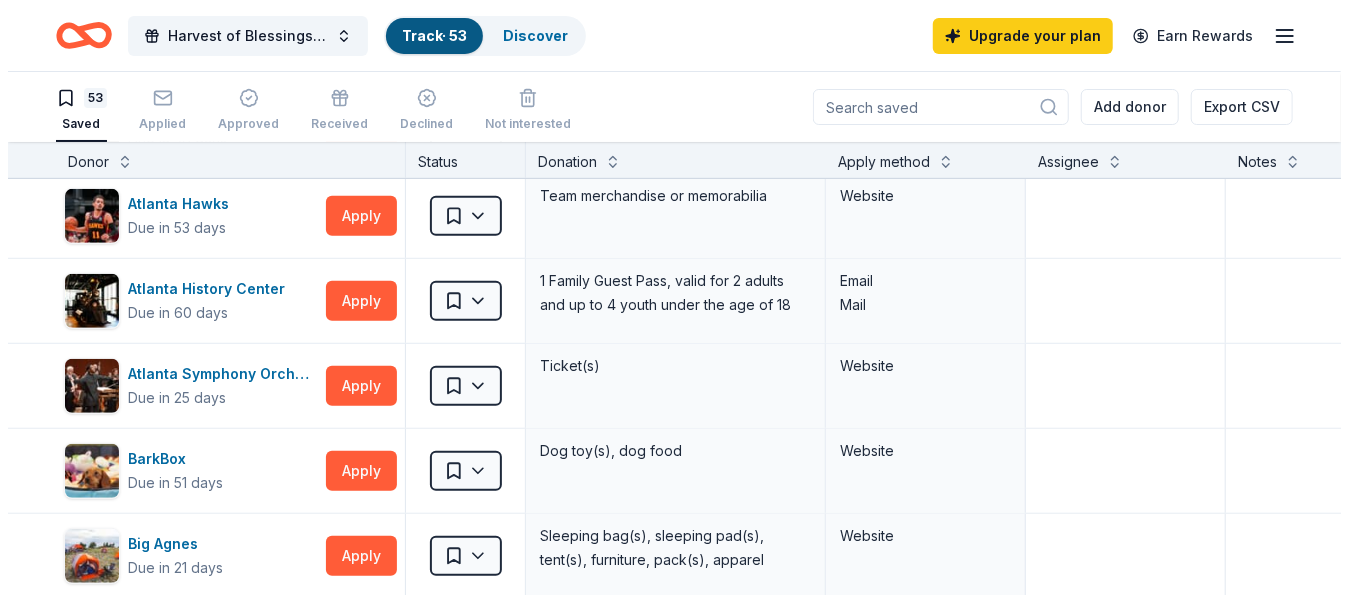 scroll, scrollTop: 1, scrollLeft: 0, axis: vertical 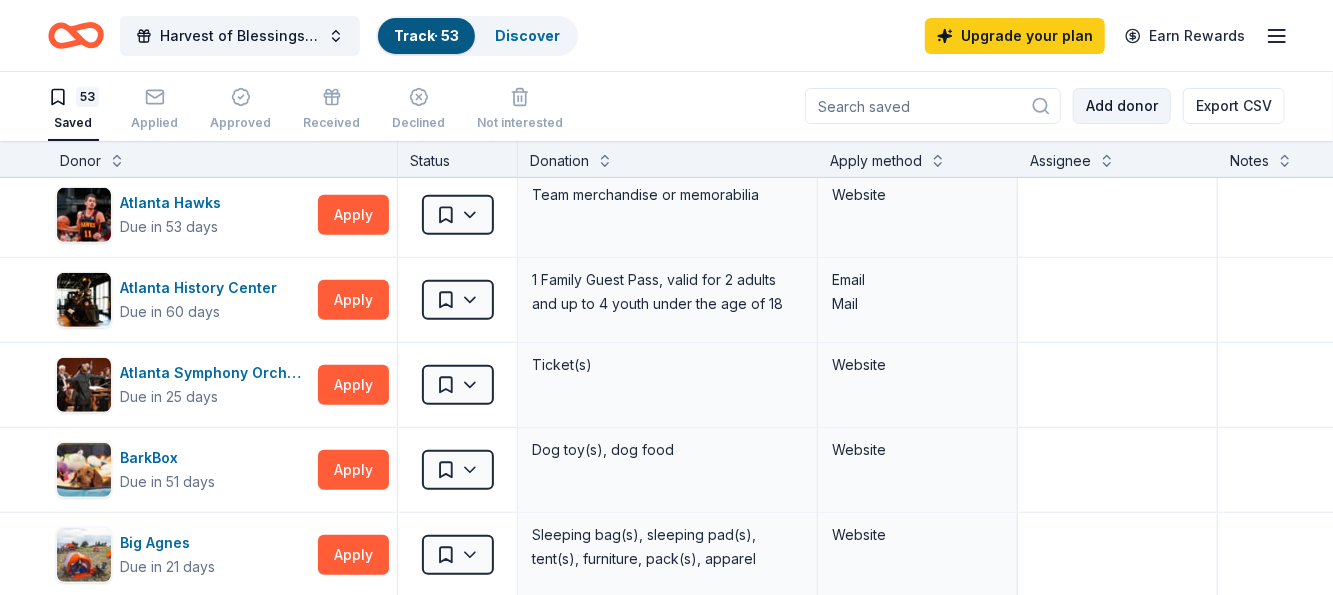 click on "Add donor" at bounding box center (1122, 106) 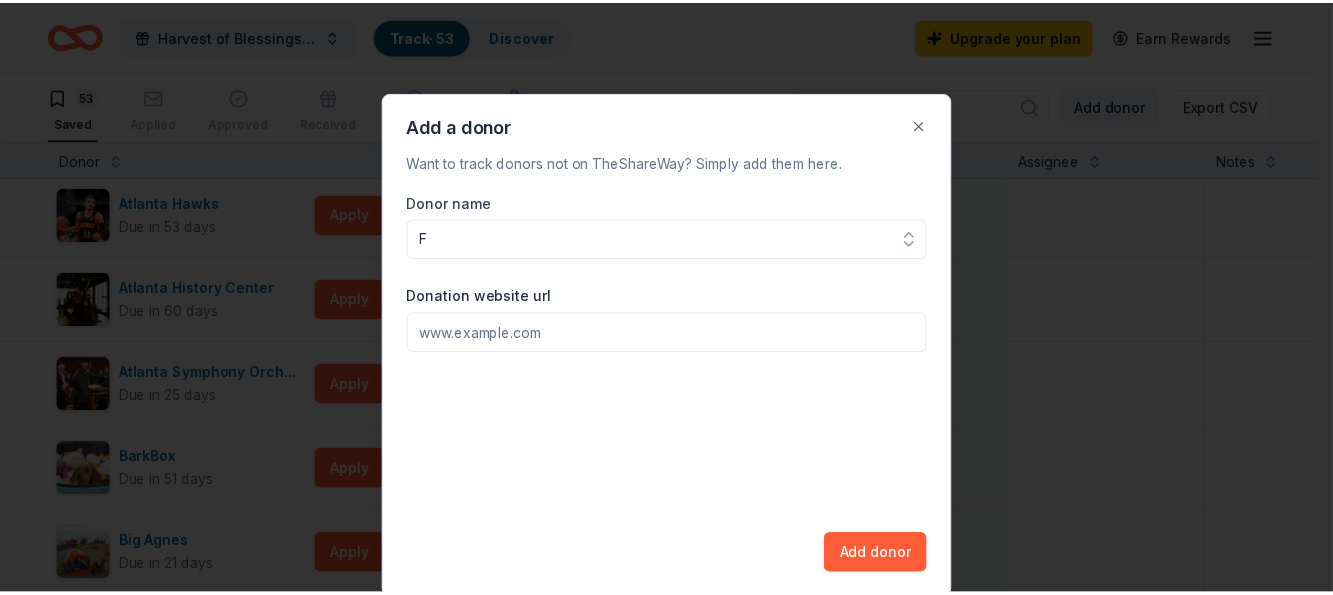 scroll, scrollTop: 0, scrollLeft: 0, axis: both 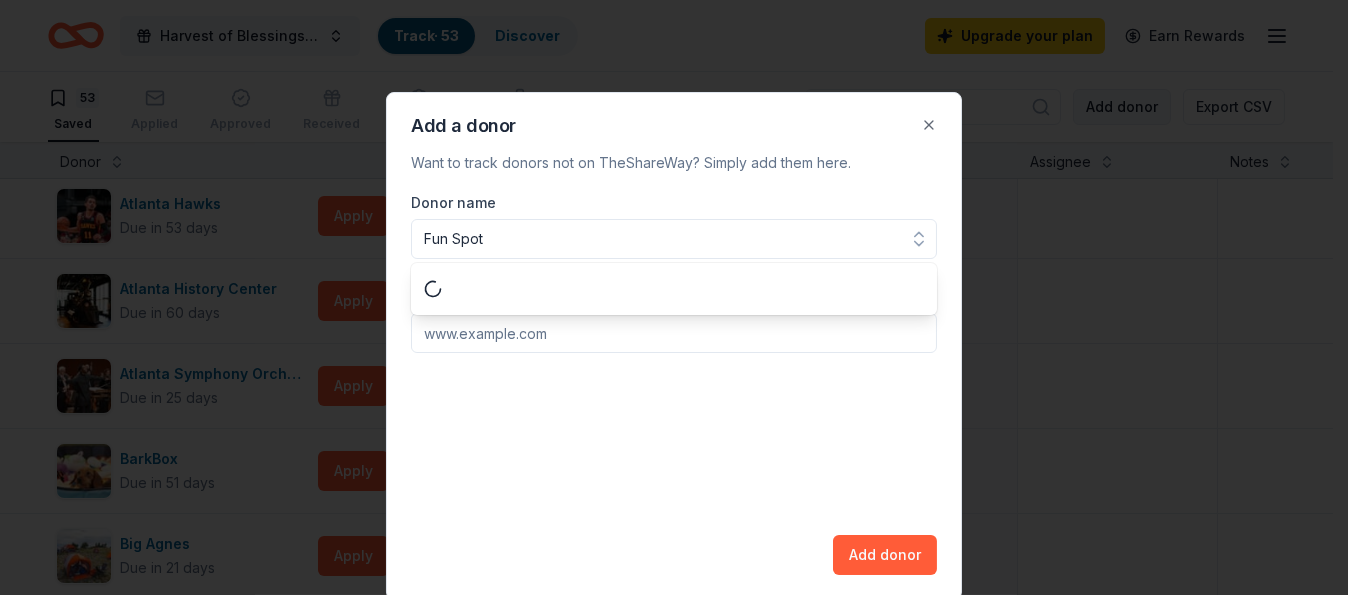 type on "Fun Spot" 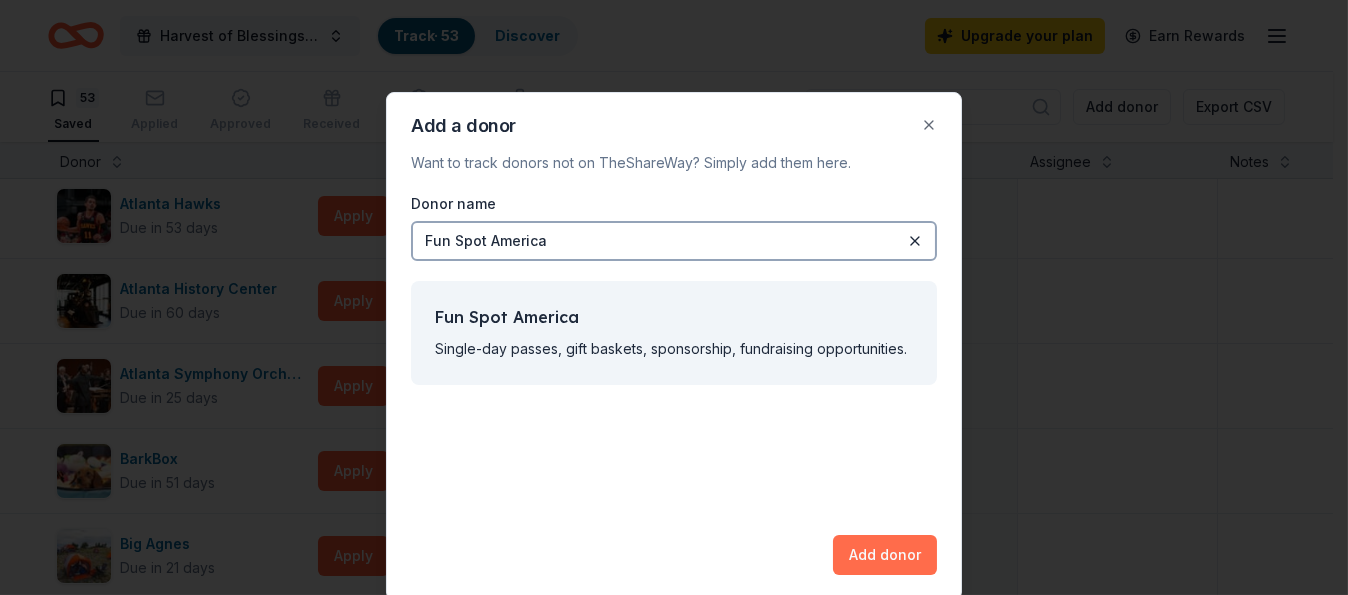 click on "Add donor" at bounding box center [885, 555] 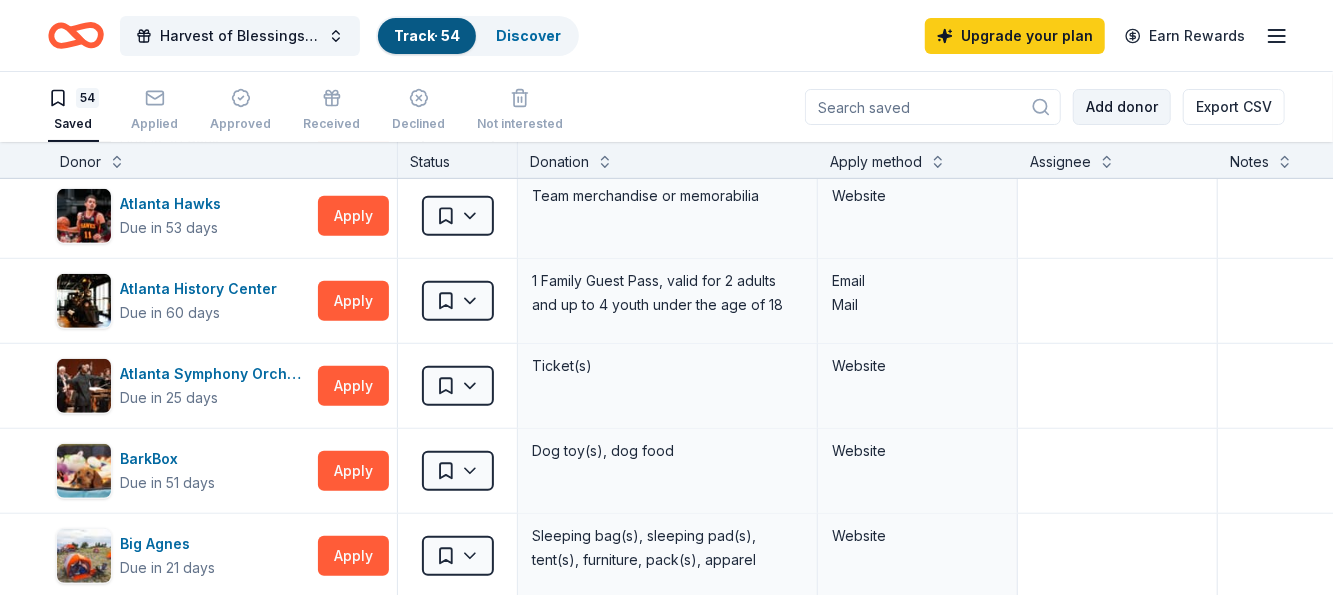 click on "Add donor" at bounding box center (1122, 107) 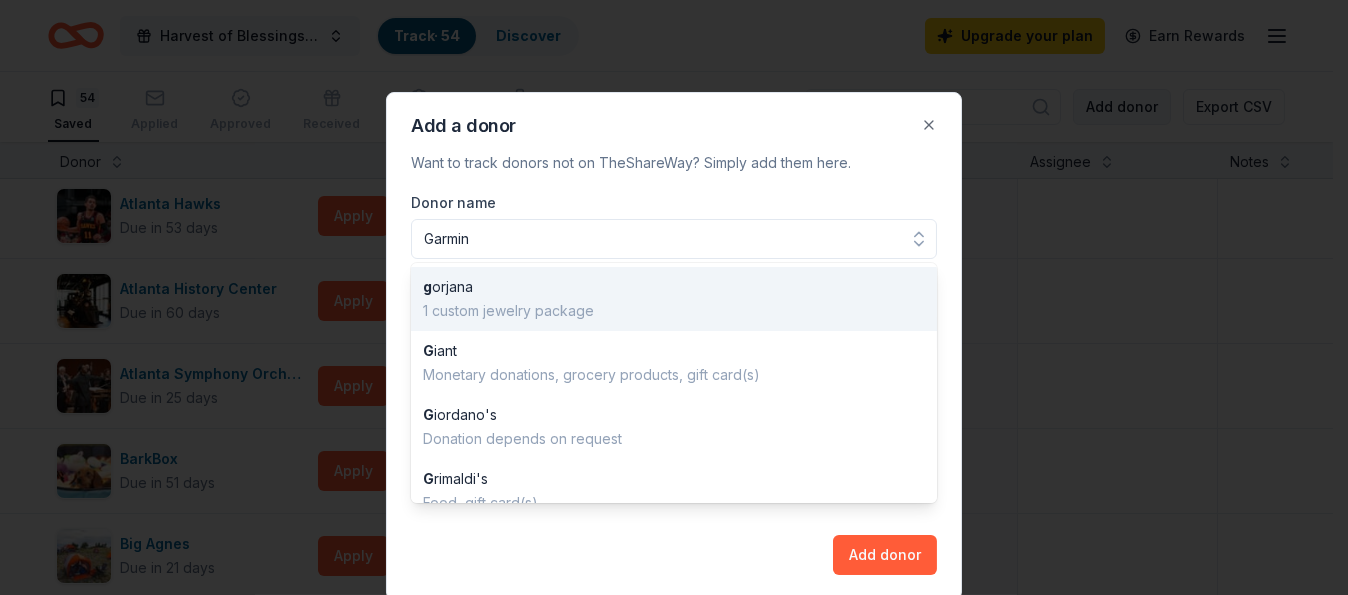 type on "Garmin" 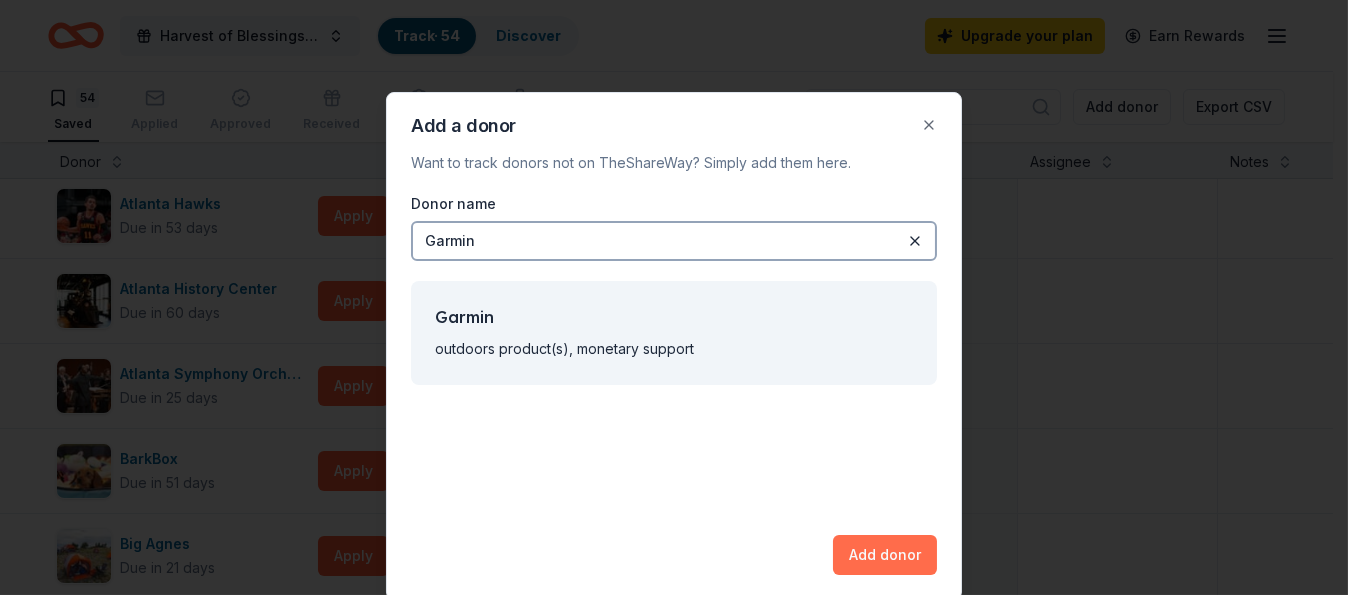 click on "Add donor" at bounding box center [885, 555] 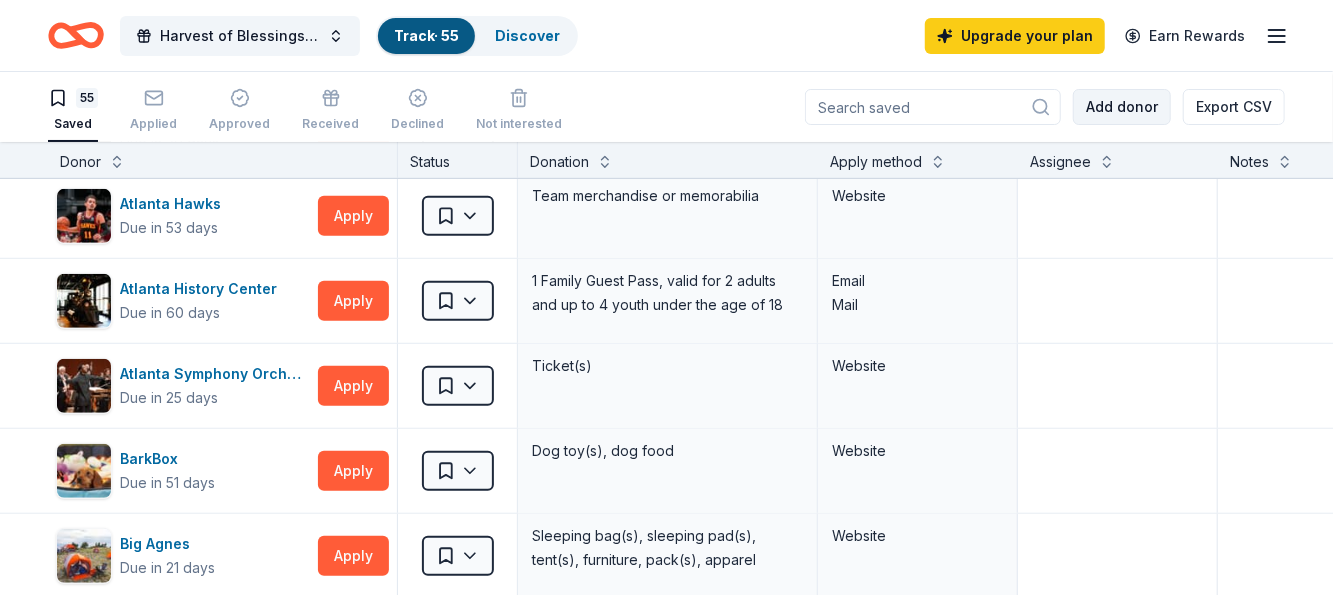 click on "Add donor" at bounding box center [1122, 107] 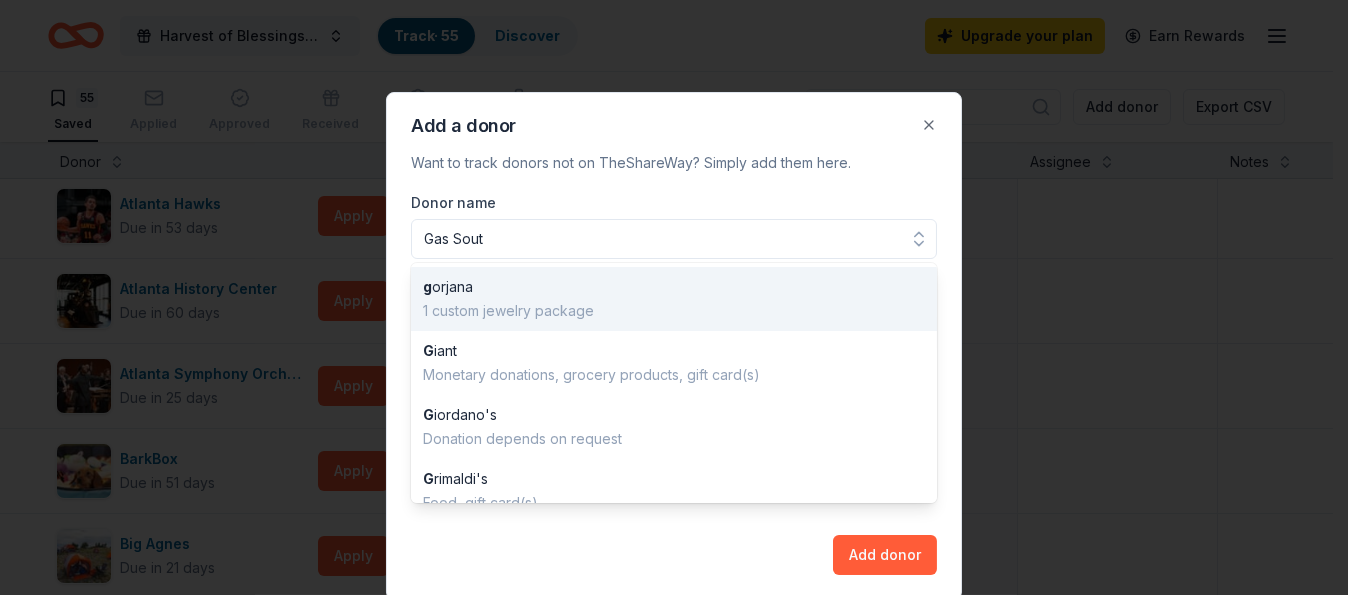 type on "Gas South" 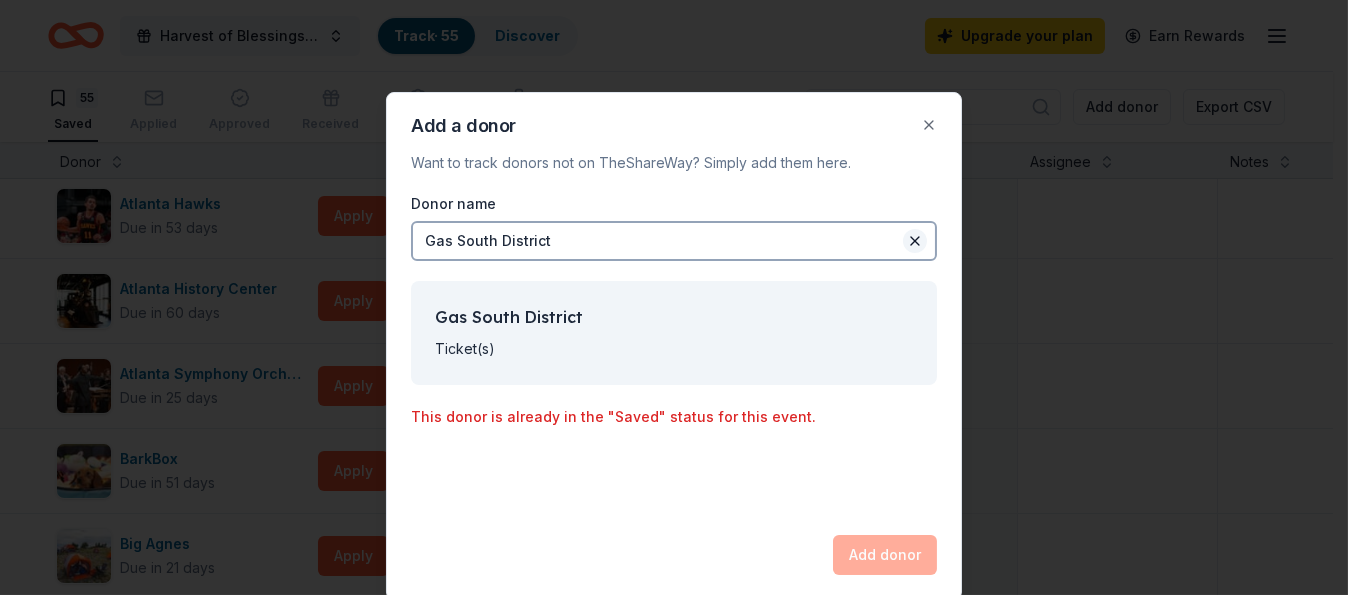 click at bounding box center (915, 241) 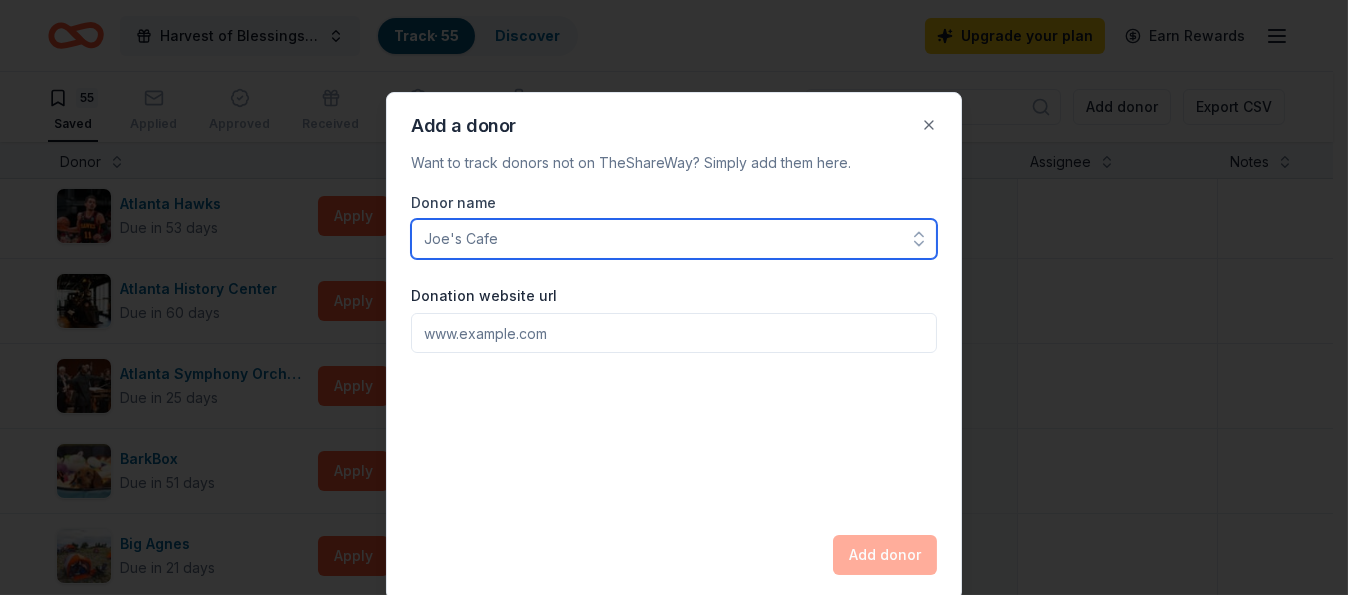 click on "Donor name" at bounding box center [674, 239] 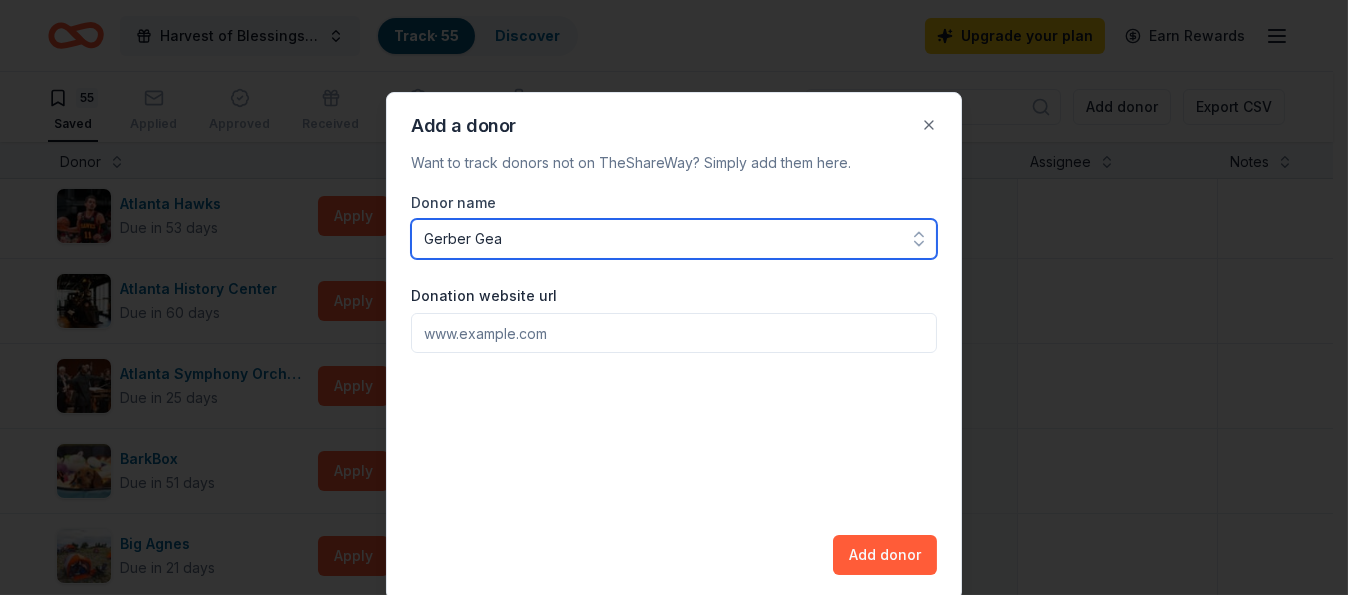 type on "Gerber Gear" 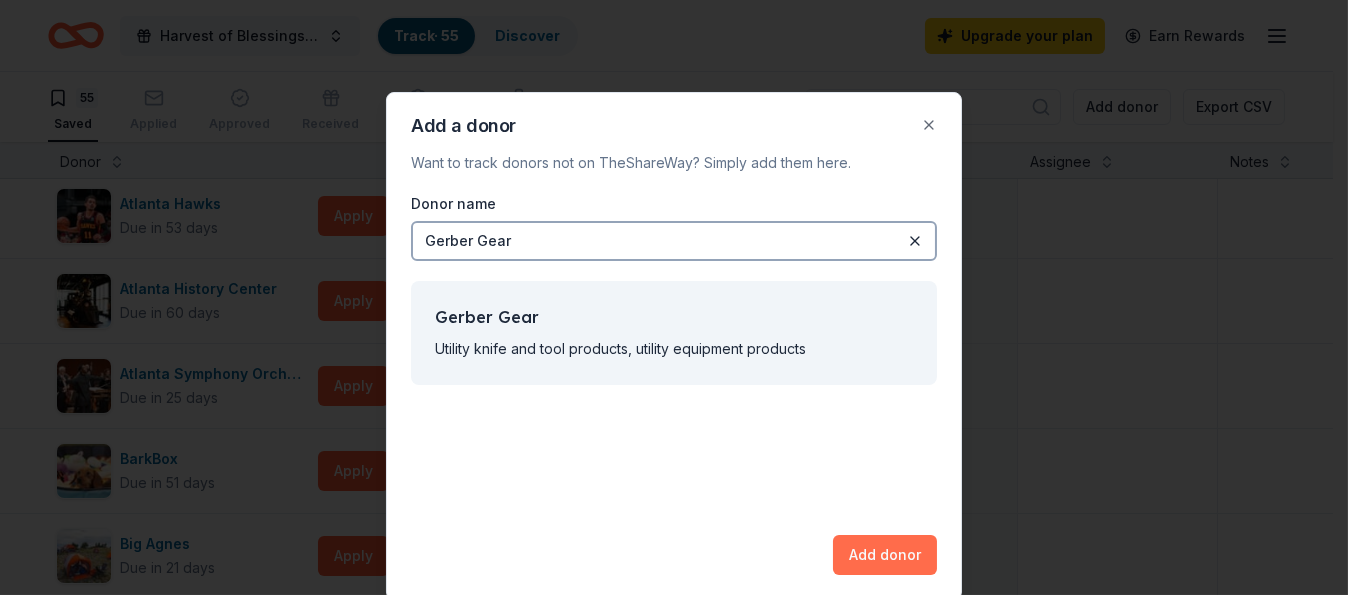 click on "Add donor" at bounding box center [885, 555] 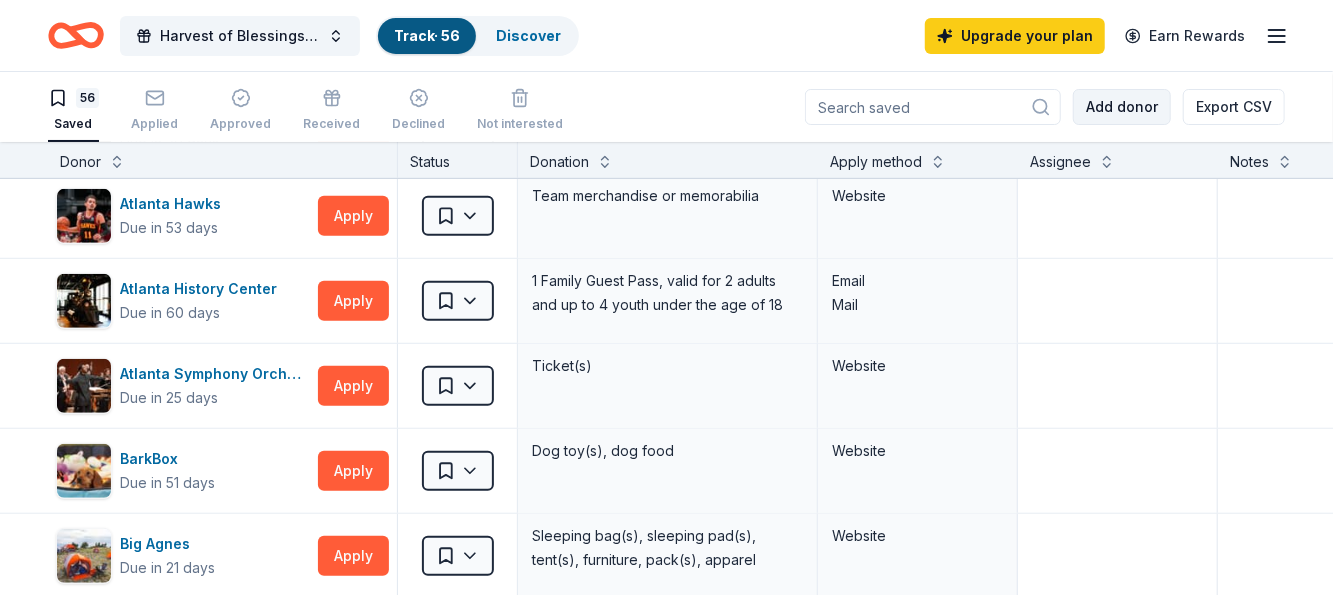 click on "Add donor" at bounding box center (1122, 107) 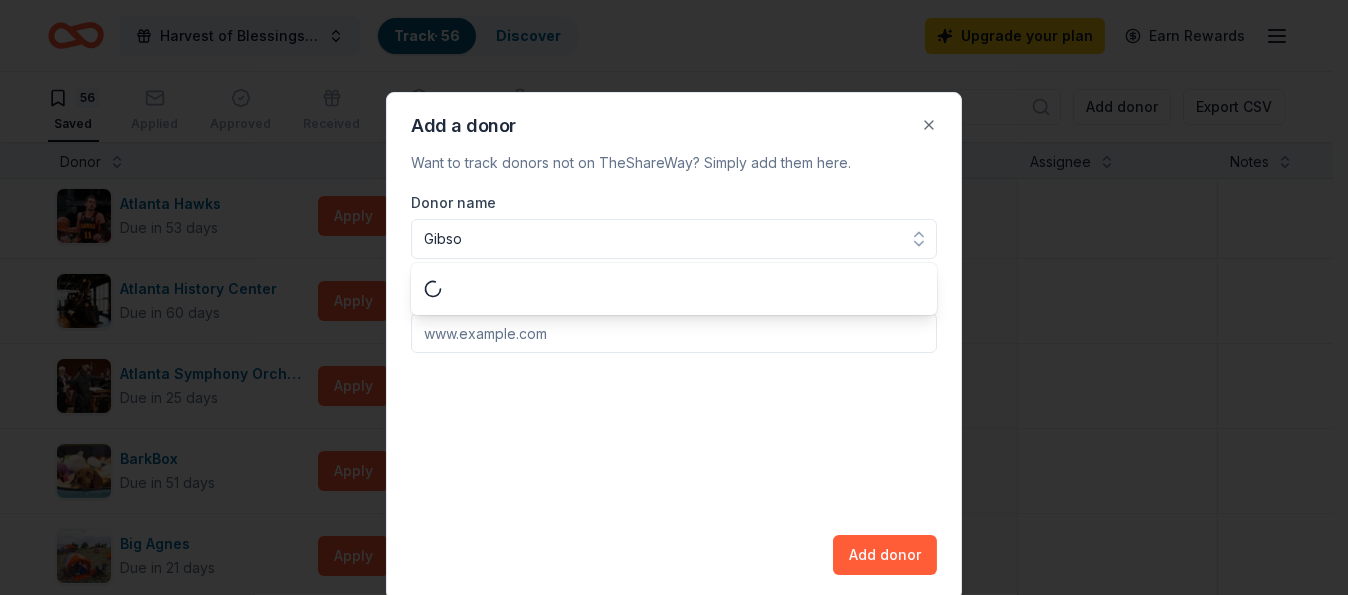 type on "Gibson" 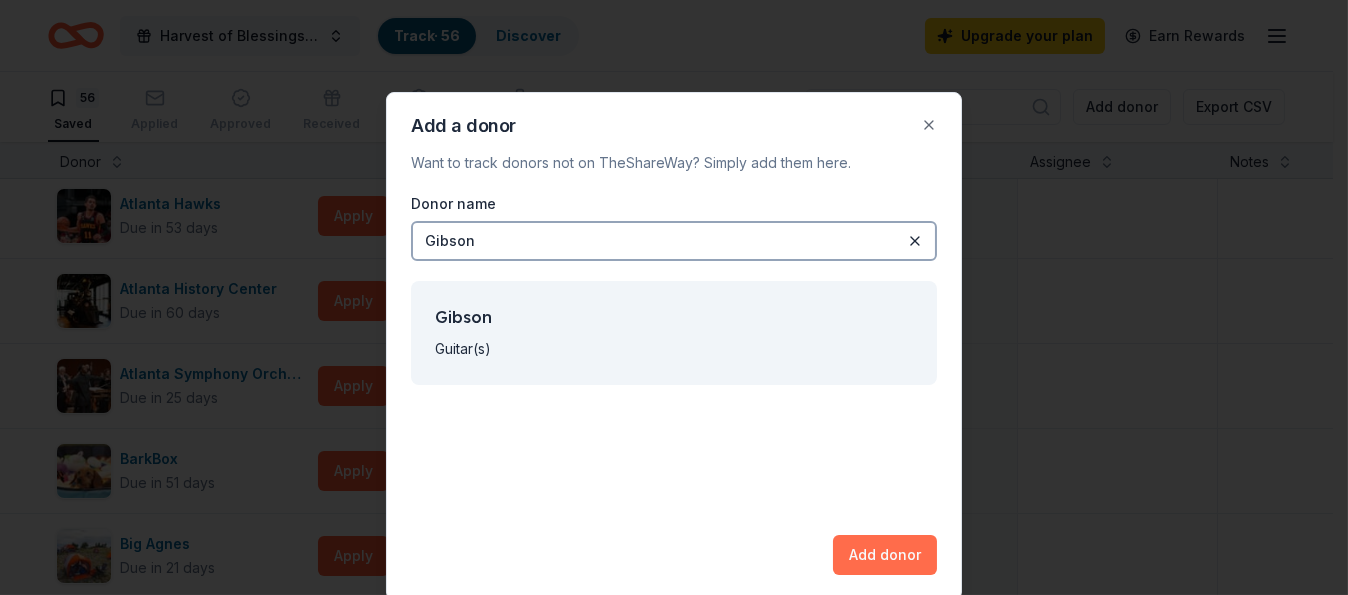 click on "Add donor" at bounding box center (885, 555) 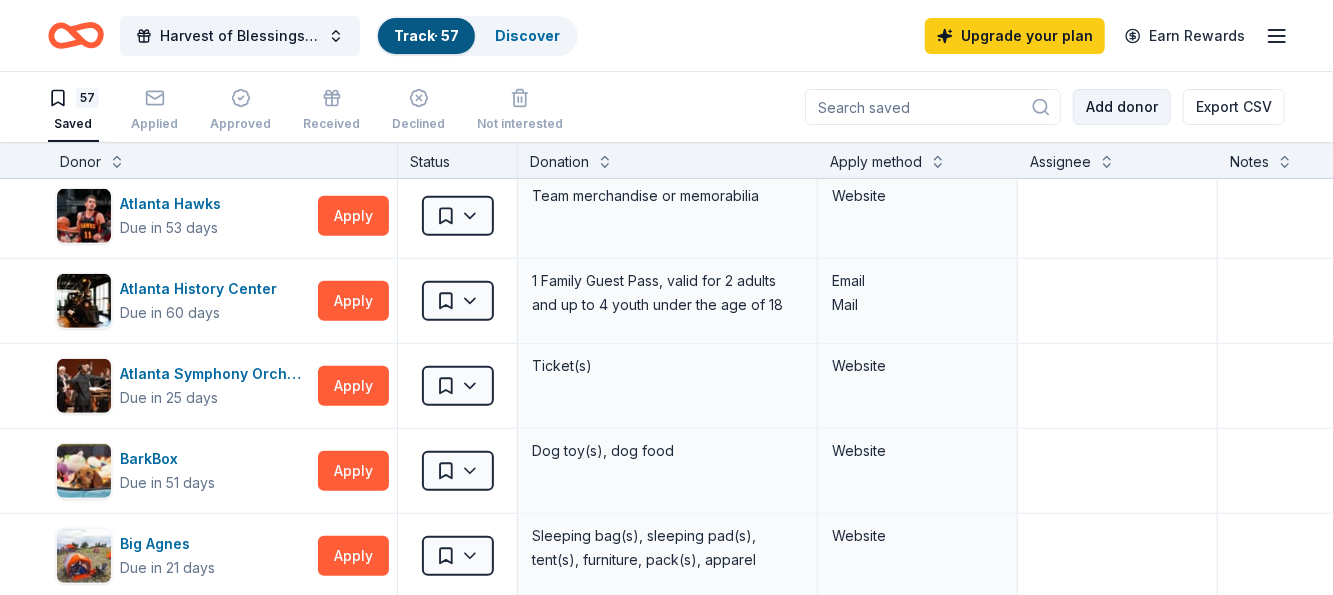 click on "Add donor" at bounding box center [1122, 107] 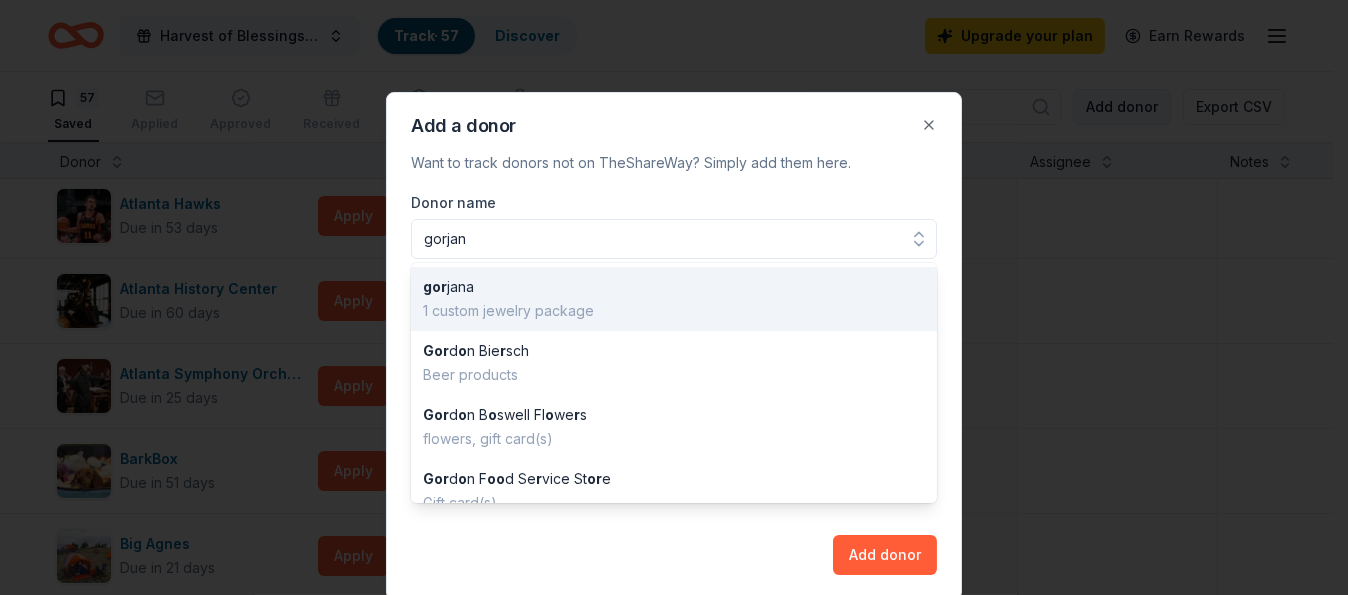 type on "gorjana" 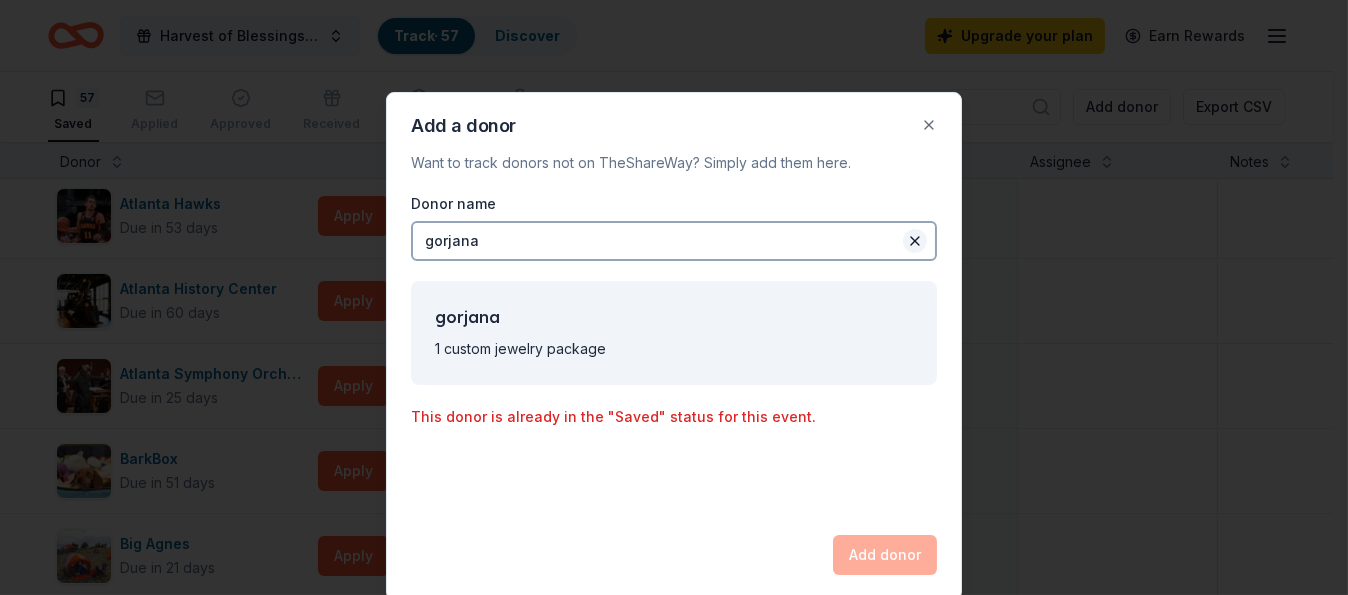 click at bounding box center [915, 241] 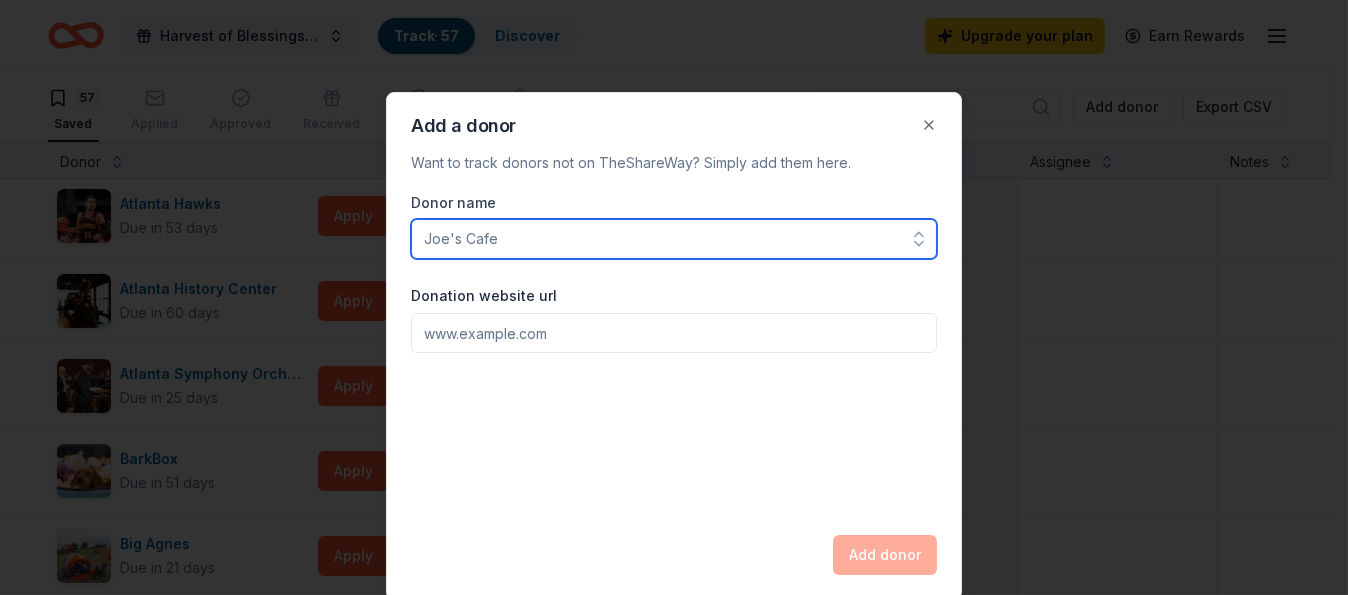 click on "Donor name" at bounding box center (674, 239) 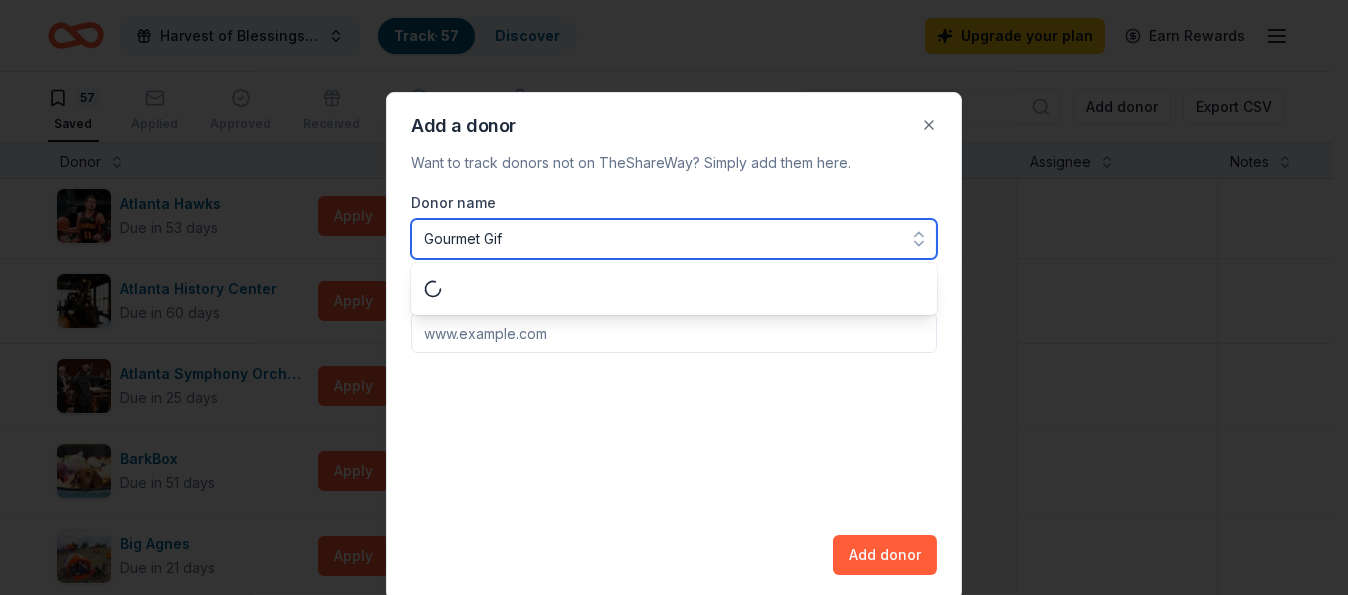 type on "Gourmet Gift" 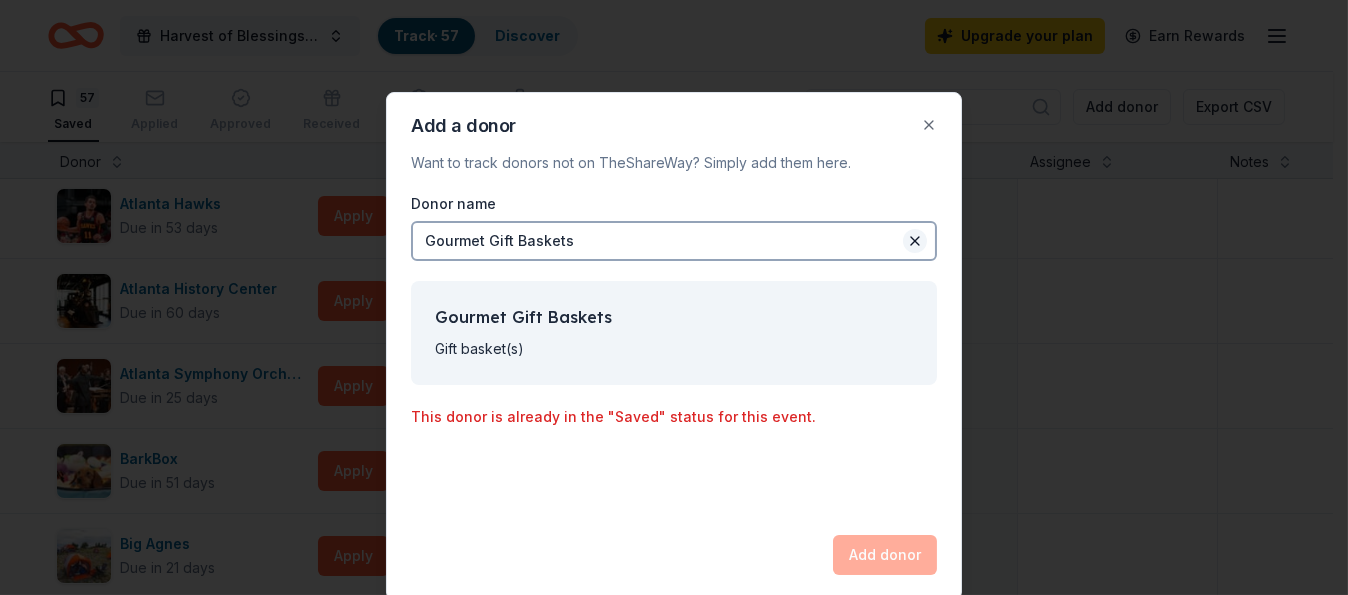 click at bounding box center (915, 241) 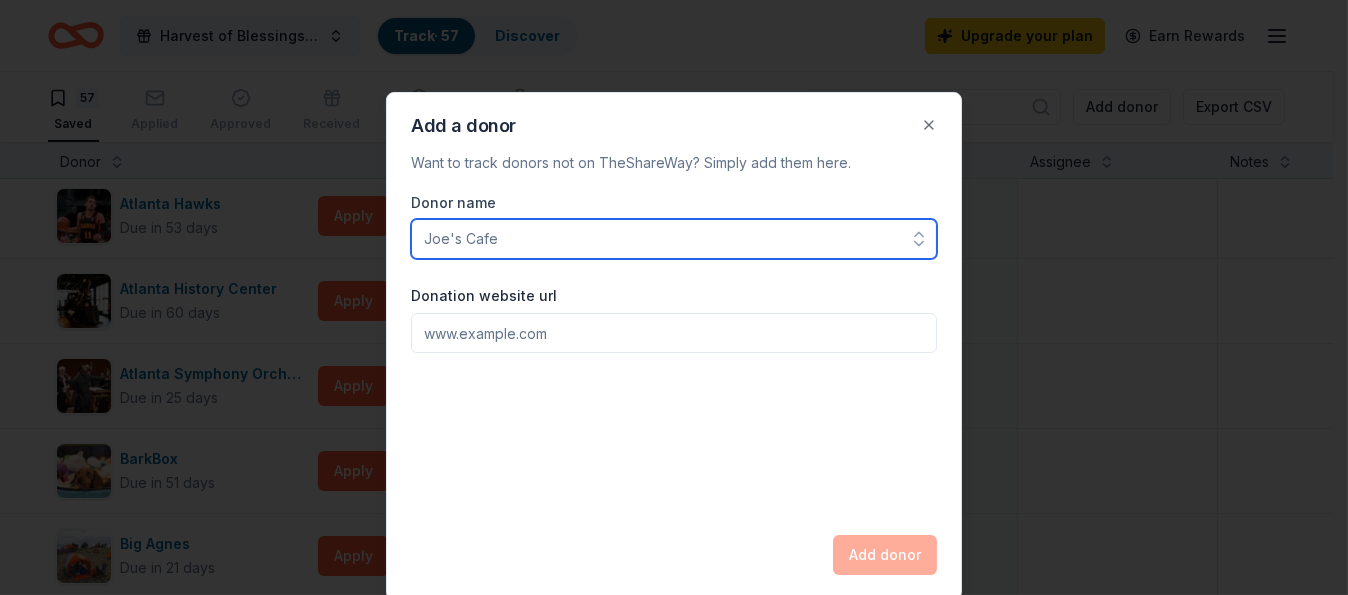 click on "Donor name" at bounding box center (674, 239) 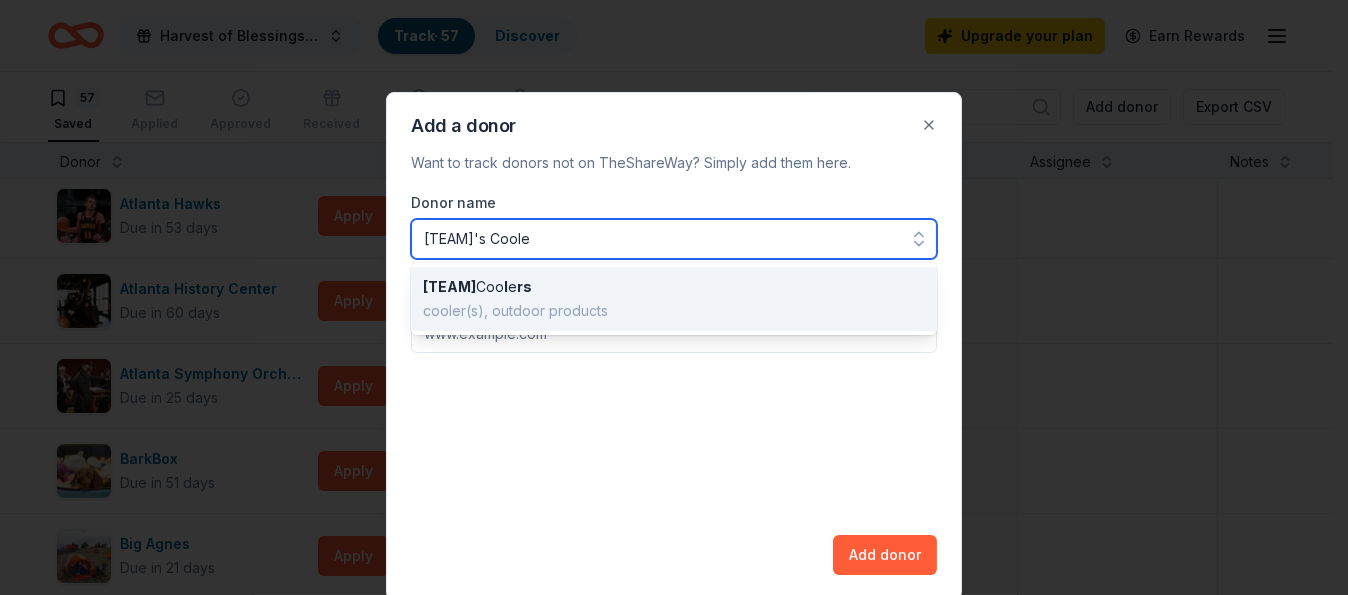 type on "GRizzly's Cooler" 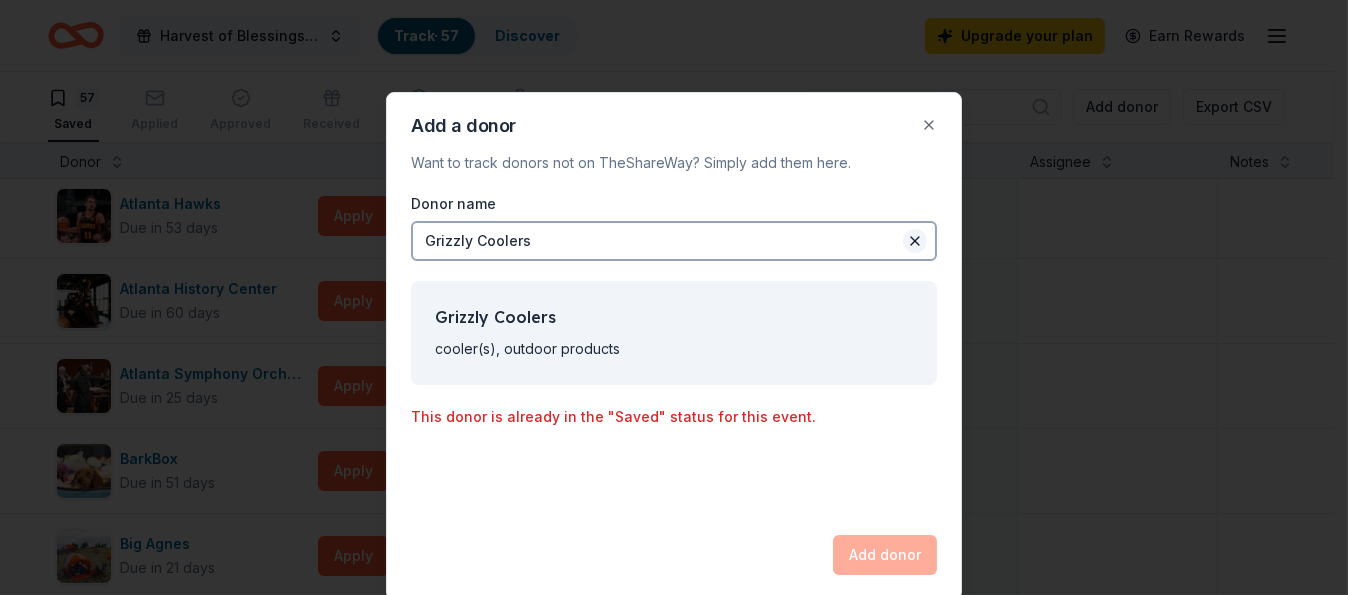 click at bounding box center (915, 241) 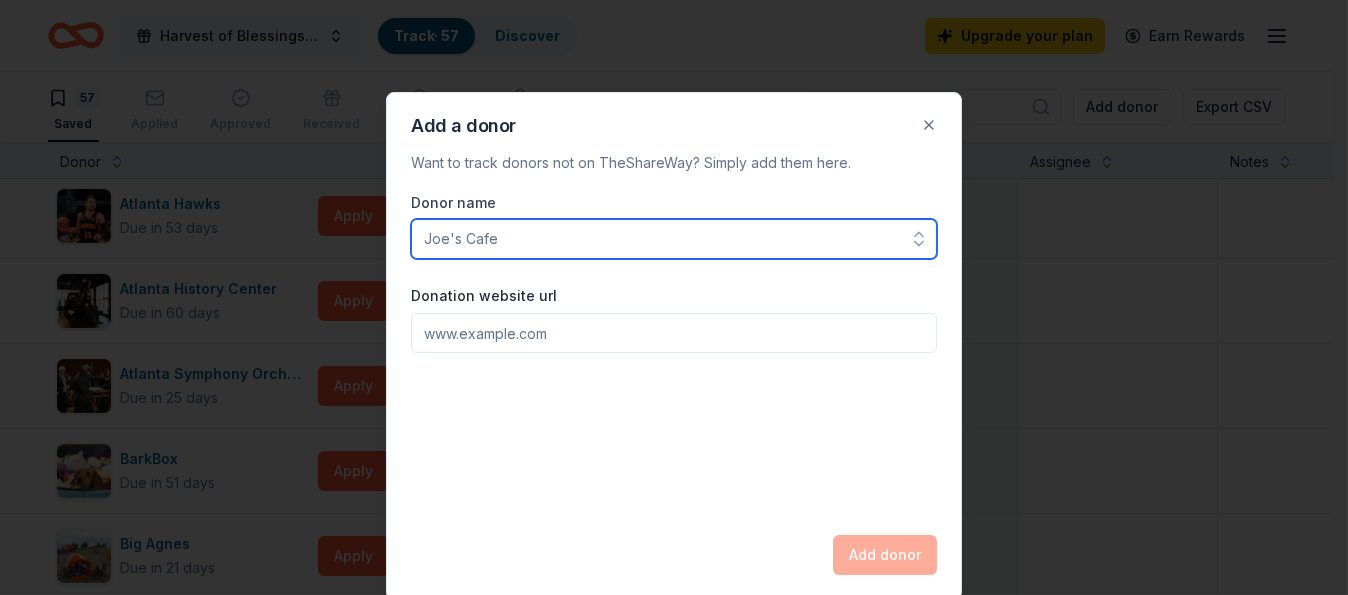 click on "Donor name" at bounding box center [674, 239] 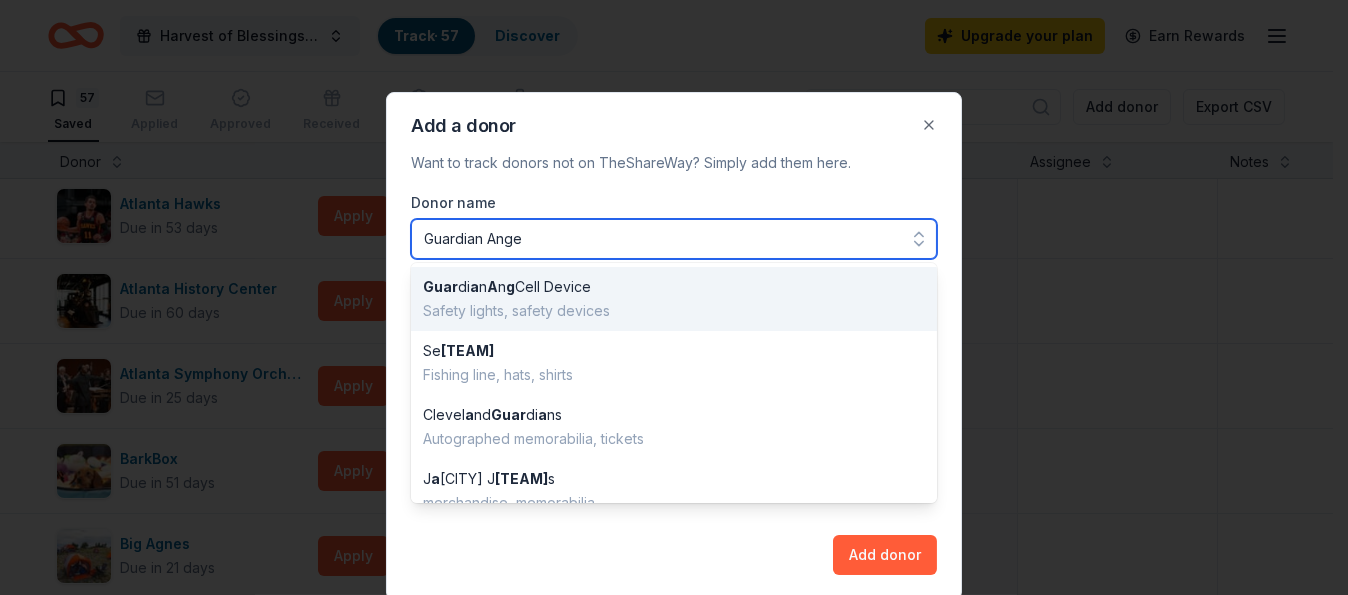 type on "Guardian Angel" 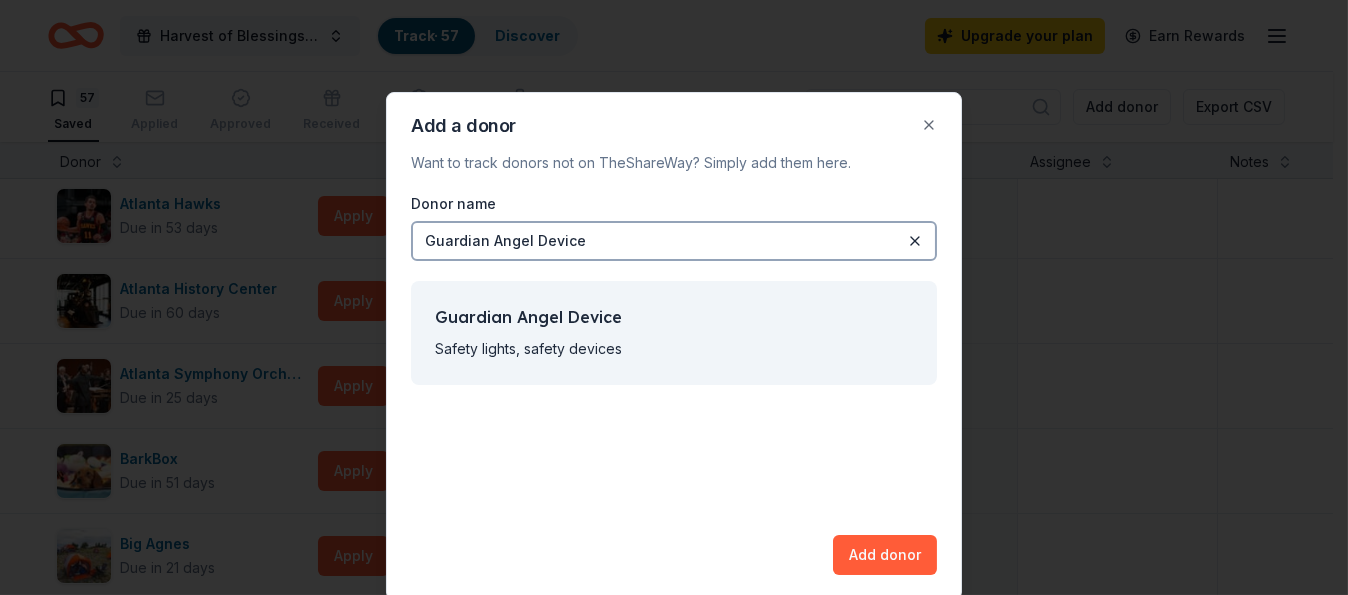 click on "Guardian Angel Device" at bounding box center (674, 317) 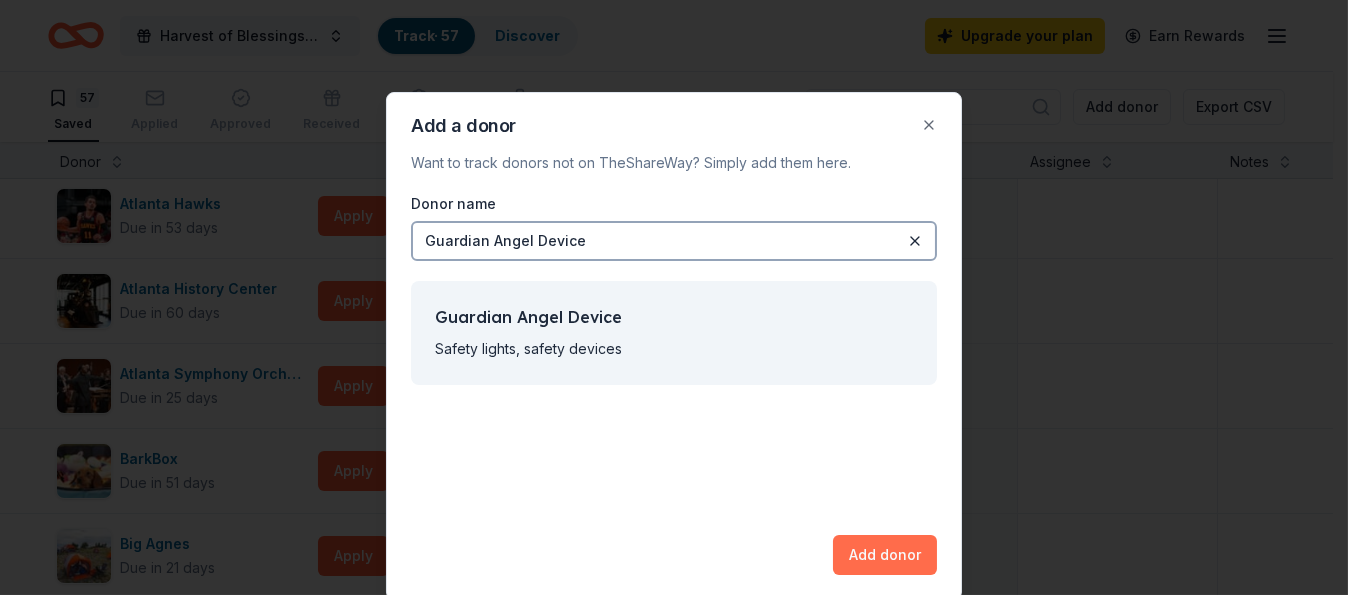 click on "Add donor" at bounding box center [885, 555] 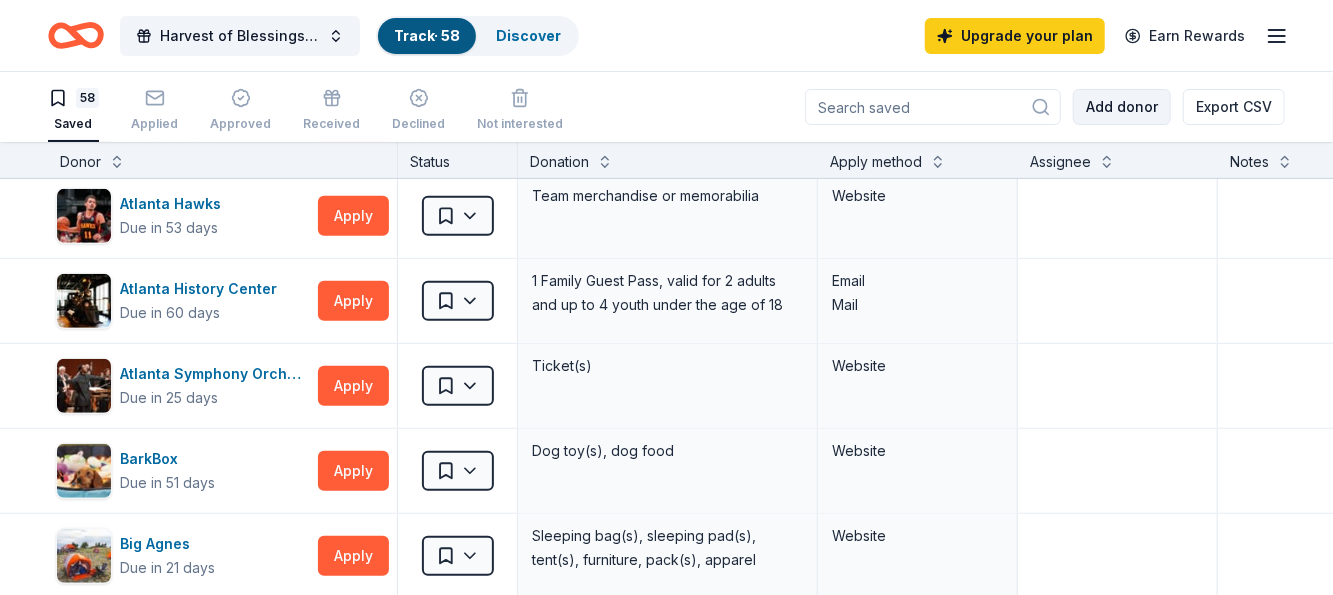 click on "Add donor" at bounding box center (1122, 107) 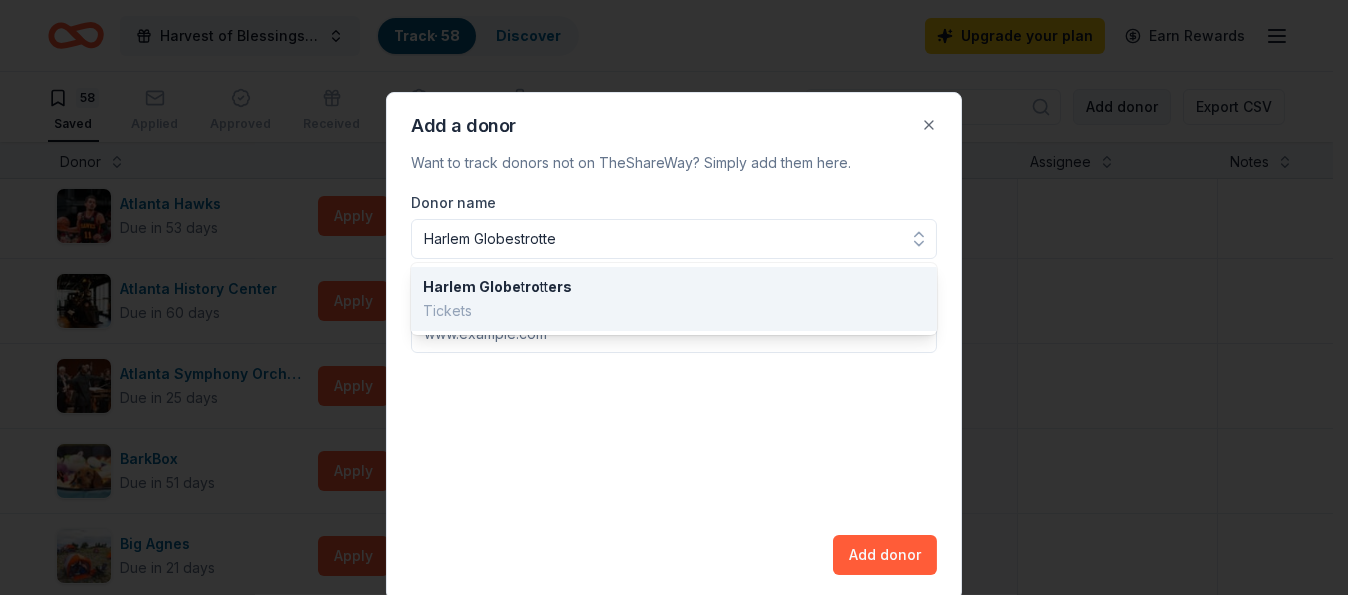 type on "Harlem Globetrotters" 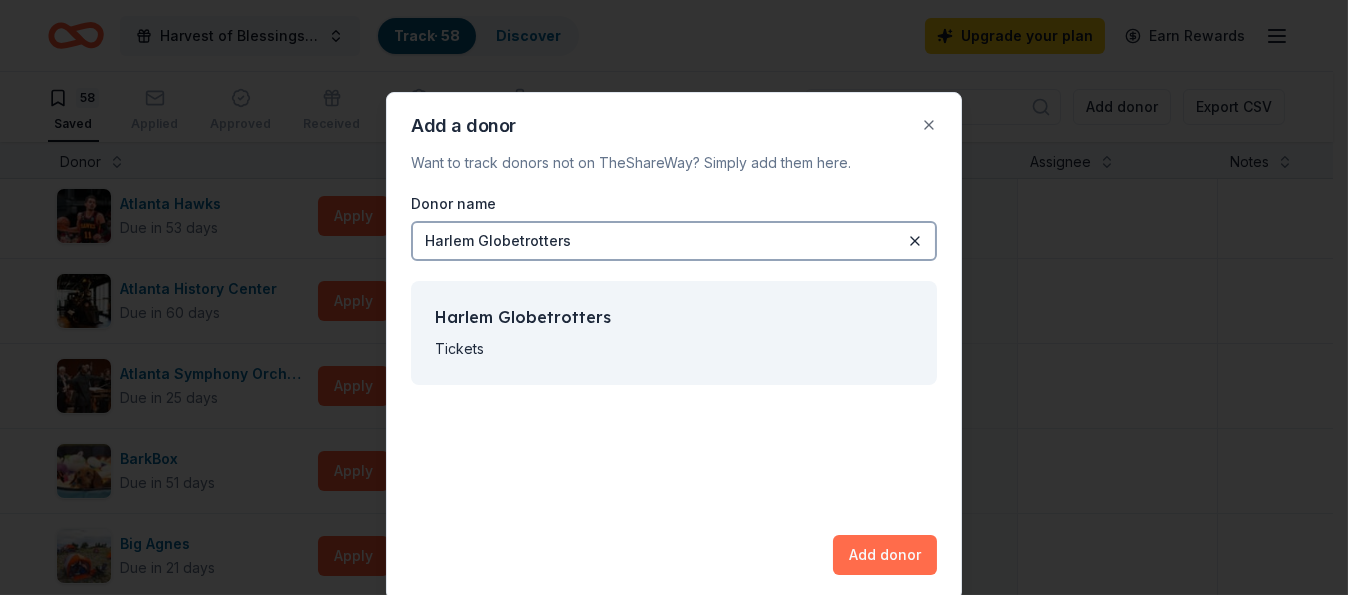click on "Add donor" at bounding box center [885, 555] 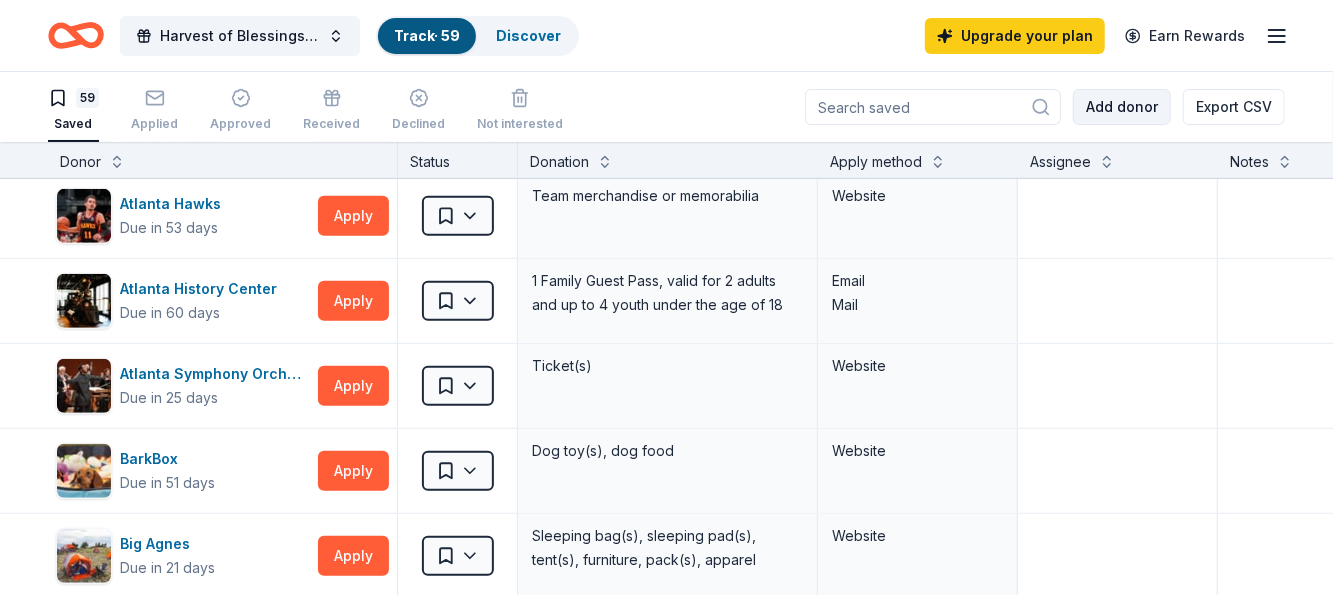 click on "Add donor" at bounding box center [1122, 107] 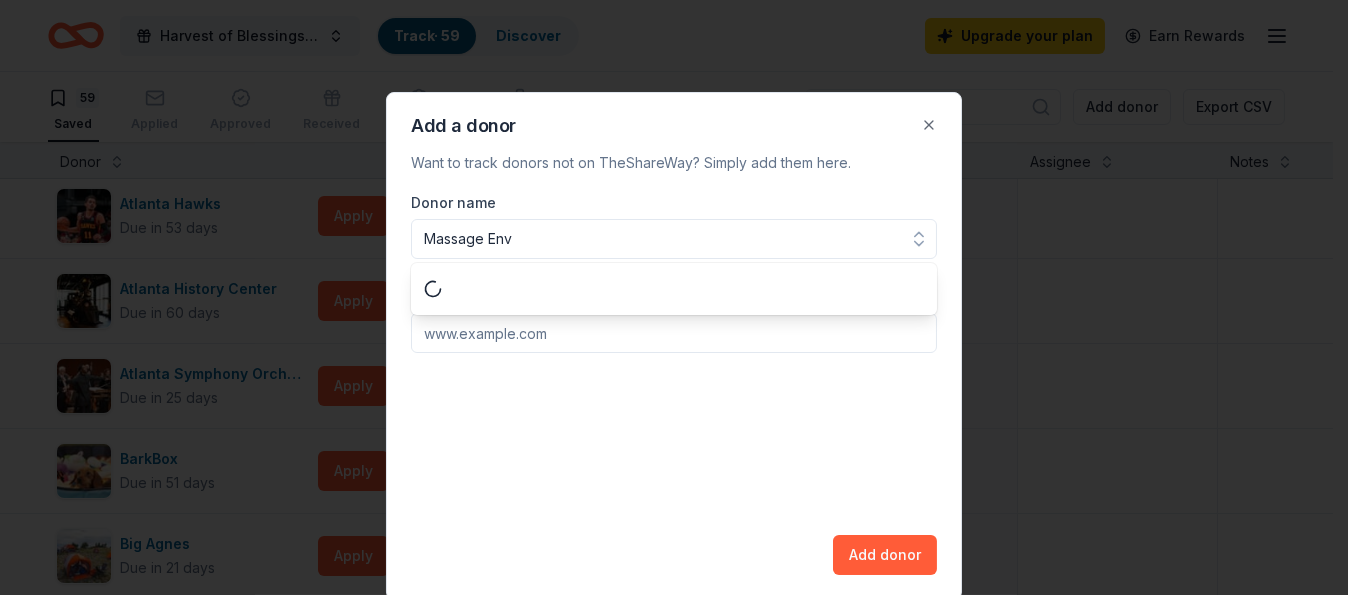 type on "Massage Envy" 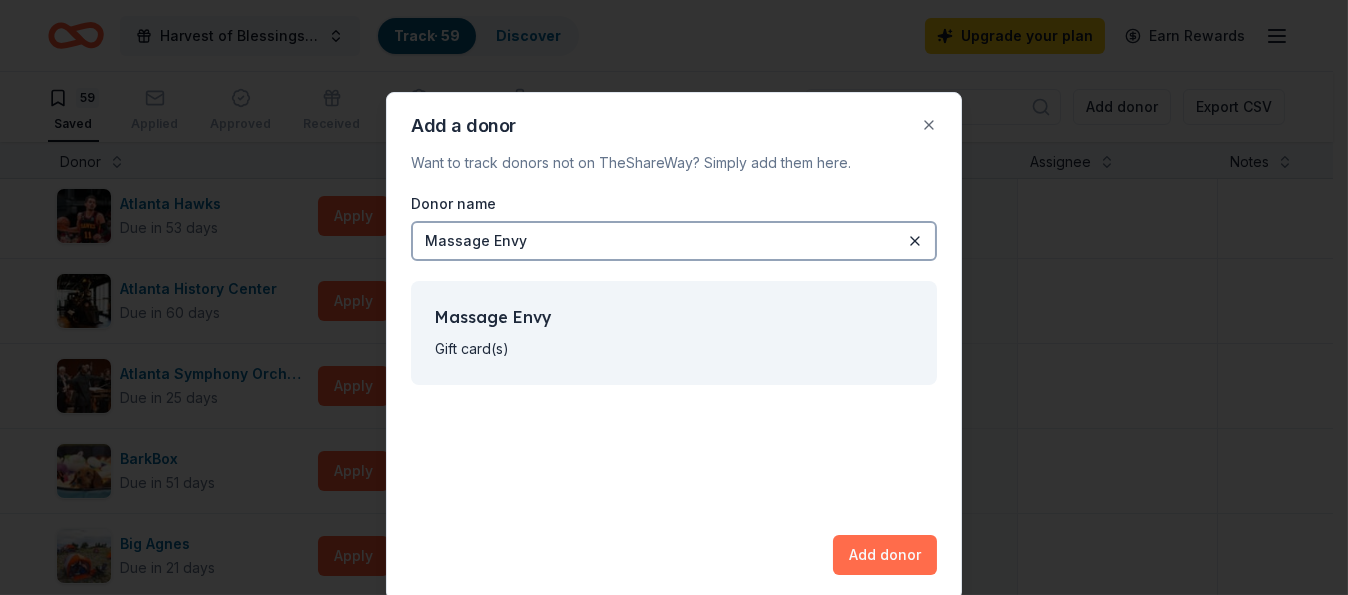 click on "Add donor" at bounding box center (885, 555) 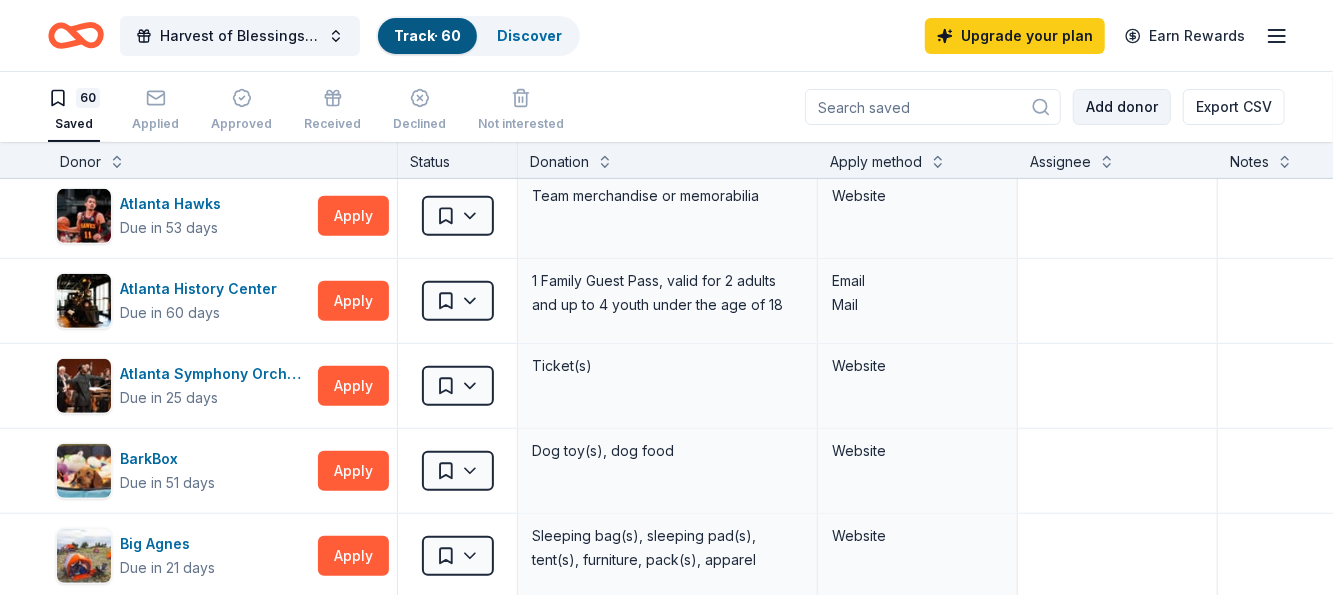 click on "Add donor" at bounding box center [1122, 107] 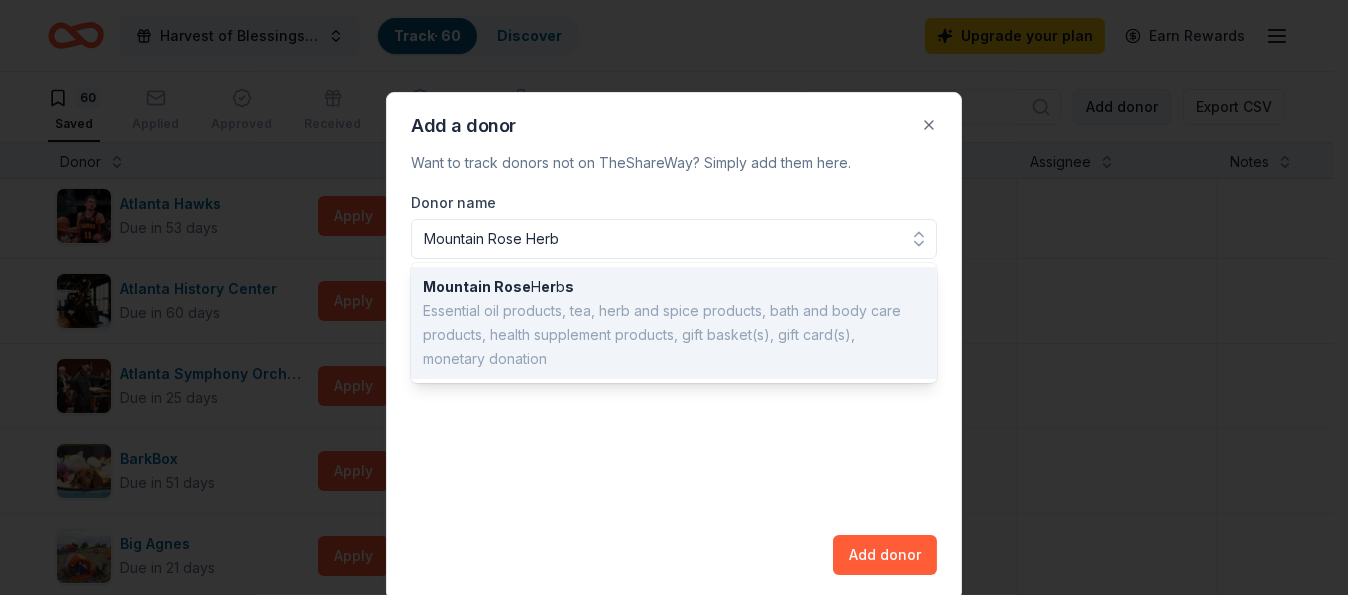 type on "Mountain Rose Herbs" 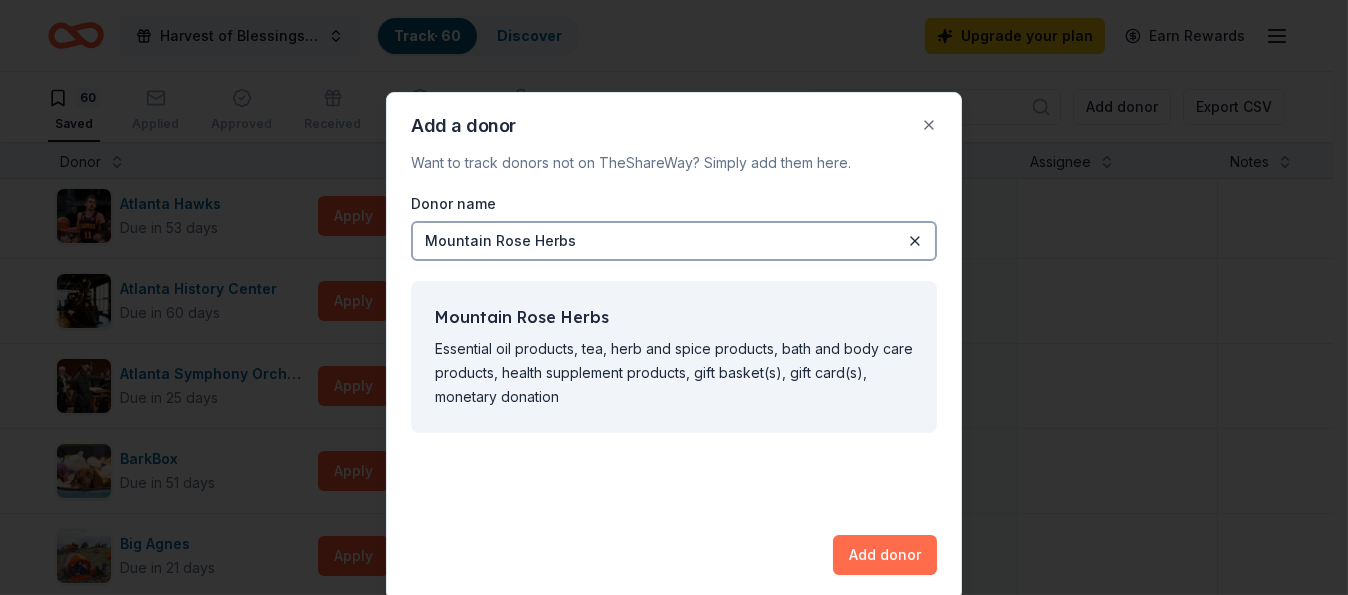 click on "Add donor" at bounding box center (885, 555) 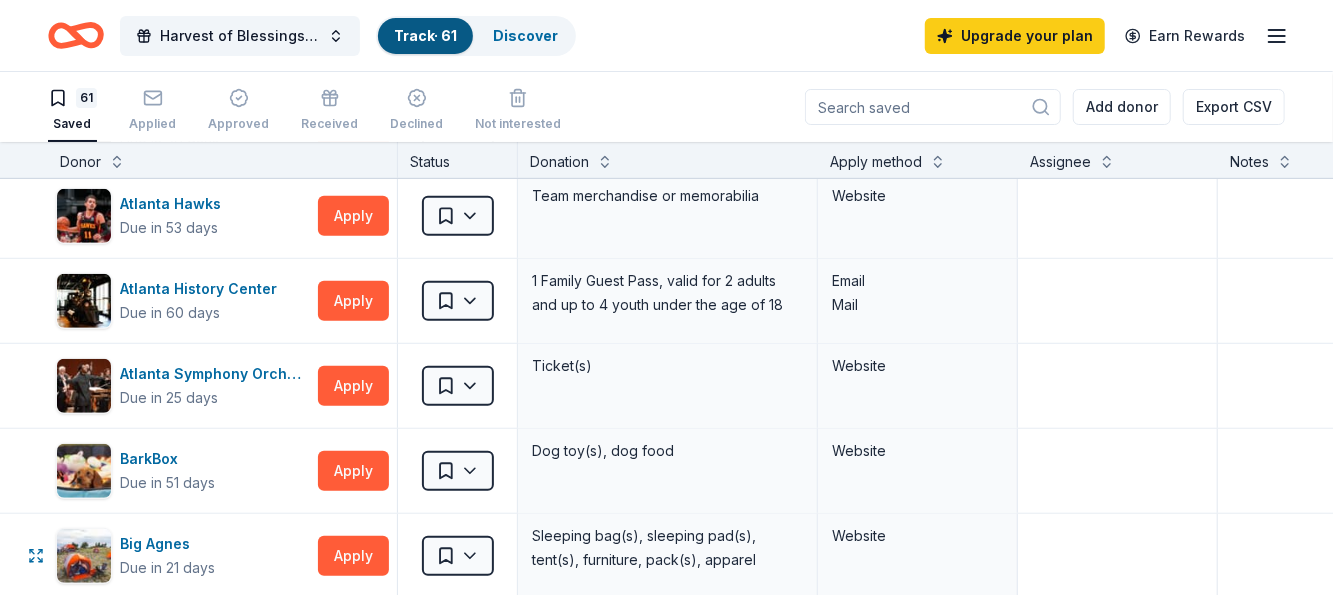 click on "Add donor" at bounding box center (1122, 107) 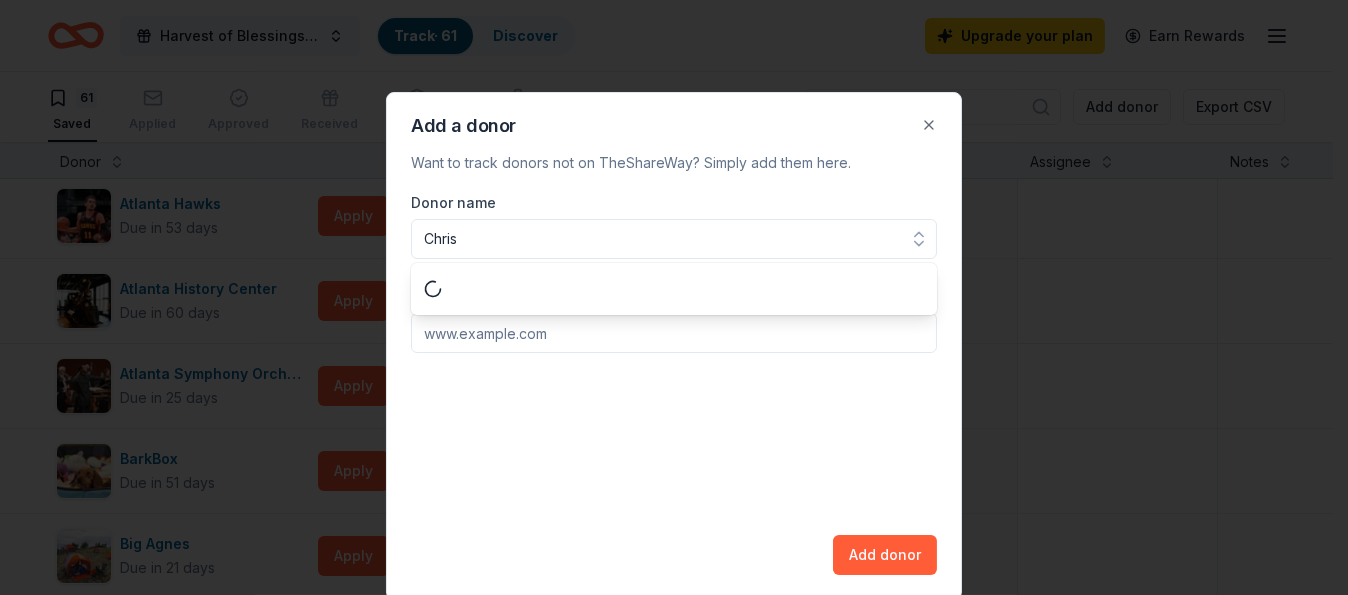 type on "[PERSON]" 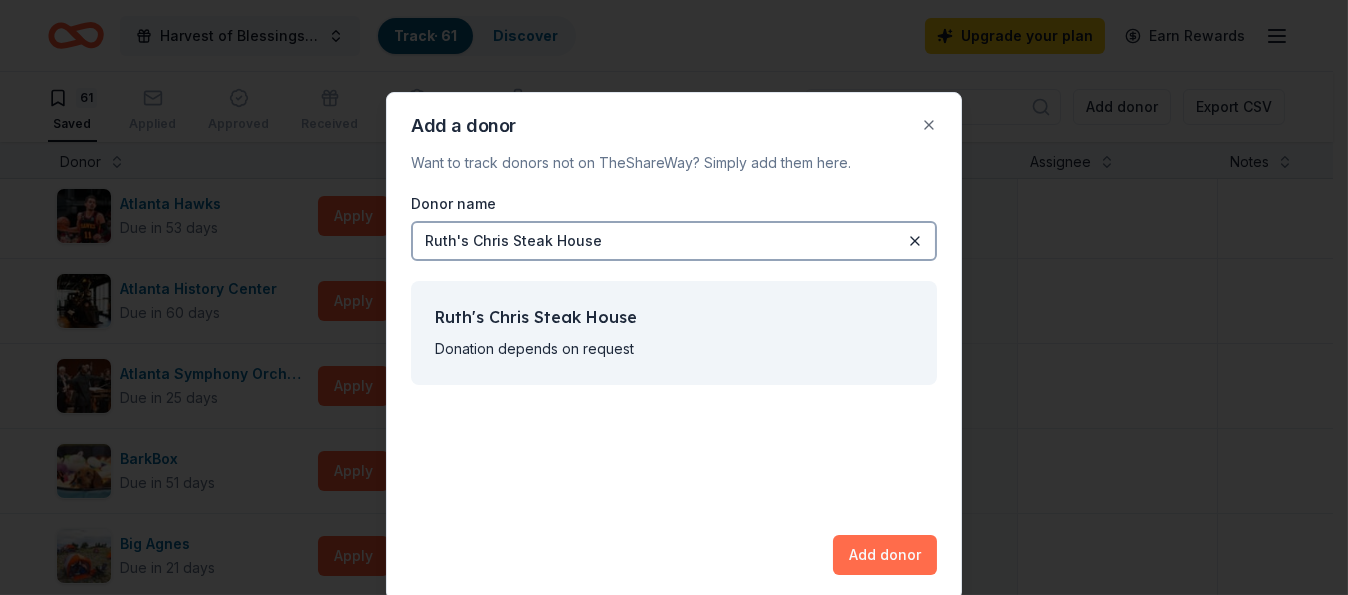 click on "Add donor" at bounding box center [885, 555] 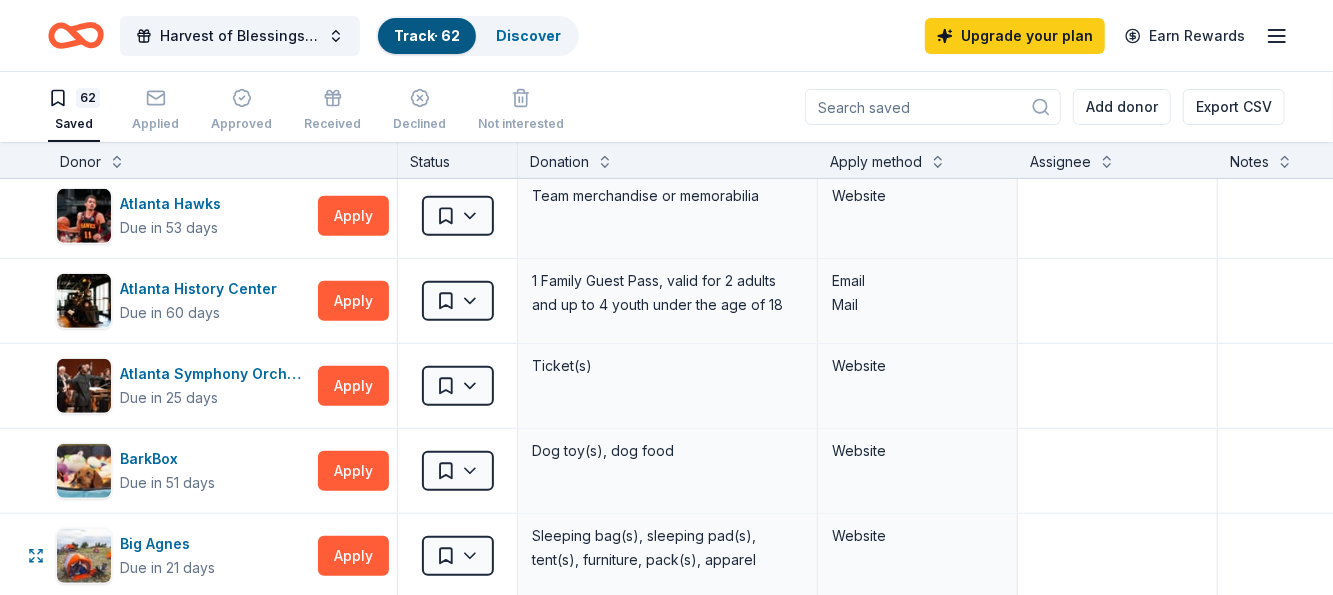 click on "Add donor" at bounding box center [1122, 107] 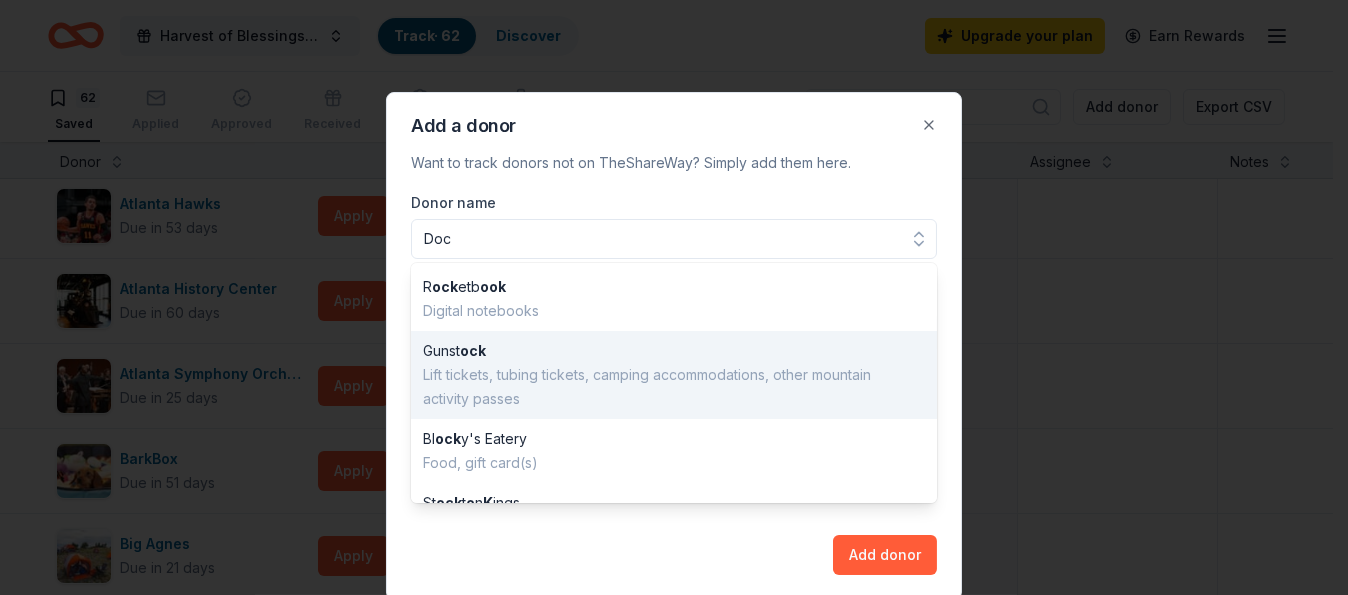 type on "o" 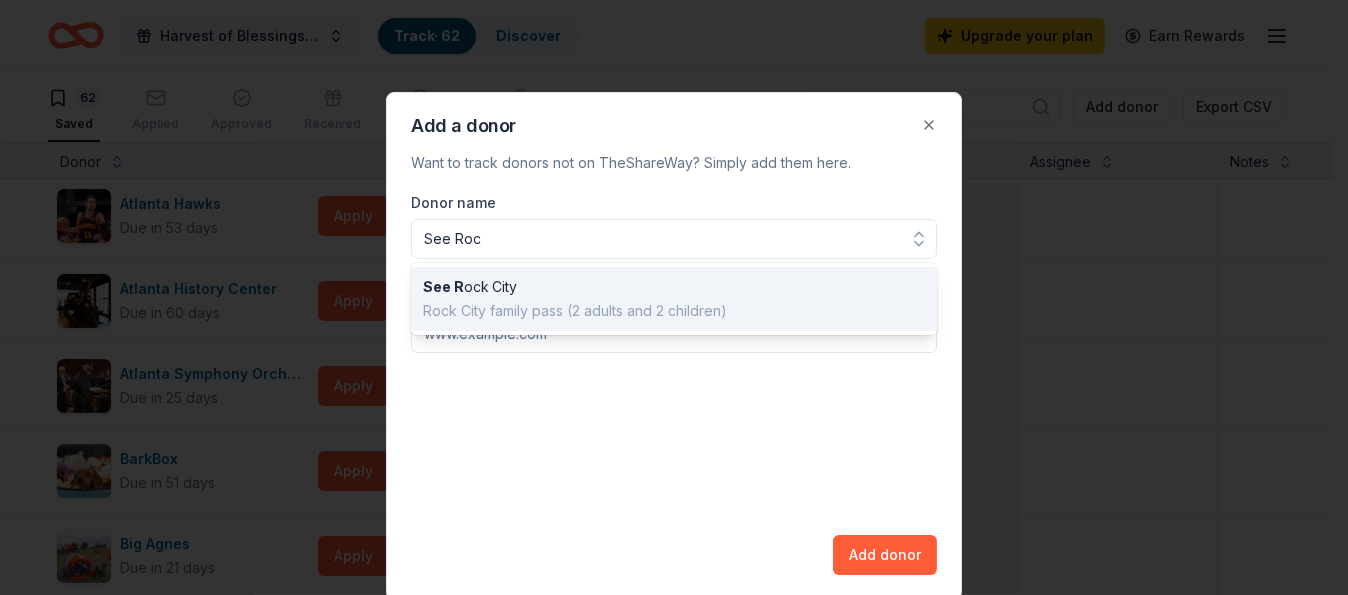 type on "See Rock" 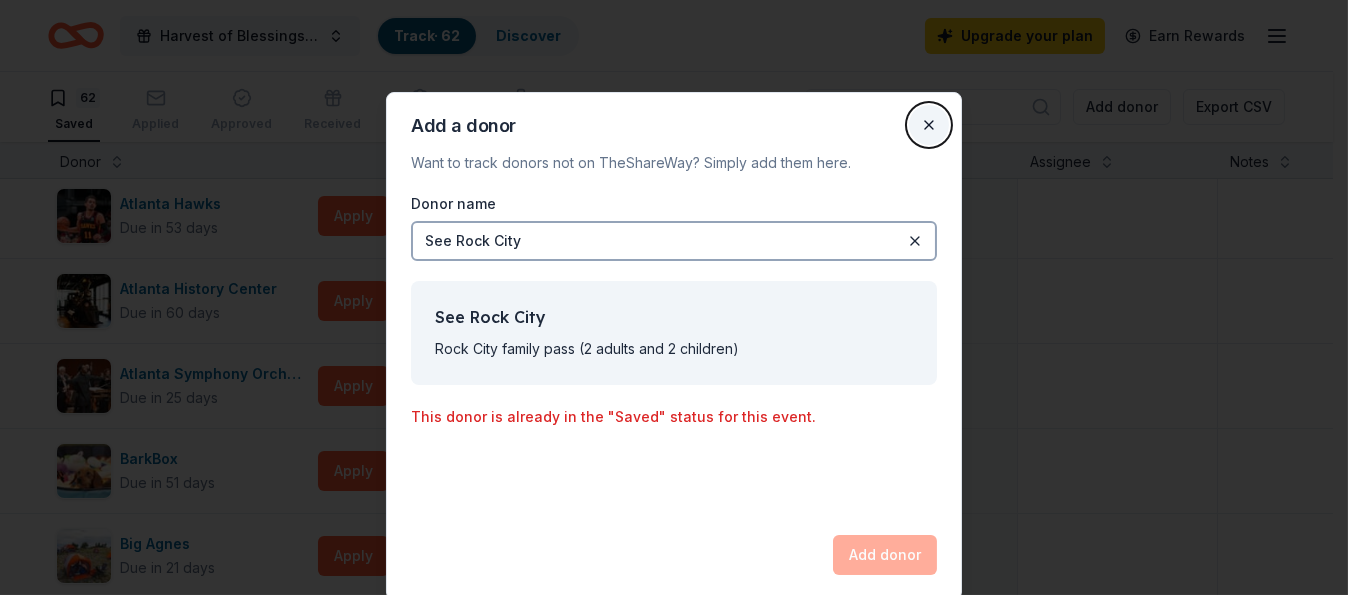 click on "Close" at bounding box center [929, 125] 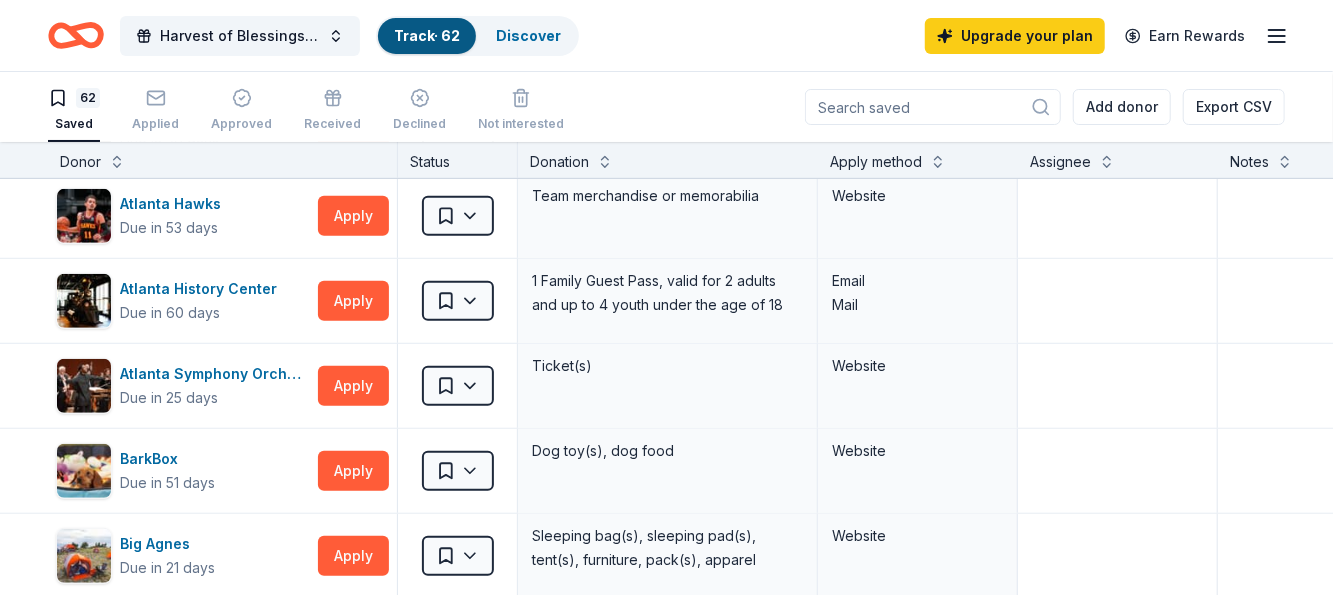 click on "Add donor" at bounding box center (1122, 107) 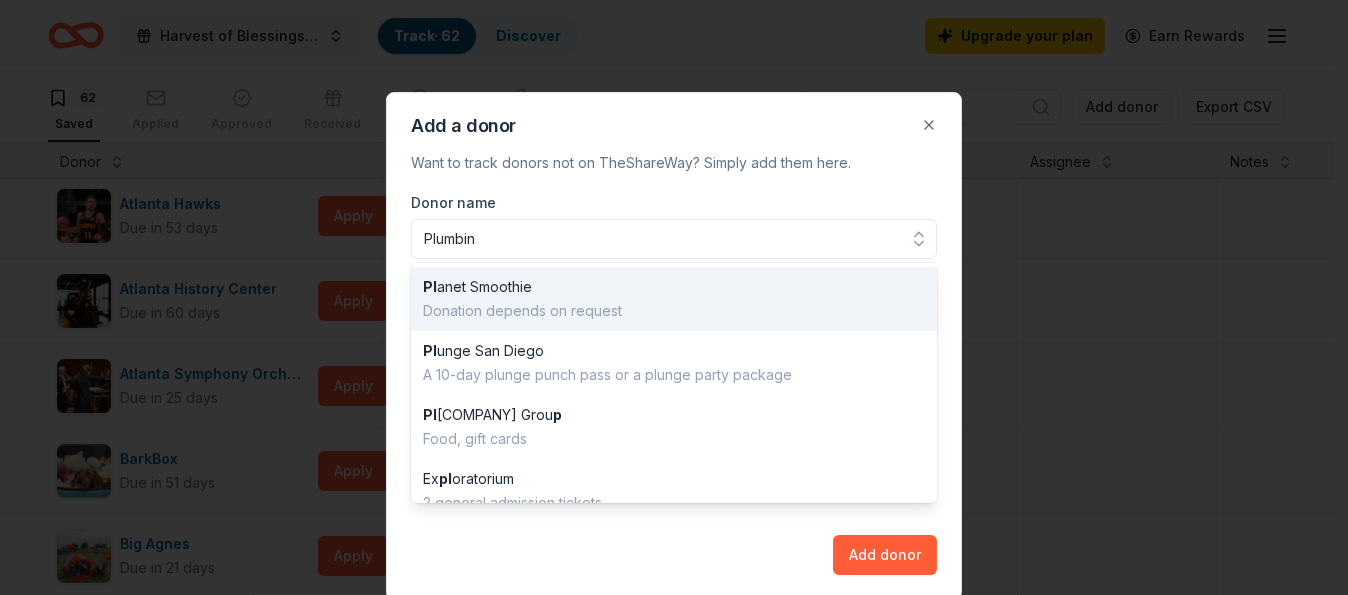 type on "Plumbing" 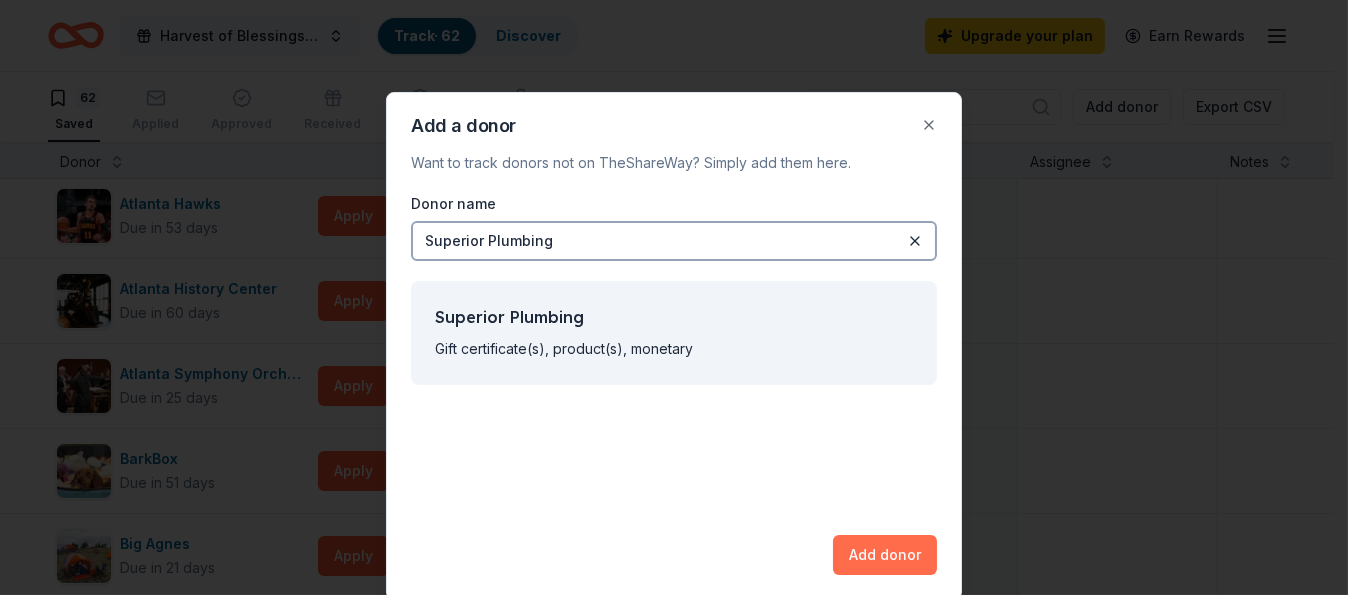 click on "Add donor" at bounding box center (885, 555) 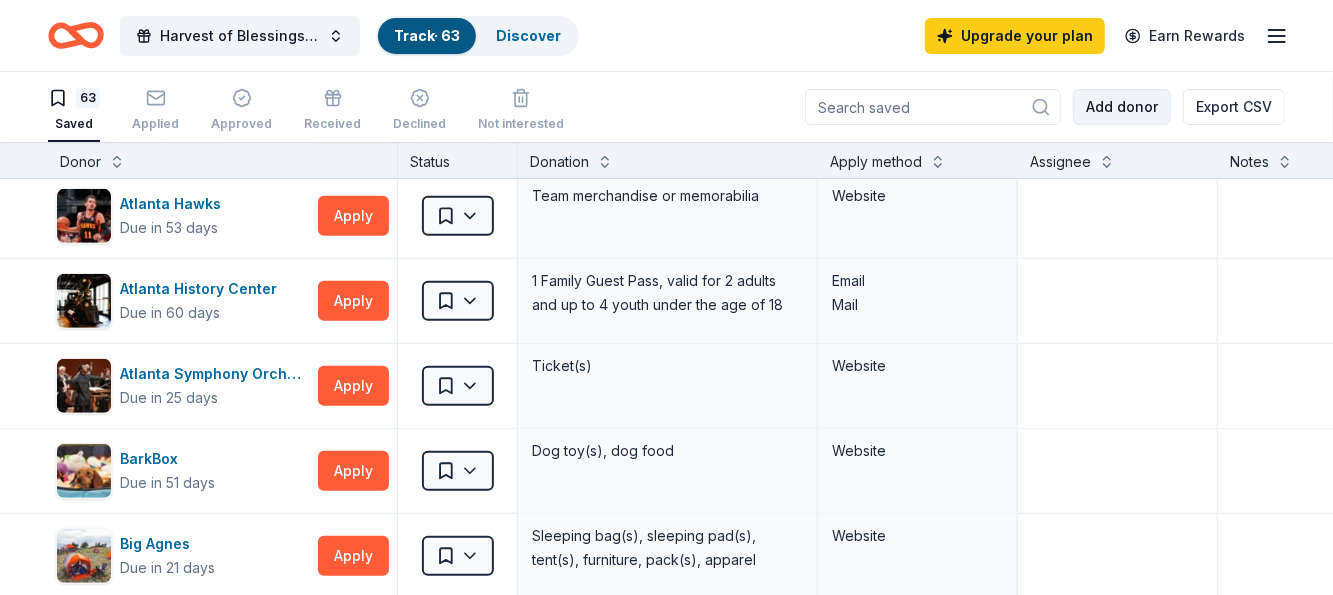 click on "Add donor" at bounding box center (1122, 107) 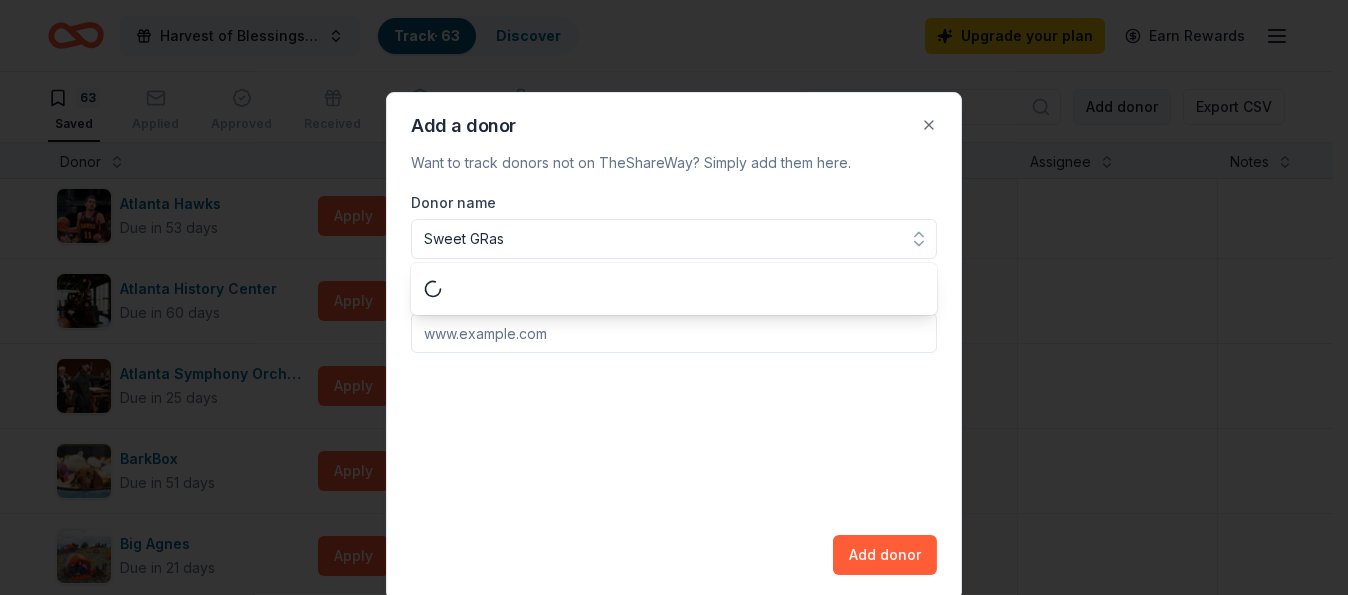 type on "[FIRST] [LAST]" 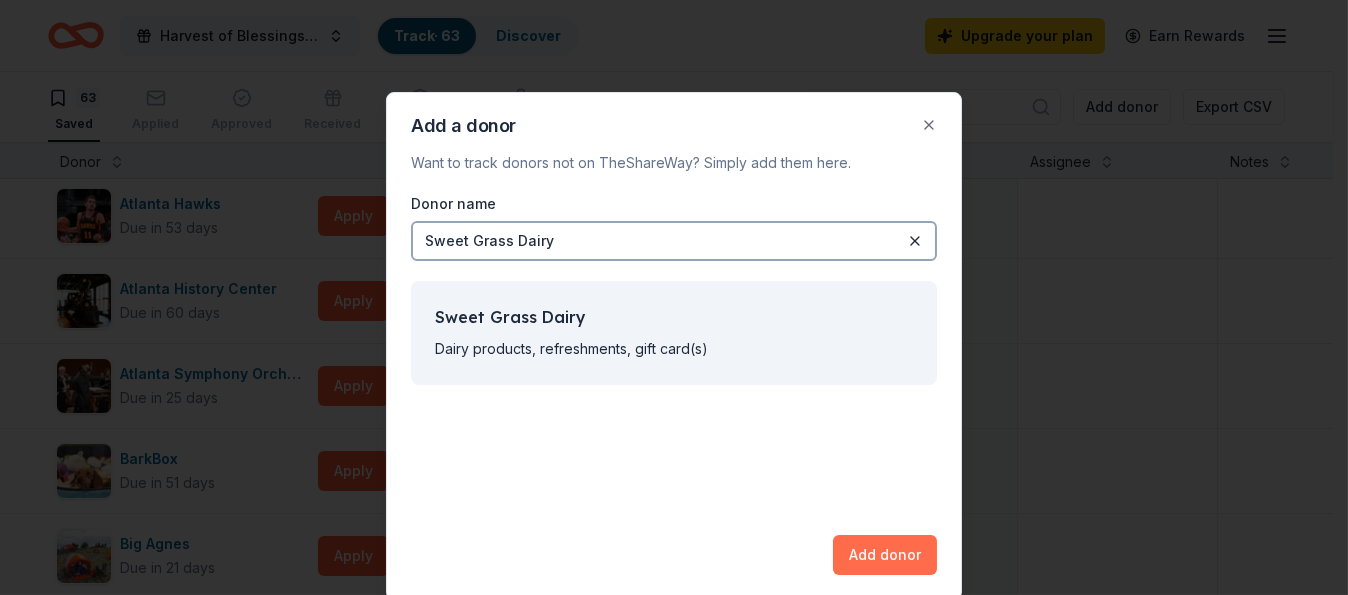 click on "Add donor" at bounding box center [885, 555] 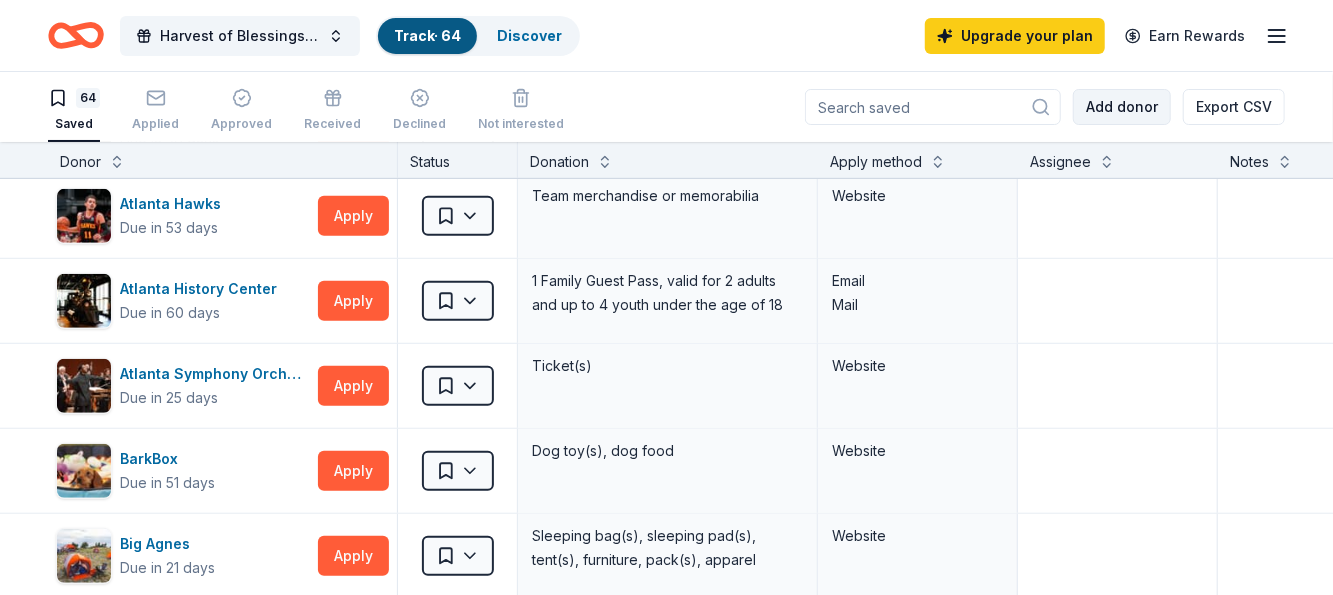 click on "Add donor" at bounding box center (1122, 107) 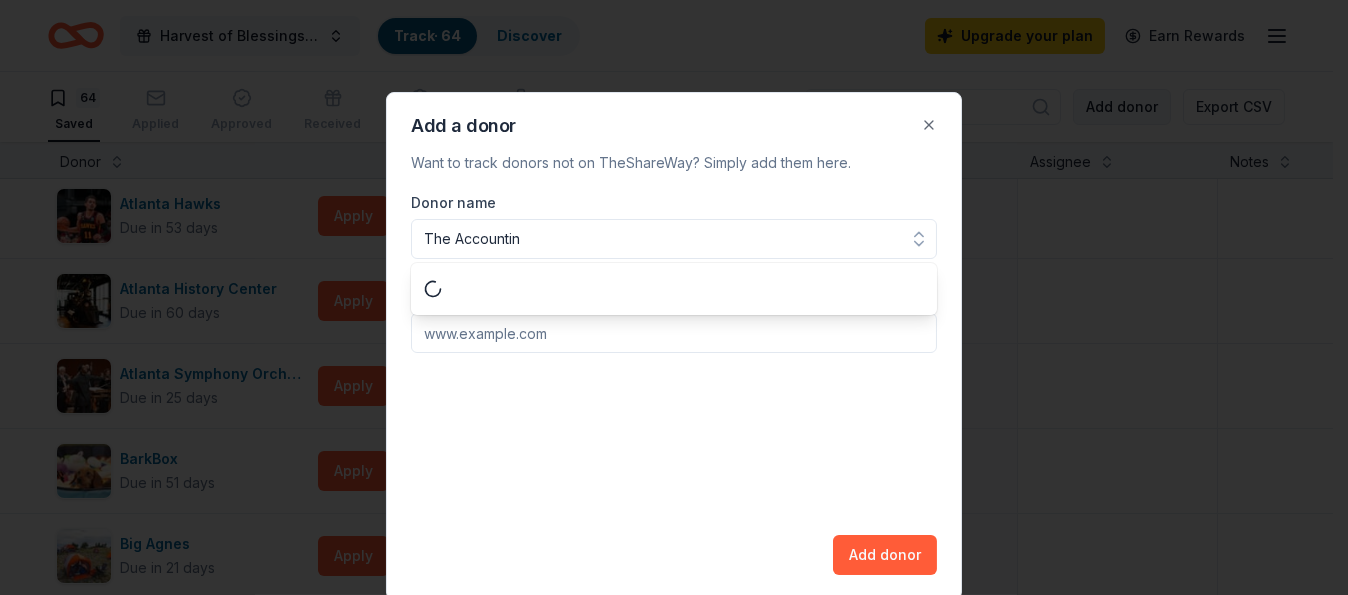 type on "The Accounting" 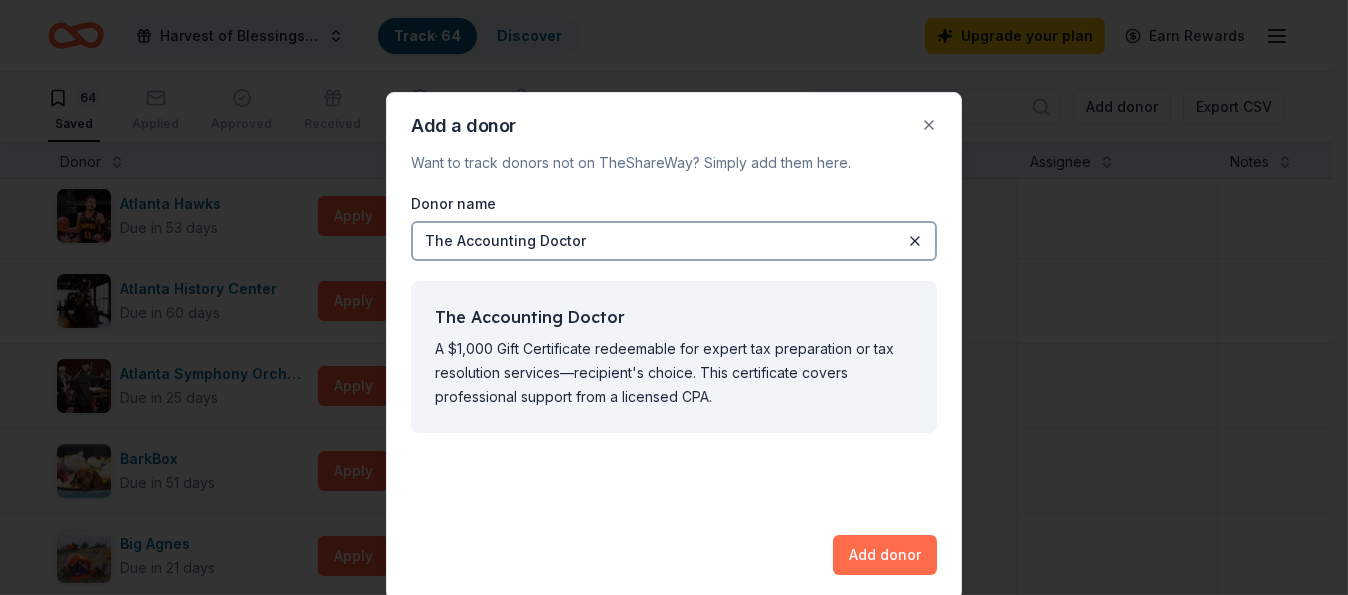 click on "Add donor" at bounding box center [885, 555] 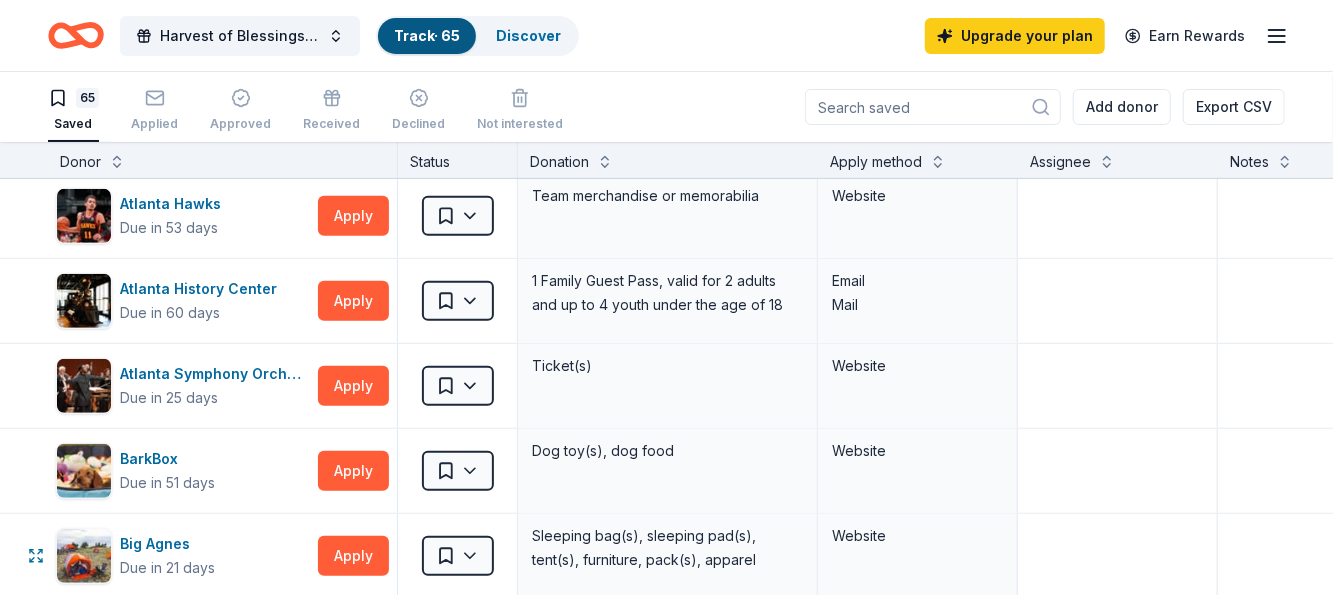 click on "Add donor" at bounding box center [1122, 107] 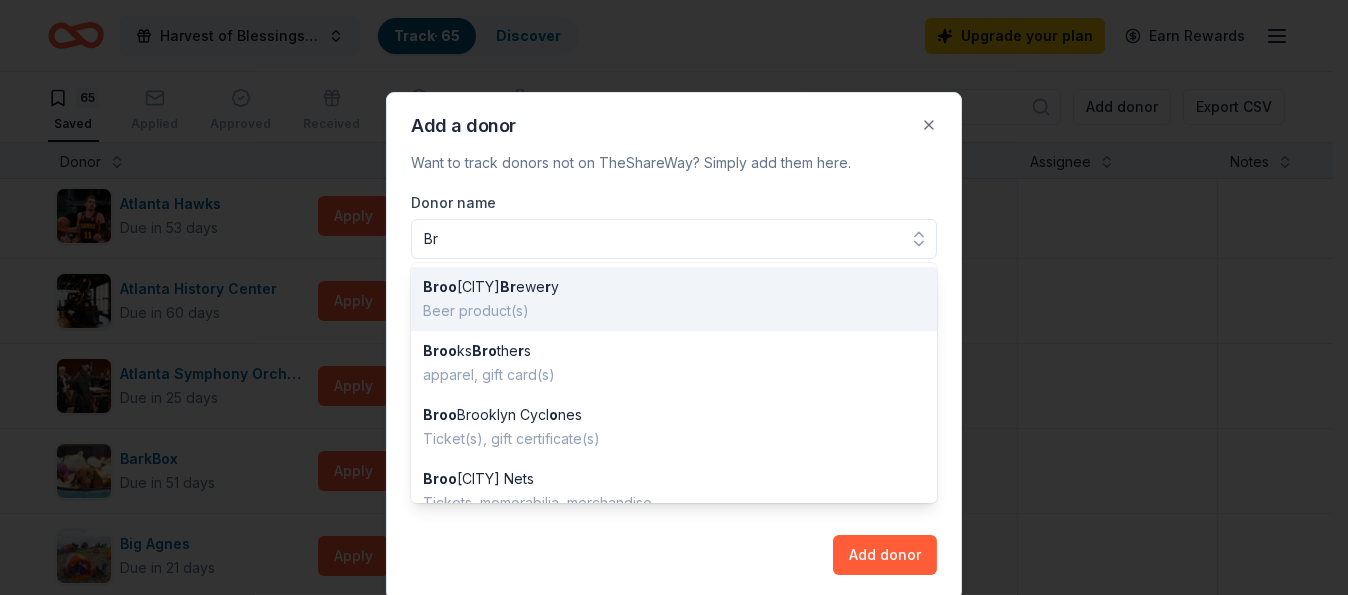 type on "B" 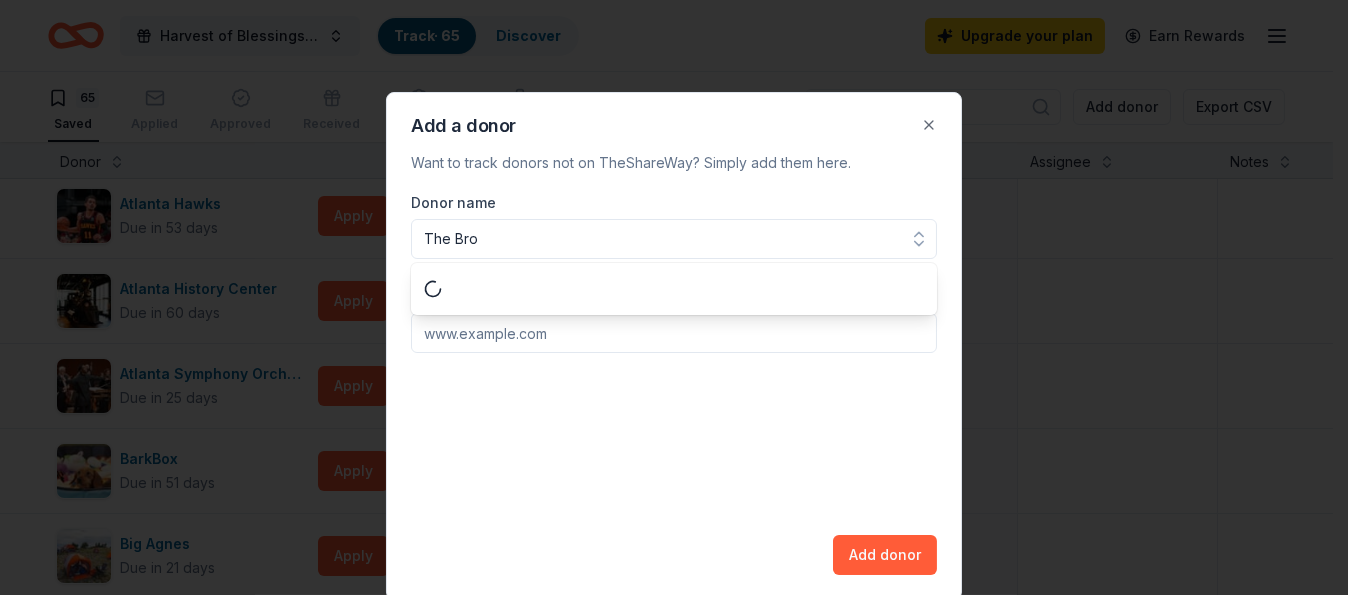 type on "The Brob" 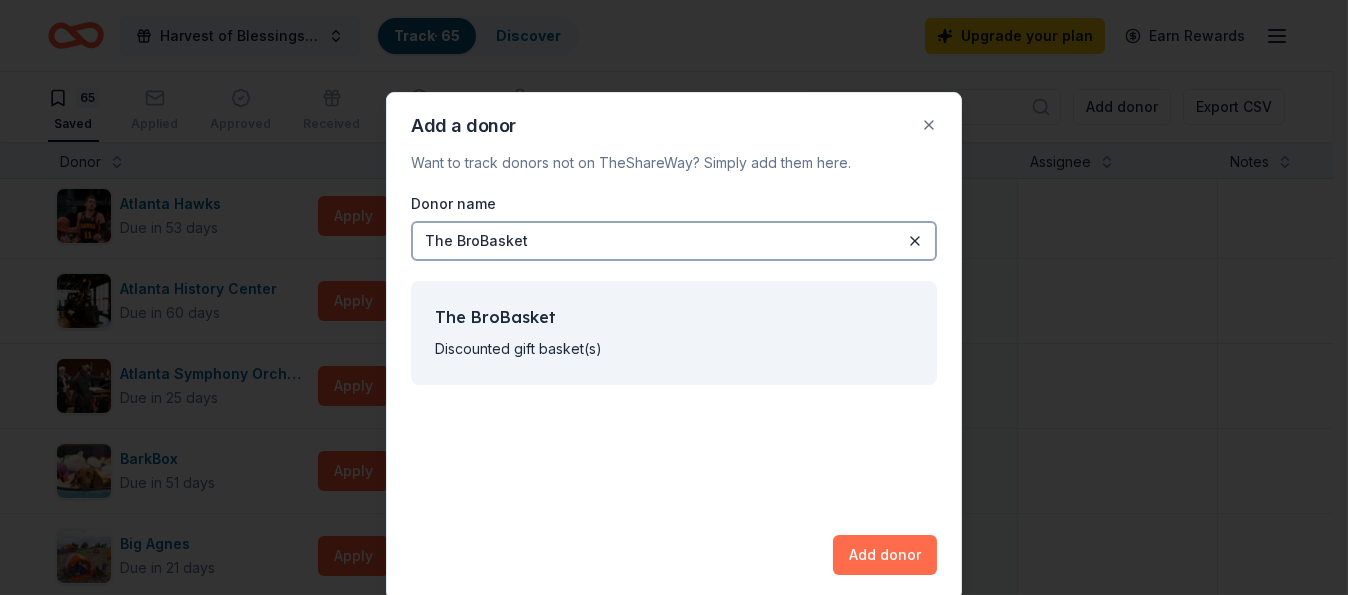 click on "Add donor" at bounding box center [885, 555] 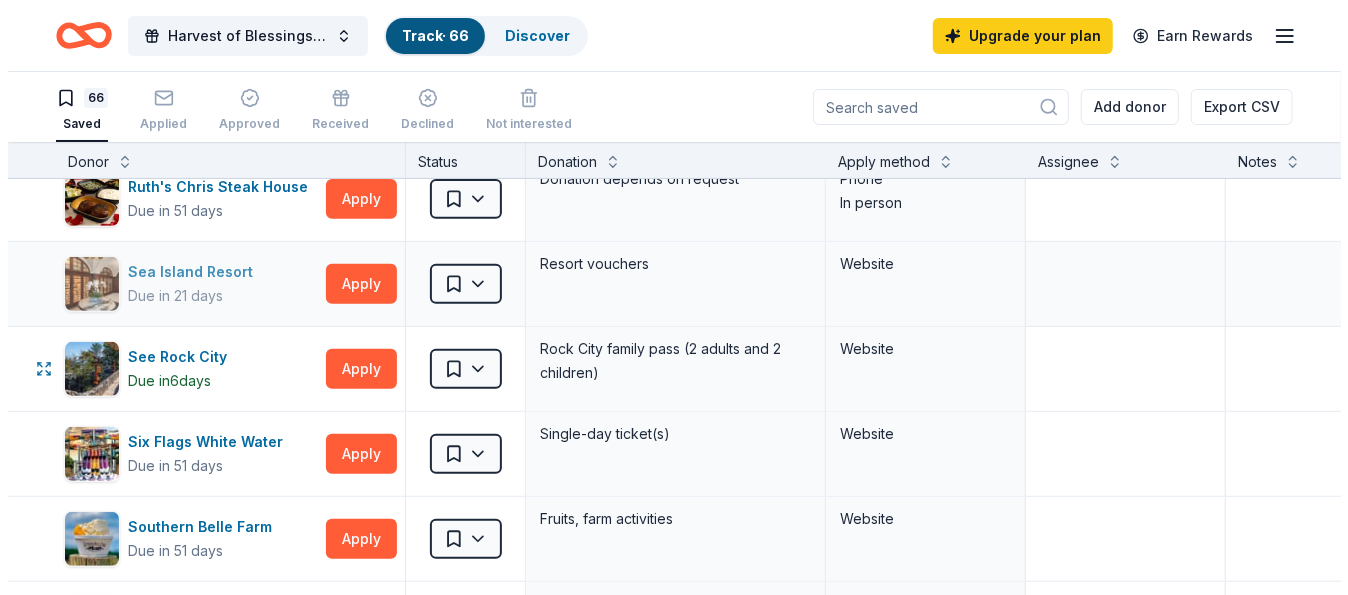 scroll, scrollTop: 4500, scrollLeft: 0, axis: vertical 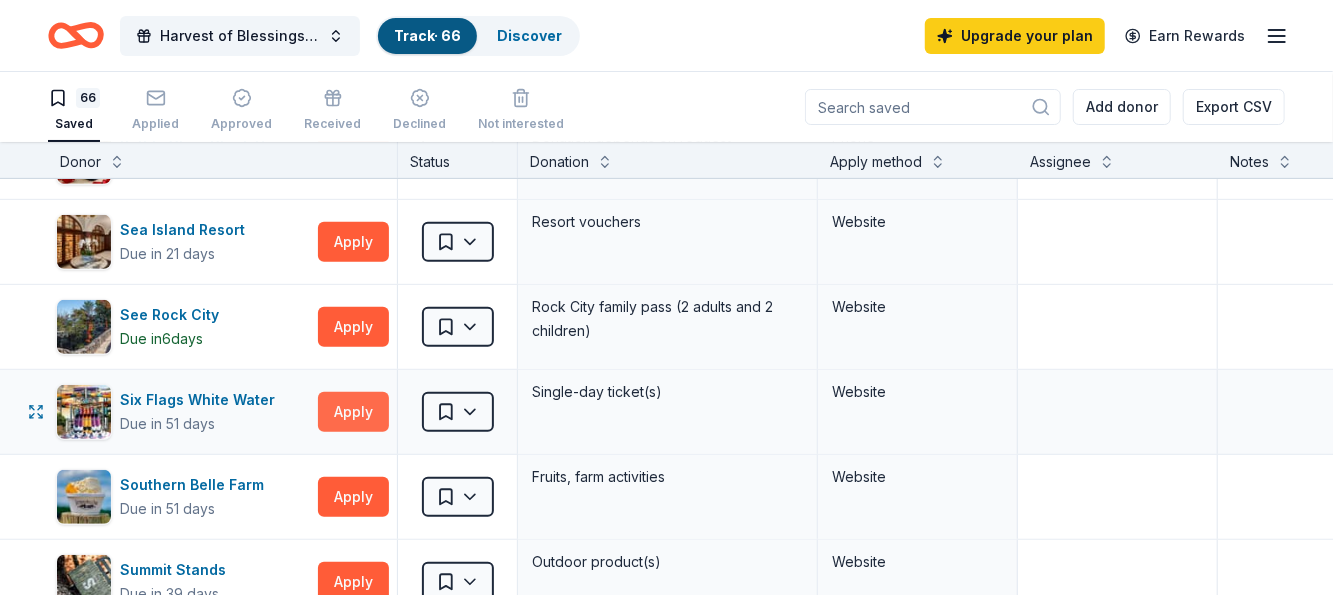 click on "Apply" at bounding box center [353, 412] 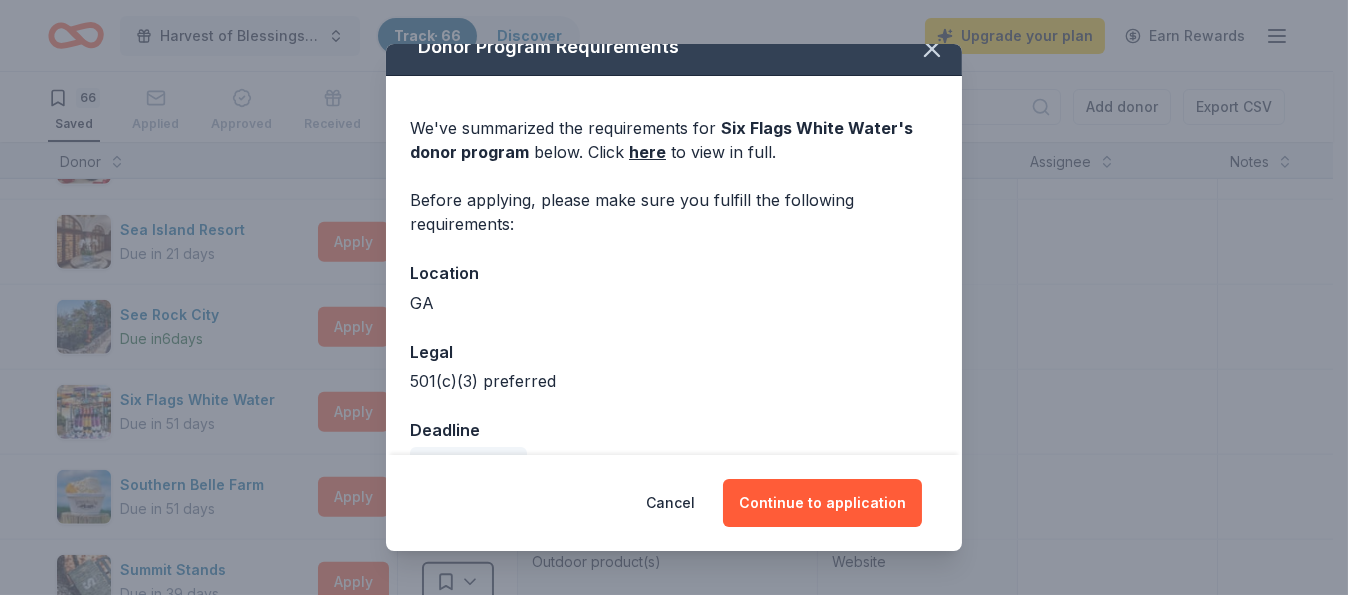 scroll, scrollTop: 69, scrollLeft: 0, axis: vertical 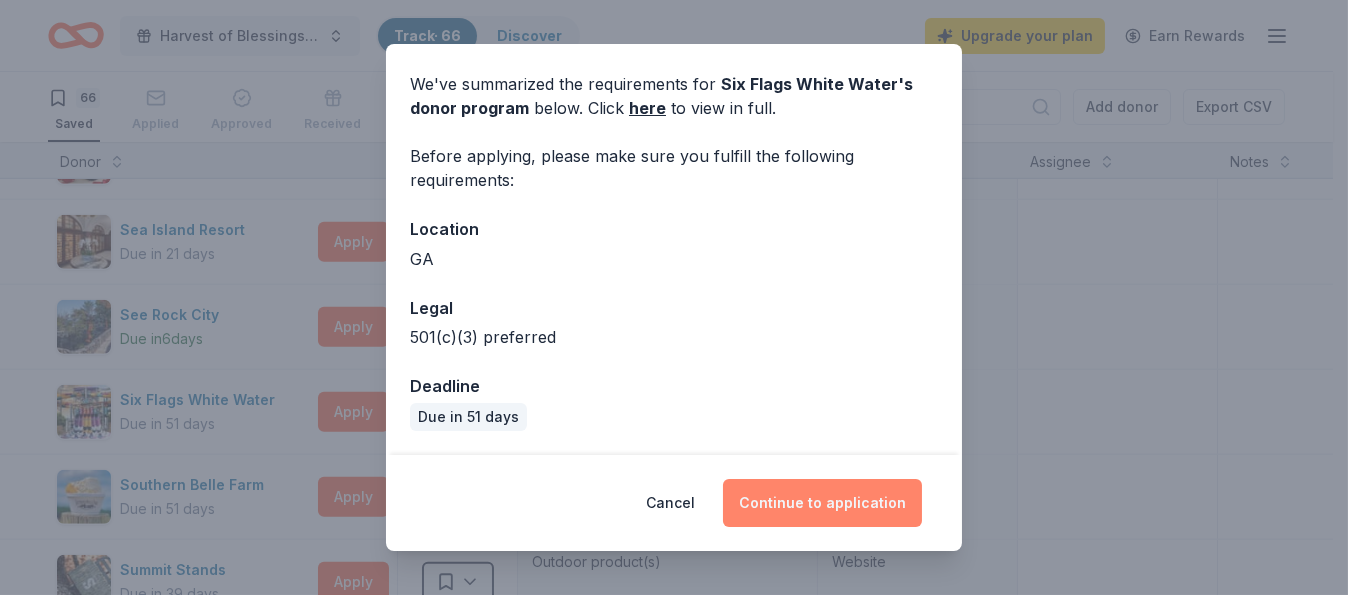 click on "Continue to application" at bounding box center (822, 503) 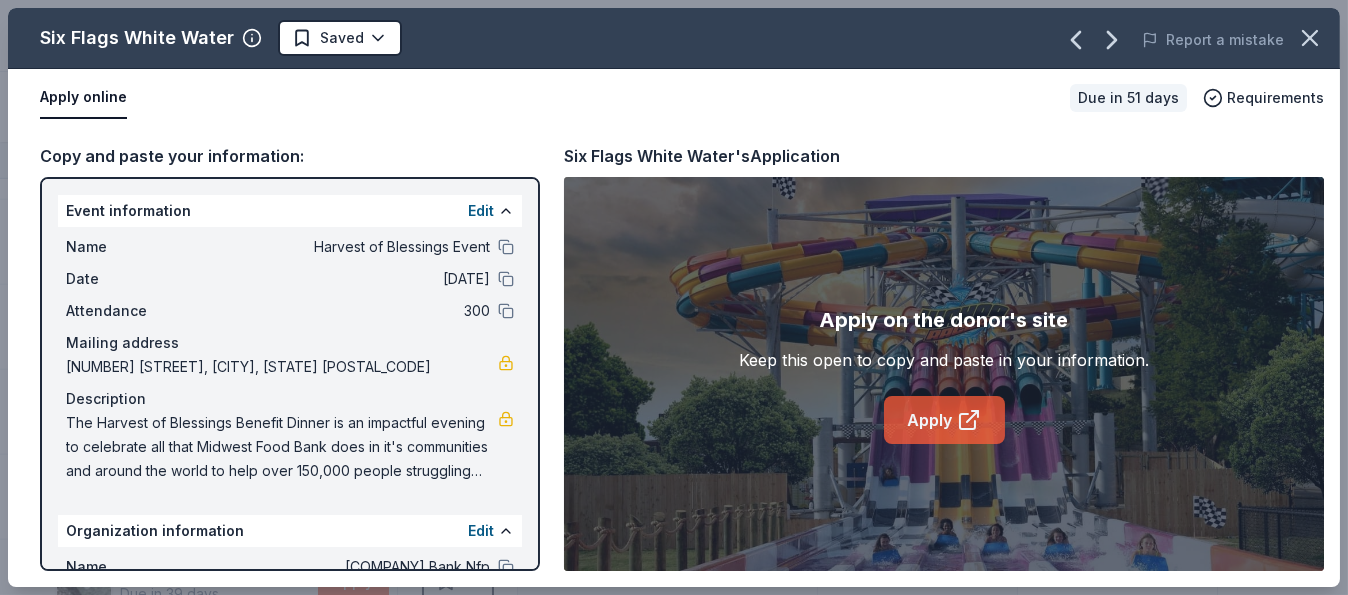 click on "Apply" at bounding box center [944, 420] 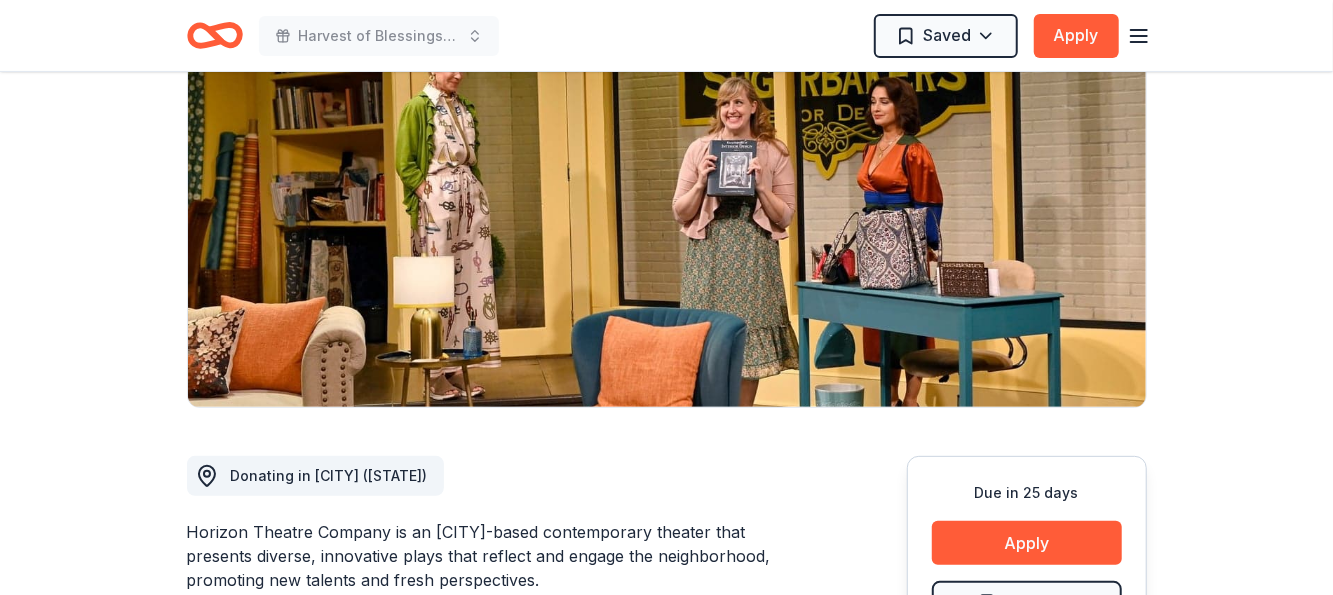 scroll, scrollTop: 0, scrollLeft: 0, axis: both 